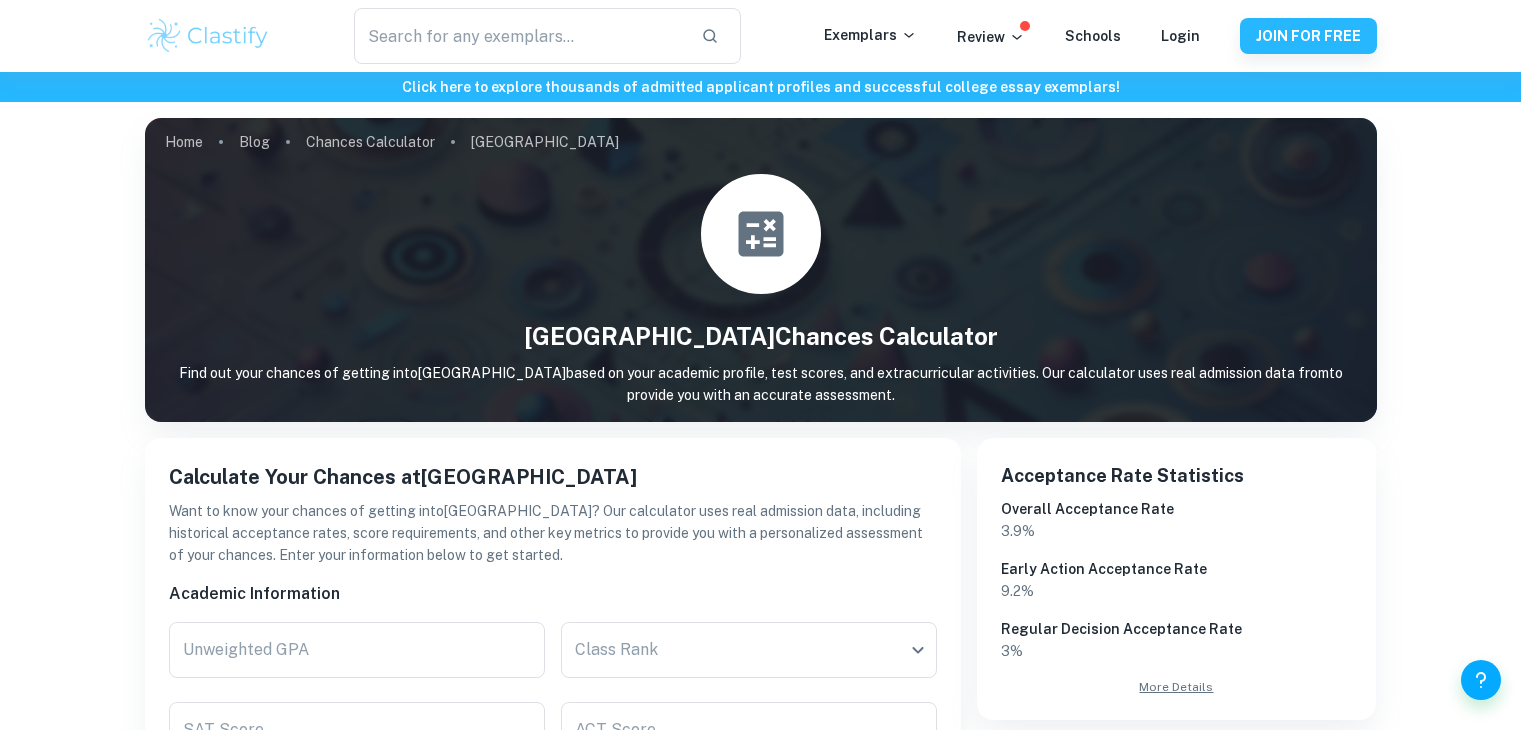 scroll, scrollTop: 296, scrollLeft: 0, axis: vertical 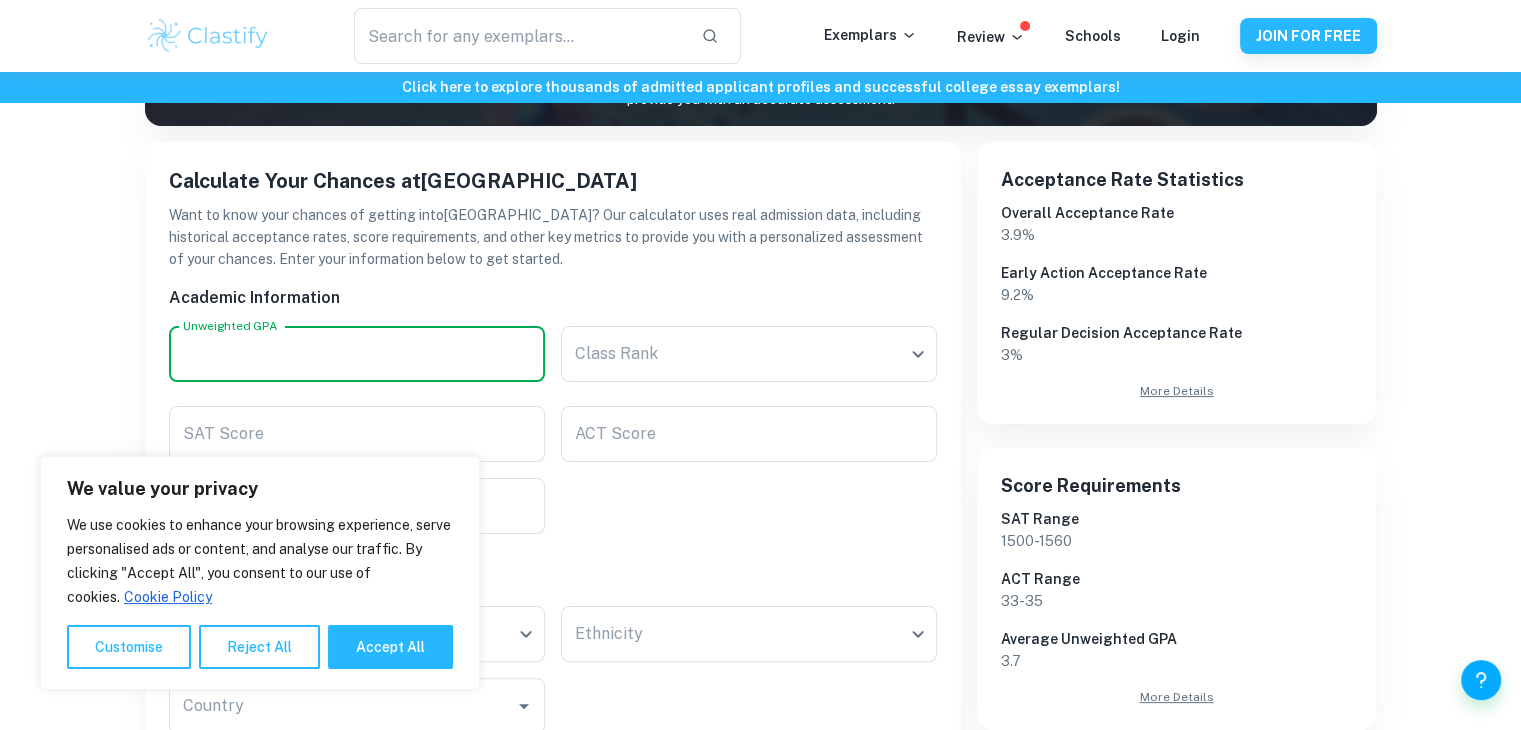 click on "Unweighted GPA" at bounding box center (357, 354) 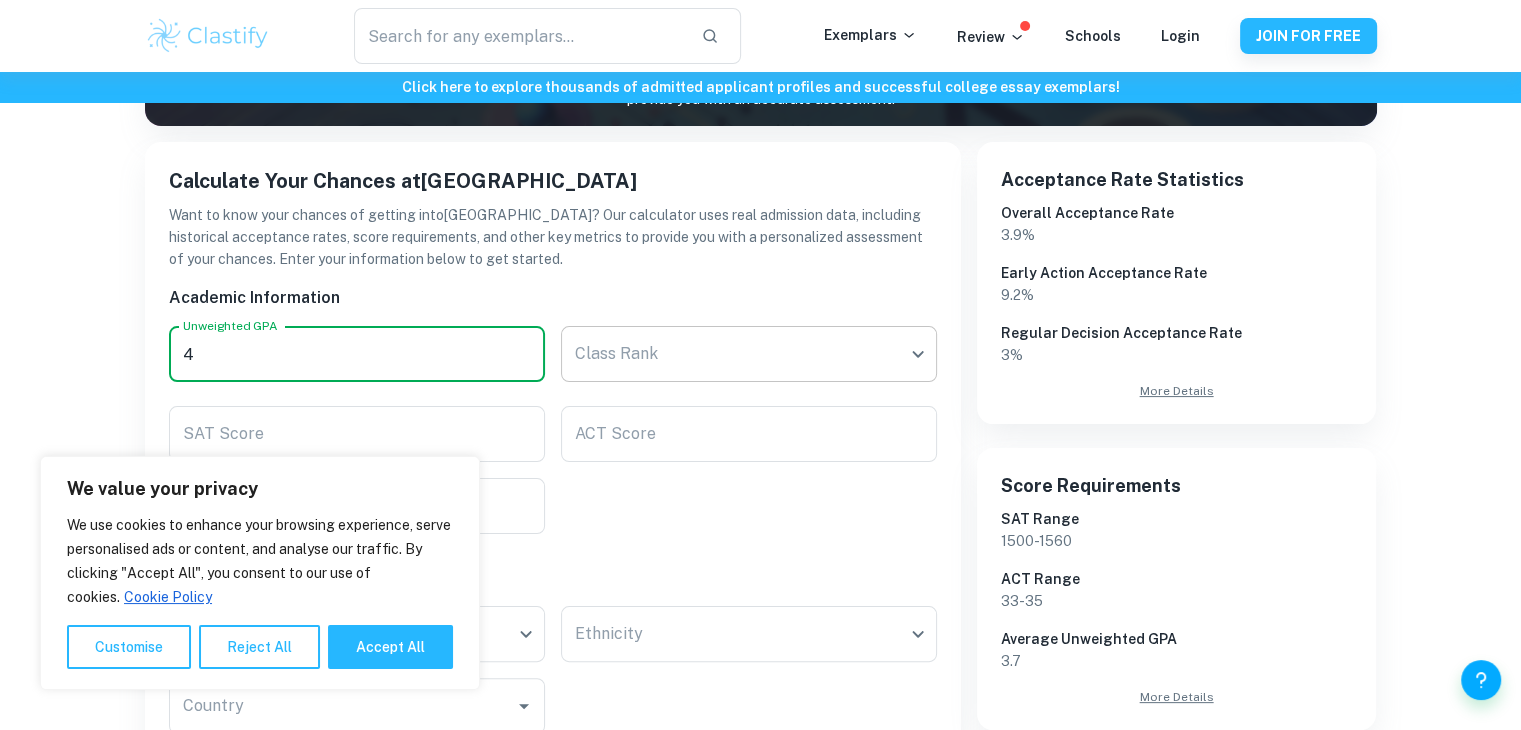 type on "4" 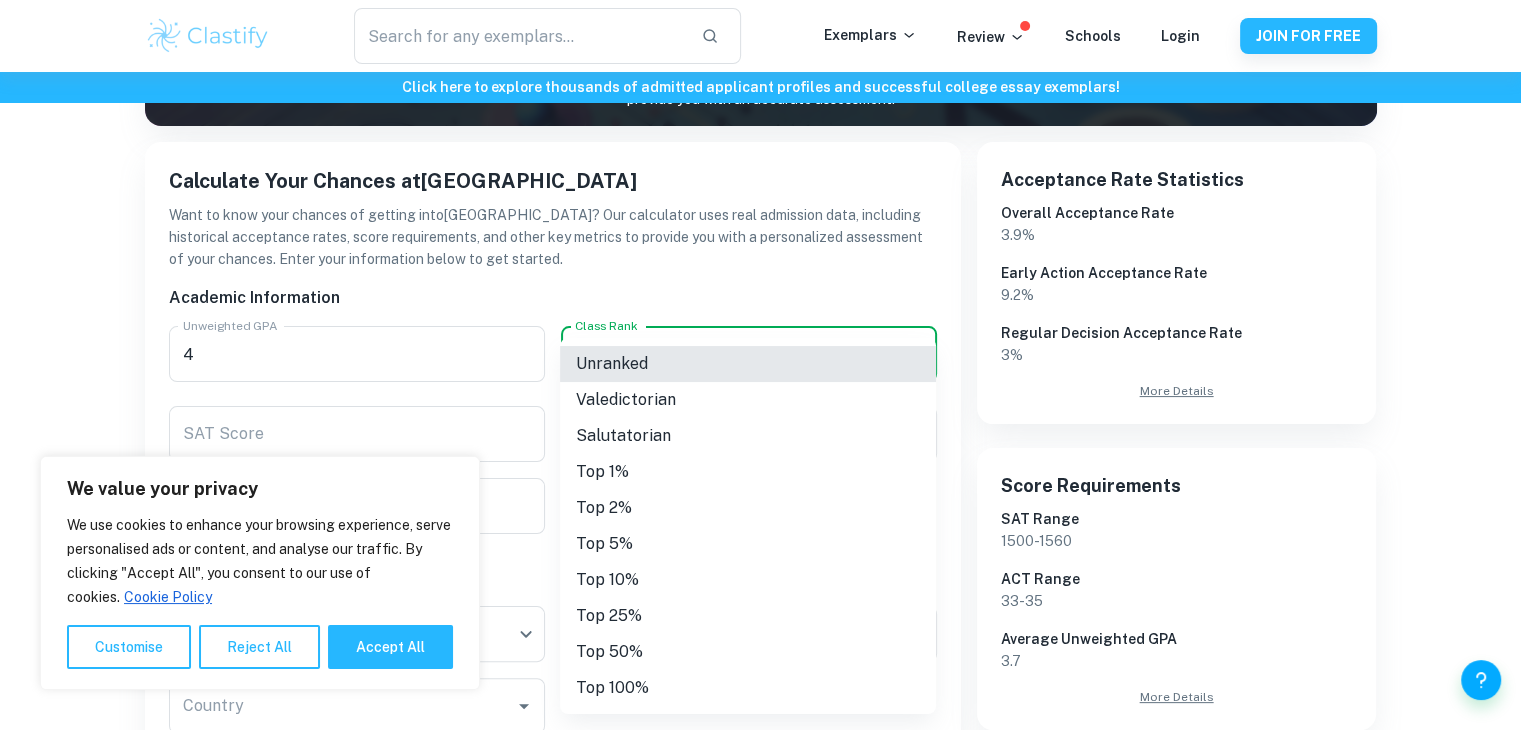 click on "Unranked" at bounding box center [748, 364] 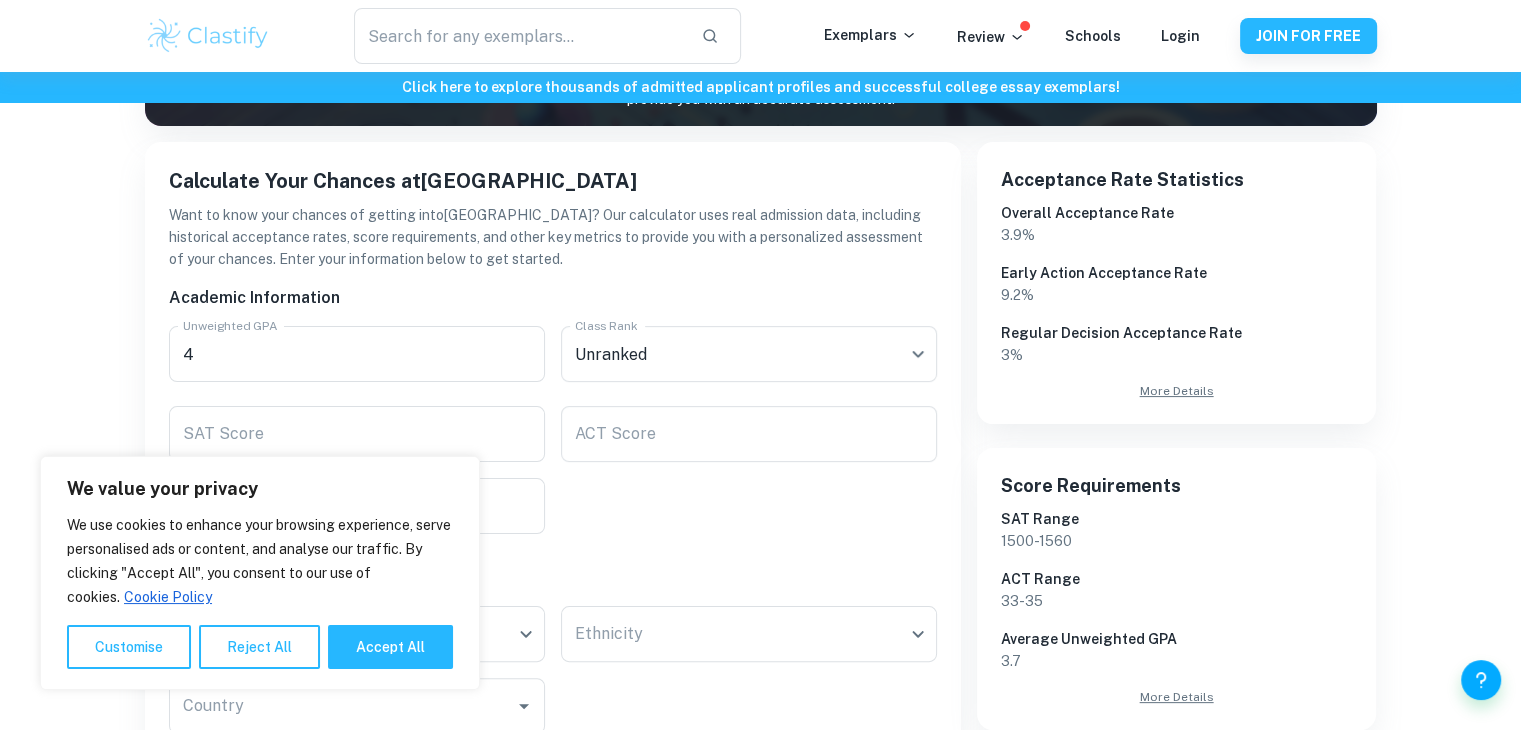 click on "We value your privacy We use cookies to enhance your browsing experience, serve personalised ads or content, and analyse our traffic. By clicking "Accept All", you consent to our use of cookies.   Cookie Policy Customise   Reject All   Accept All" at bounding box center [260, 573] 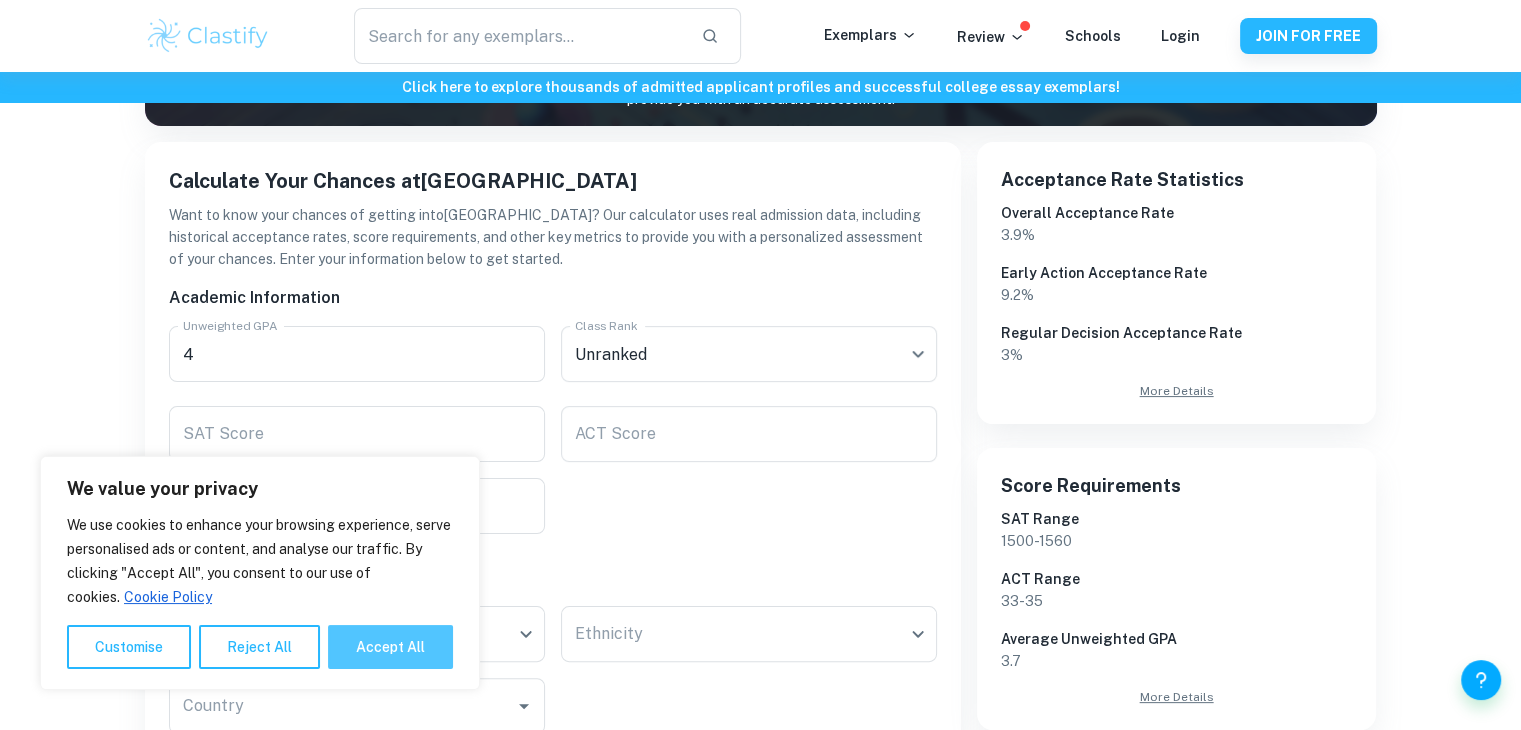 click on "Accept All" at bounding box center (390, 647) 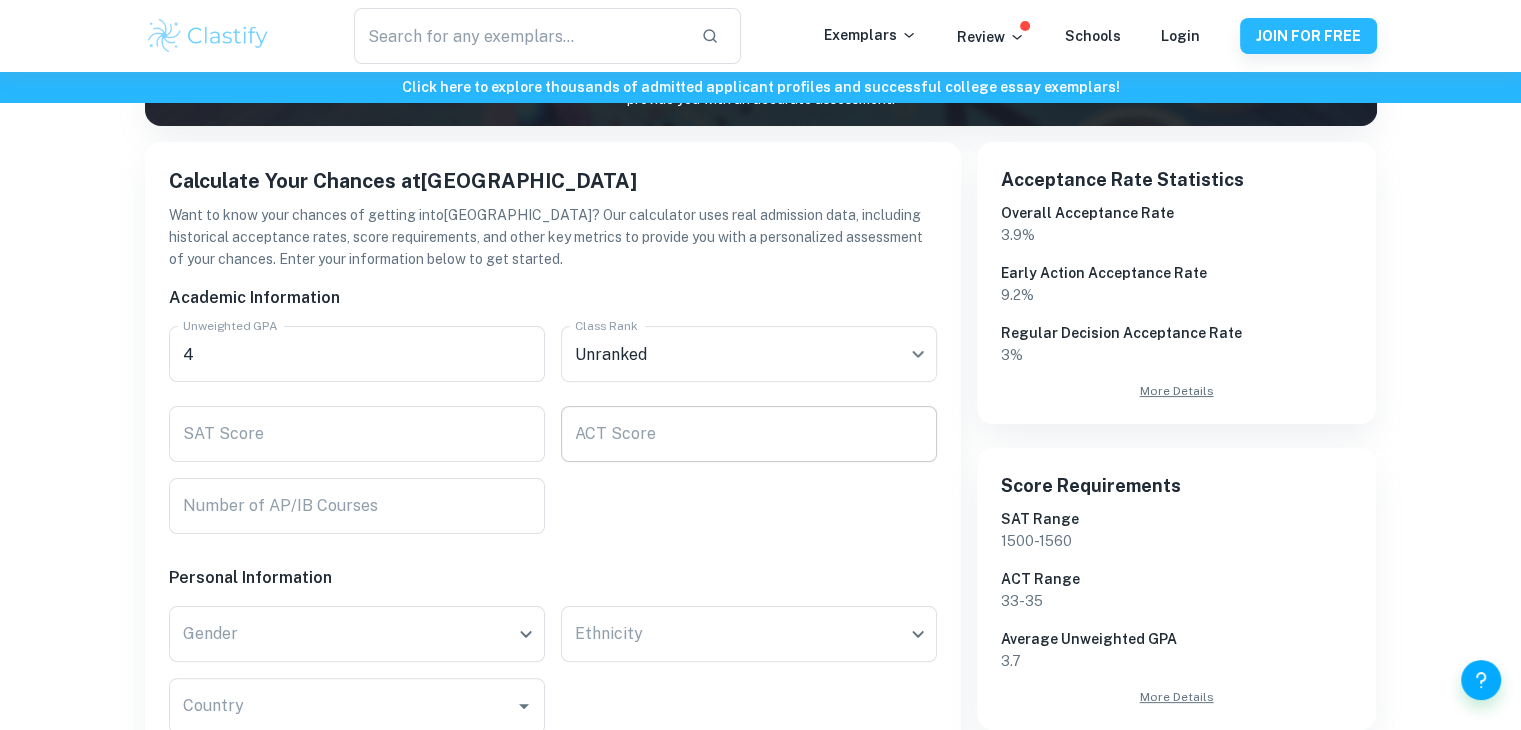 click on "ACT Score" at bounding box center (749, 434) 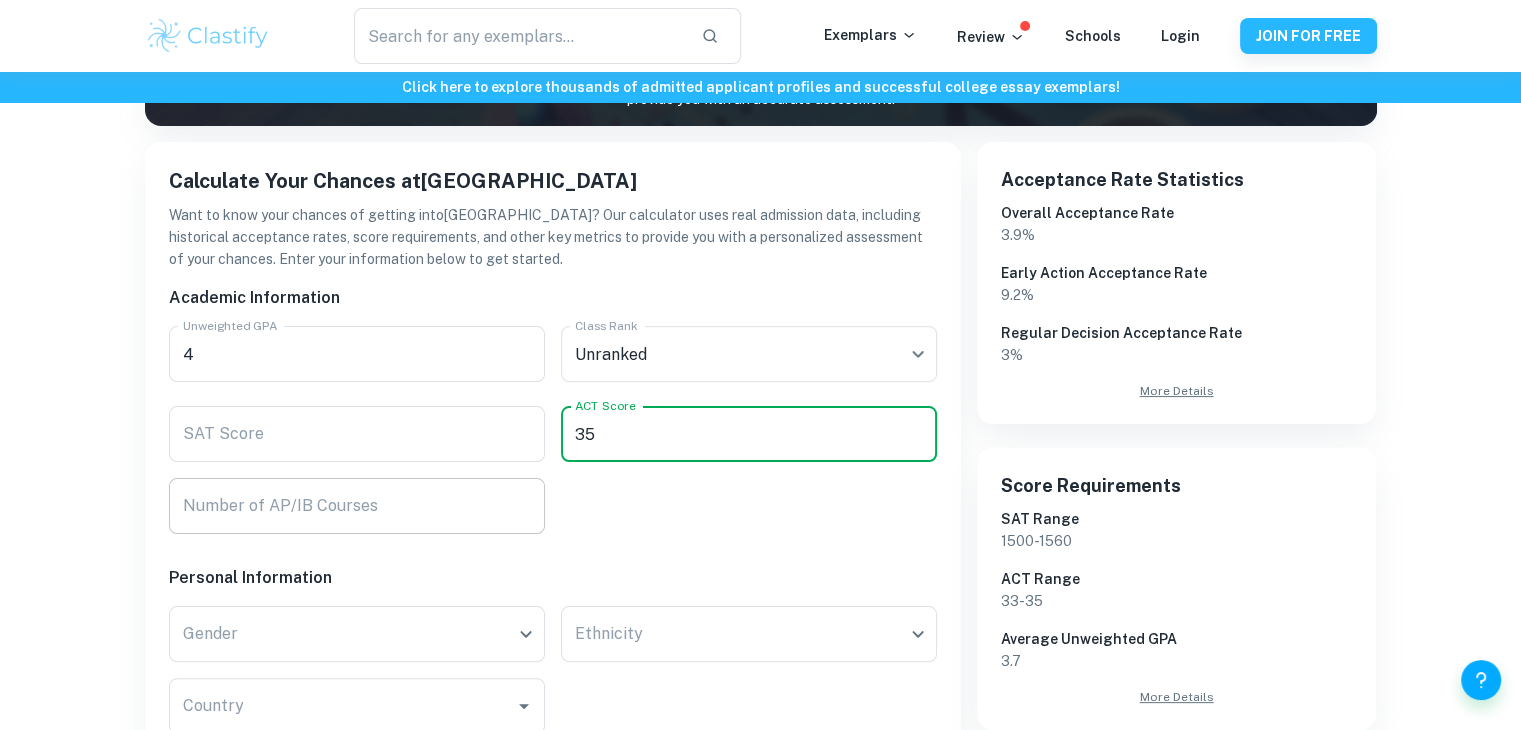 type on "35" 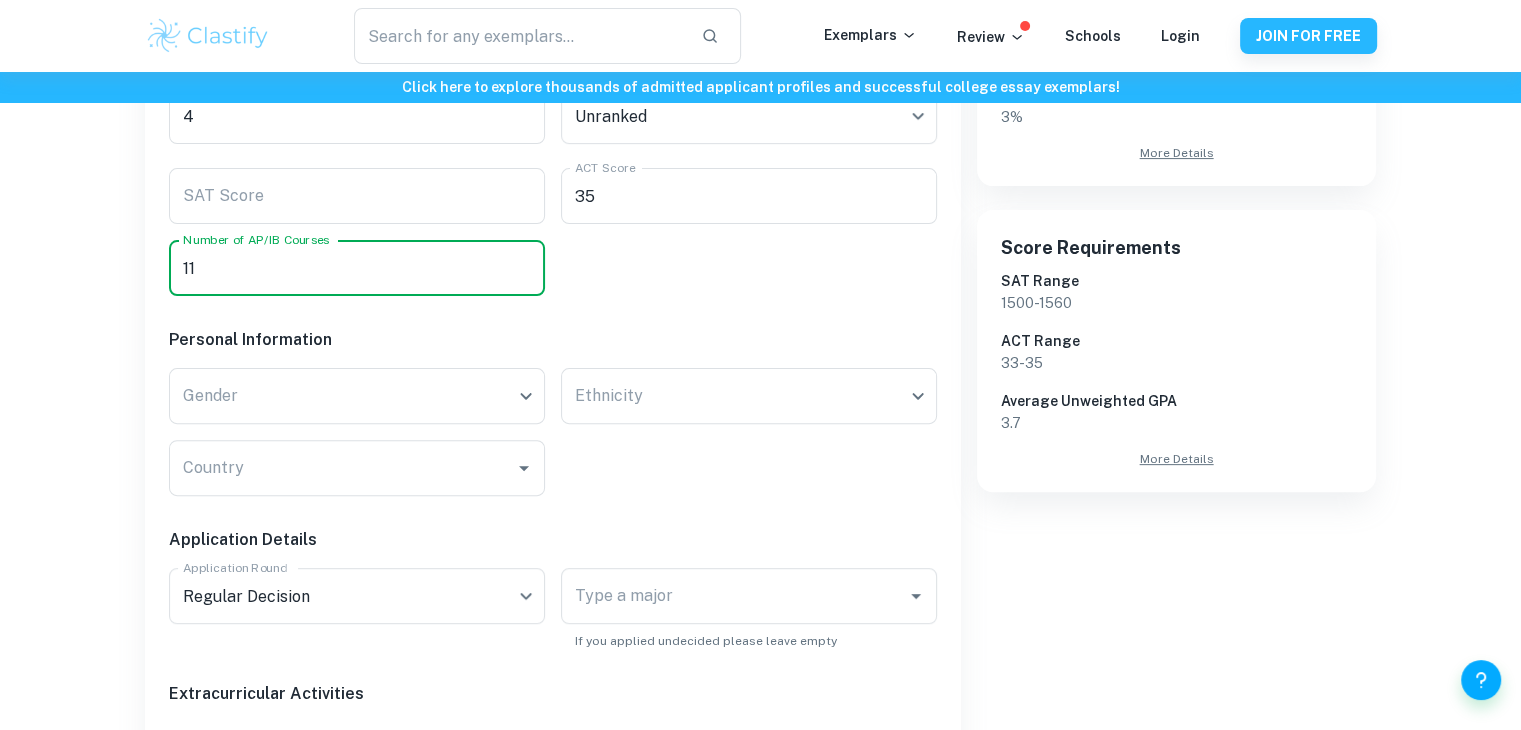scroll, scrollTop: 535, scrollLeft: 0, axis: vertical 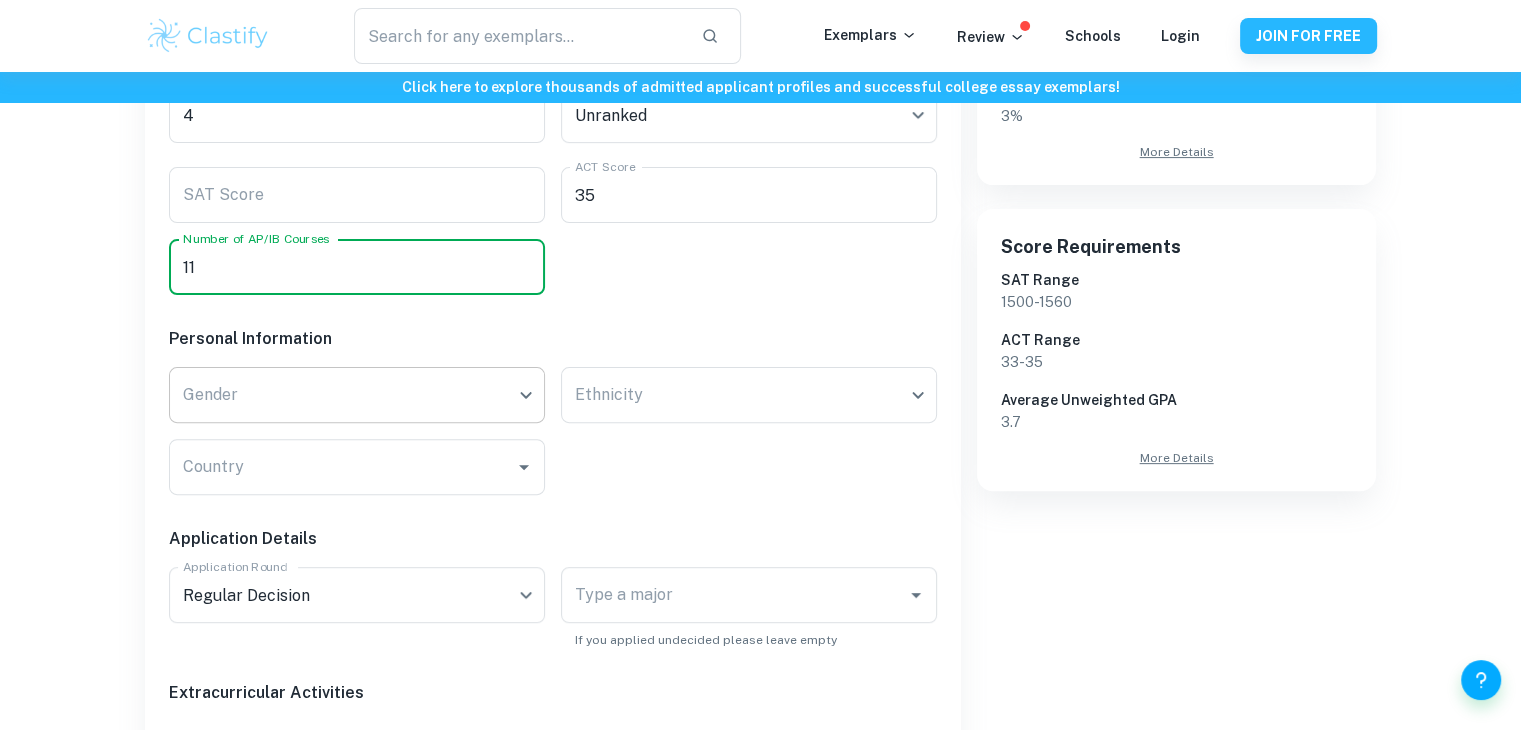 type on "11" 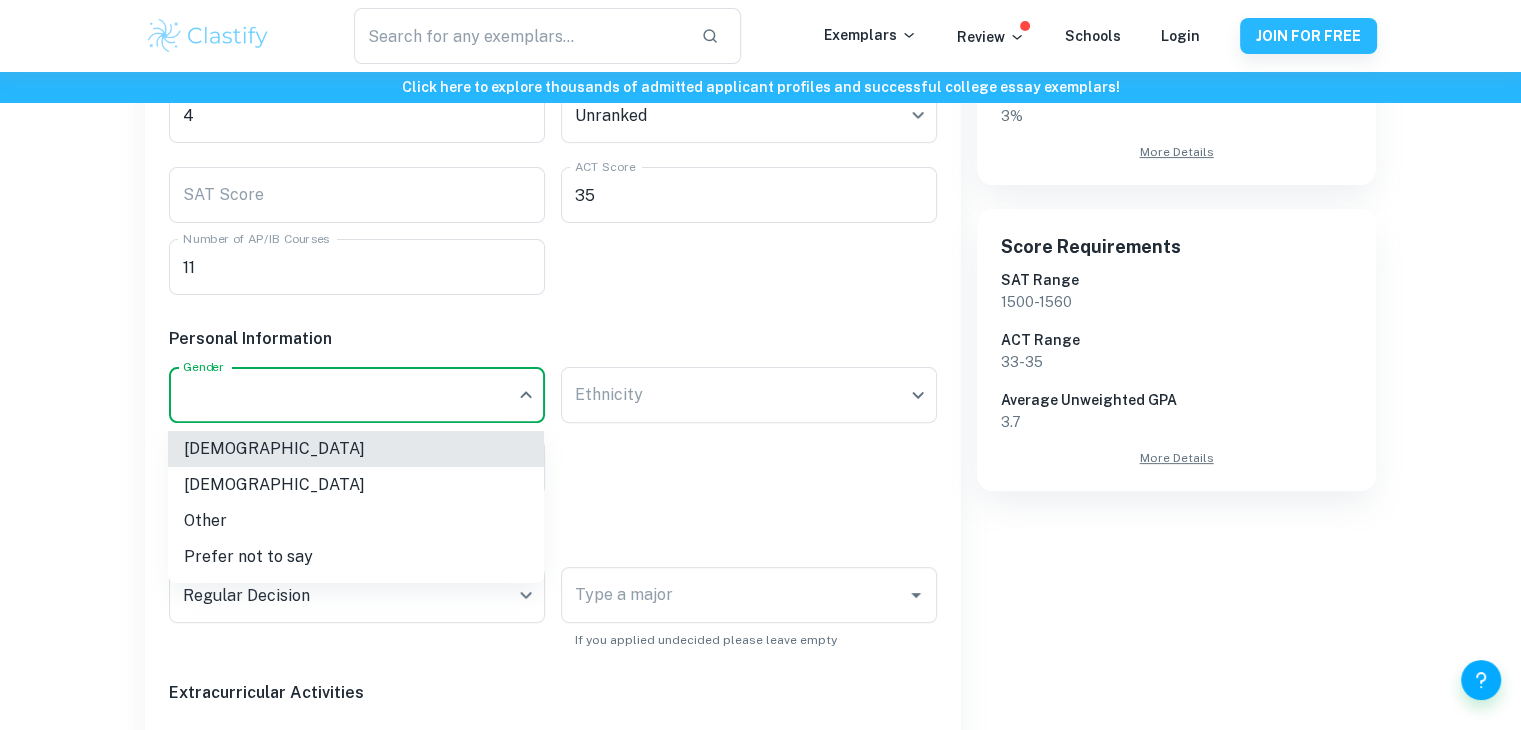 click on "[DEMOGRAPHIC_DATA]" at bounding box center (356, 485) 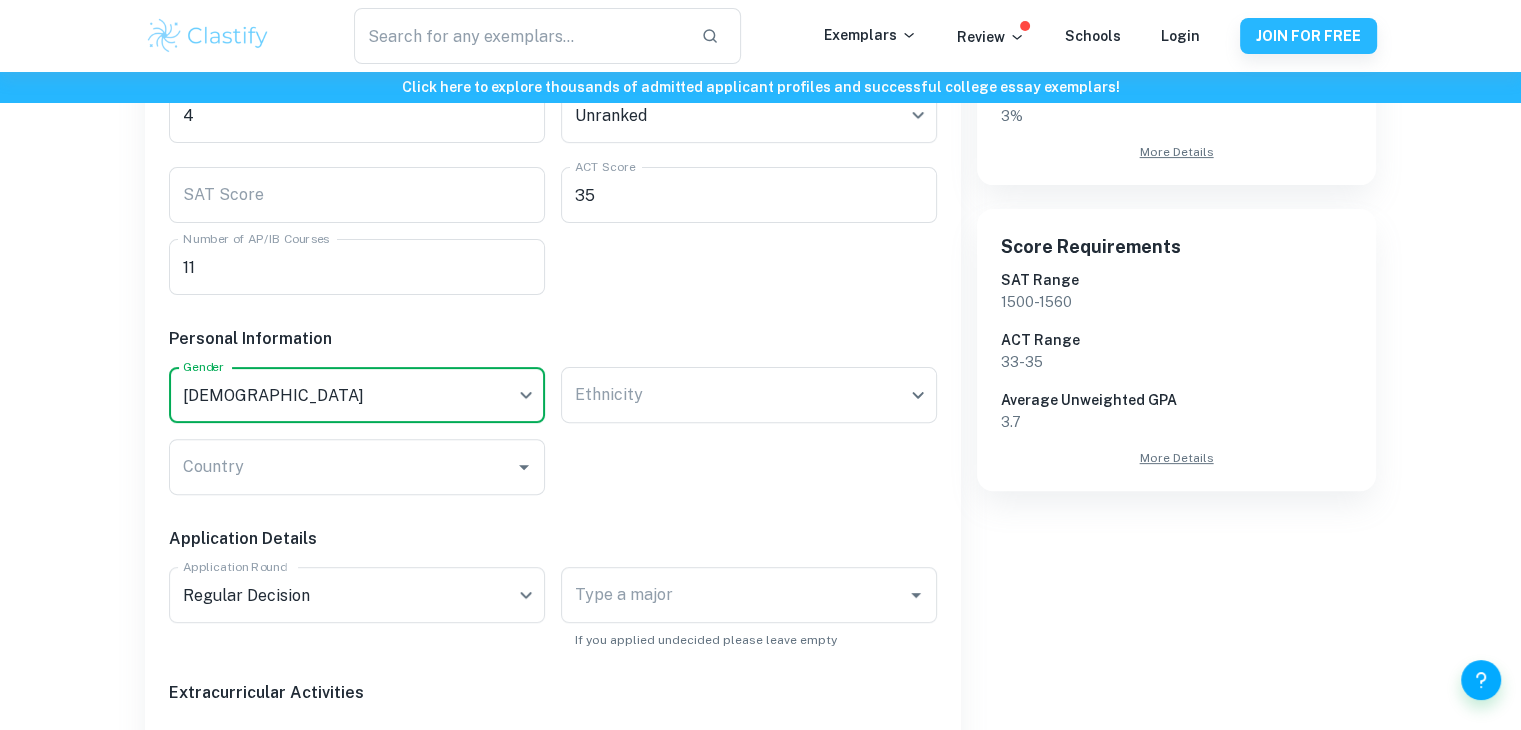 click on "We value your privacy We use cookies to enhance your browsing experience, serve personalised ads or content, and analyse our traffic. By clicking "Accept All", you consent to our use of cookies.   Cookie Policy Customise   Reject All   Accept All   Customise Consent Preferences   We use cookies to help you navigate efficiently and perform certain functions. You will find detailed information about all cookies under each consent category below. The cookies that are categorised as "Necessary" are stored on your browser as they are essential for enabling the basic functionalities of the site. ...  Show more For more information on how Google's third-party cookies operate and handle your data, see:   Google Privacy Policy Necessary Always Active Necessary cookies are required to enable the basic features of this site, such as providing secure log-in or adjusting your consent preferences. These cookies do not store any personally identifiable data. Functional Analytics Performance Advertisement Uncategorised" at bounding box center (760, -98) 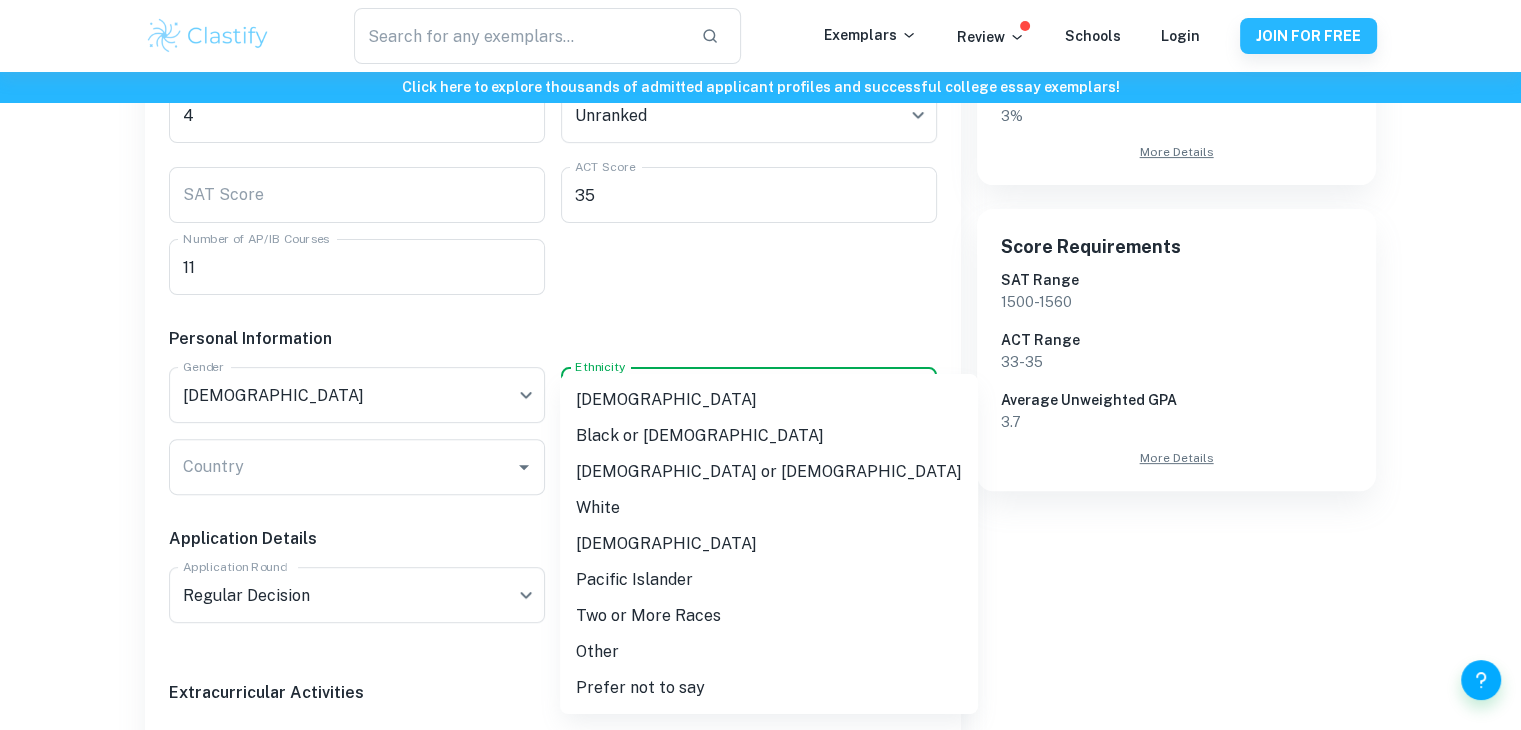 click on "Two or More Races" at bounding box center [769, 616] 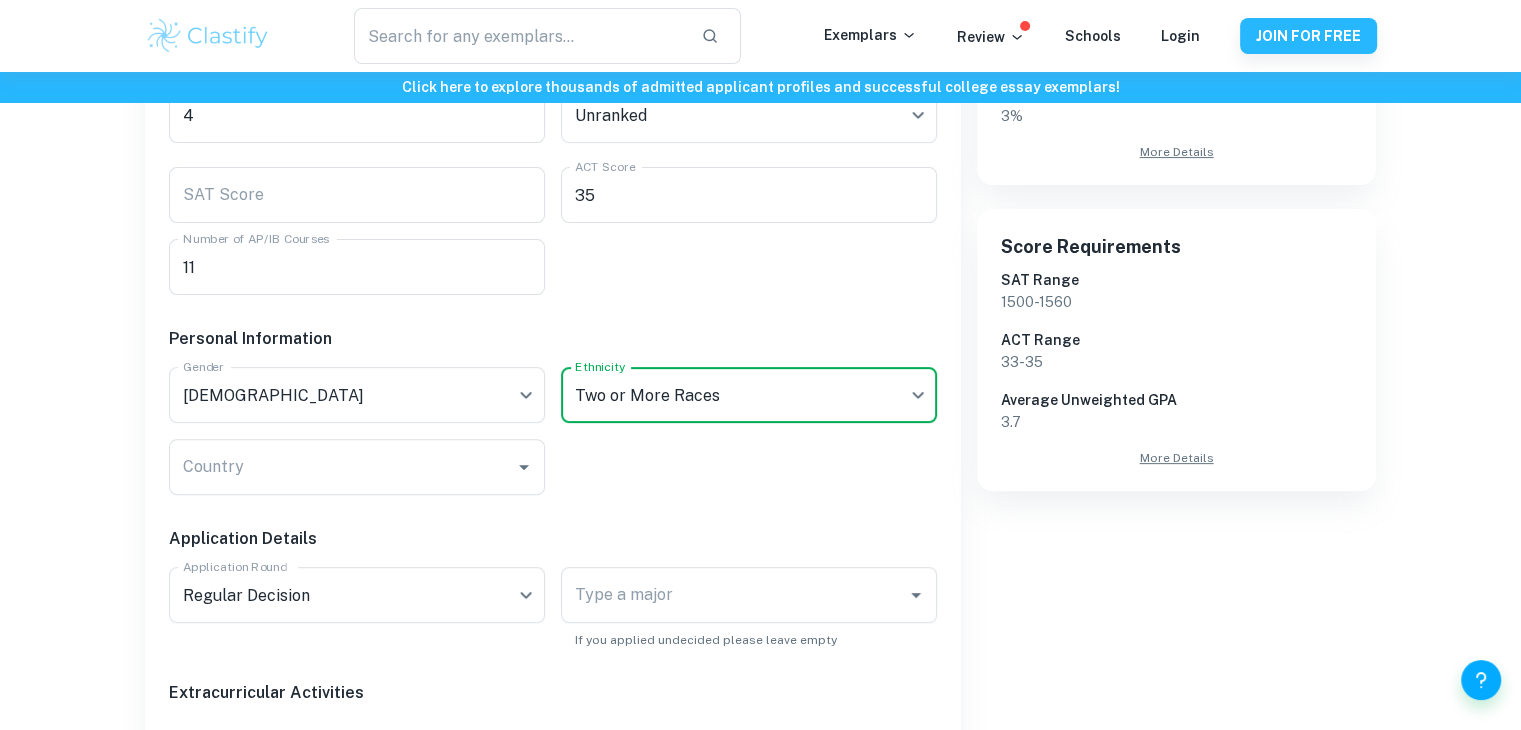 click on "Country" at bounding box center (342, 467) 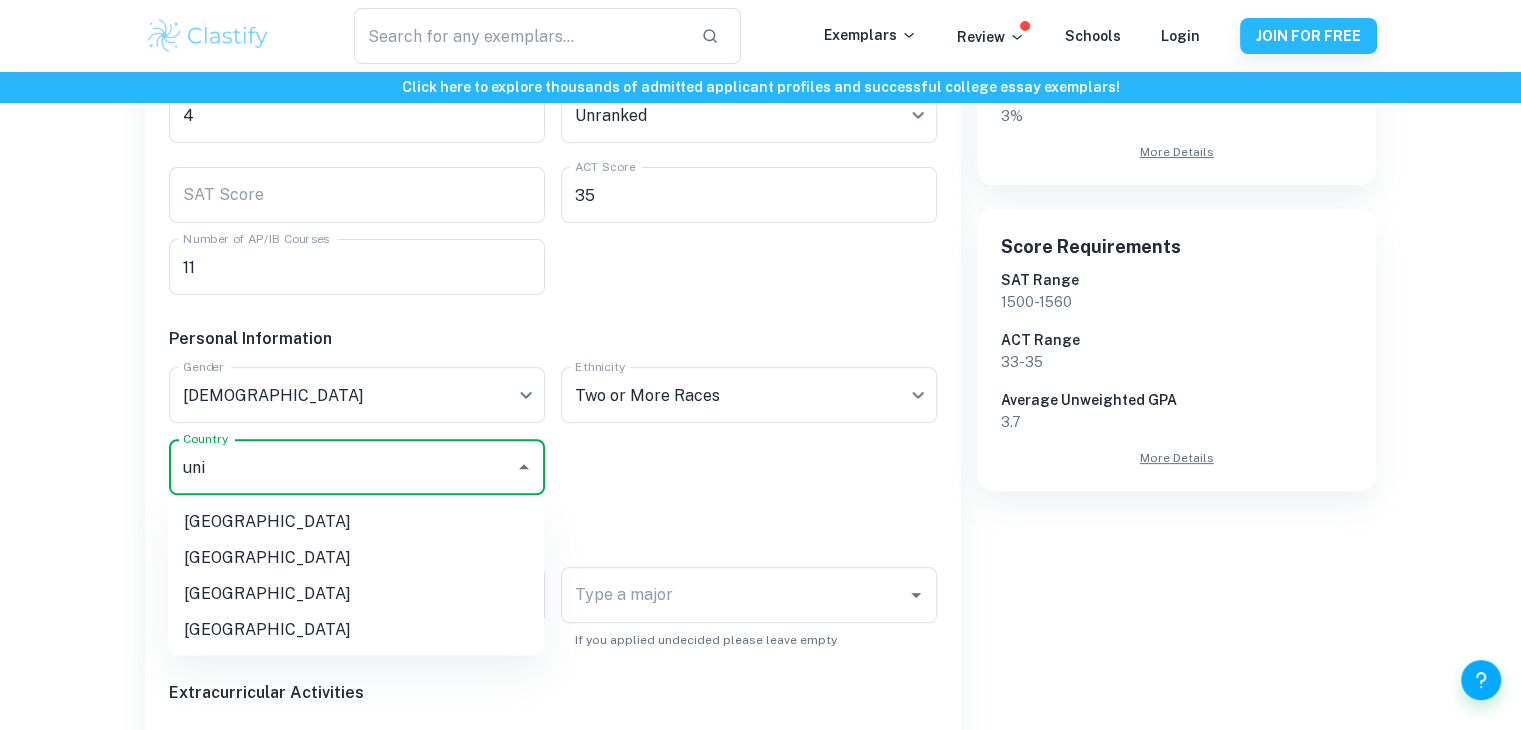 click on "[GEOGRAPHIC_DATA]" at bounding box center [356, 629] 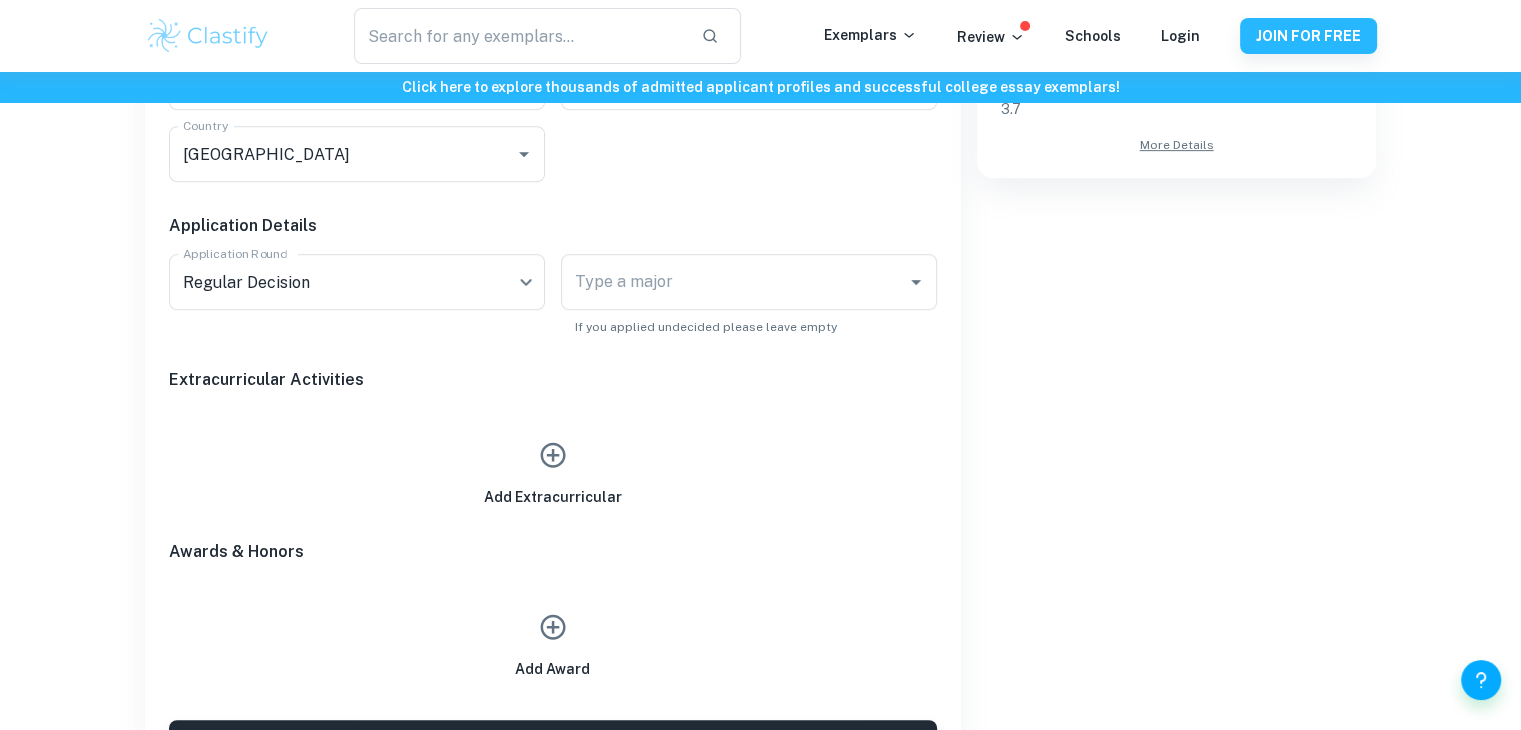 scroll, scrollTop: 862, scrollLeft: 0, axis: vertical 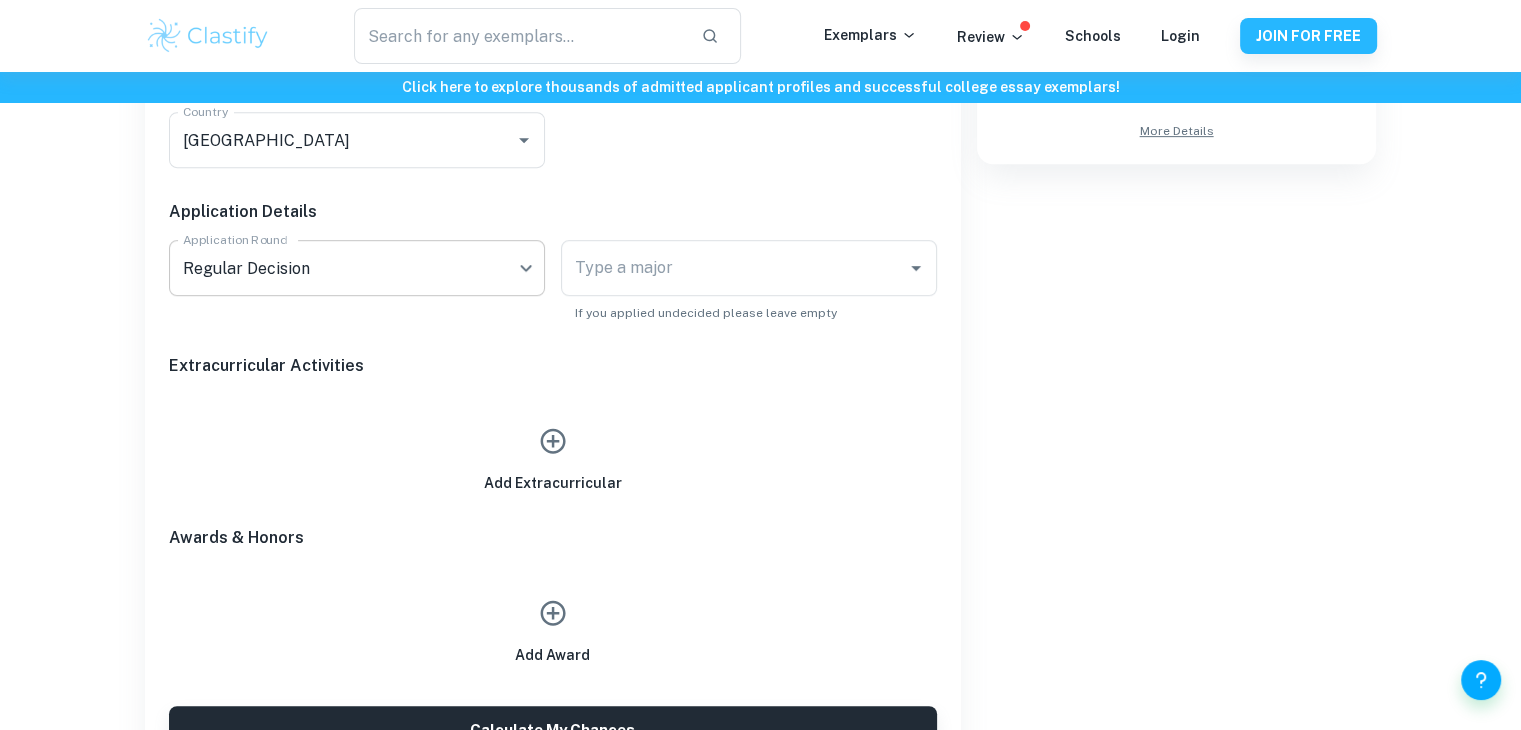 click on "We value your privacy We use cookies to enhance your browsing experience, serve personalised ads or content, and analyse our traffic. By clicking "Accept All", you consent to our use of cookies.   Cookie Policy Customise   Reject All   Accept All   Customise Consent Preferences   We use cookies to help you navigate efficiently and perform certain functions. You will find detailed information about all cookies under each consent category below. The cookies that are categorised as "Necessary" are stored on your browser as they are essential for enabling the basic functionalities of the site. ...  Show more For more information on how Google's third-party cookies operate and handle your data, see:   Google Privacy Policy Necessary Always Active Necessary cookies are required to enable the basic features of this site, such as providing secure log-in or adjusting your consent preferences. These cookies do not store any personally identifiable data. Functional Analytics Performance Advertisement Uncategorised" at bounding box center [760, -425] 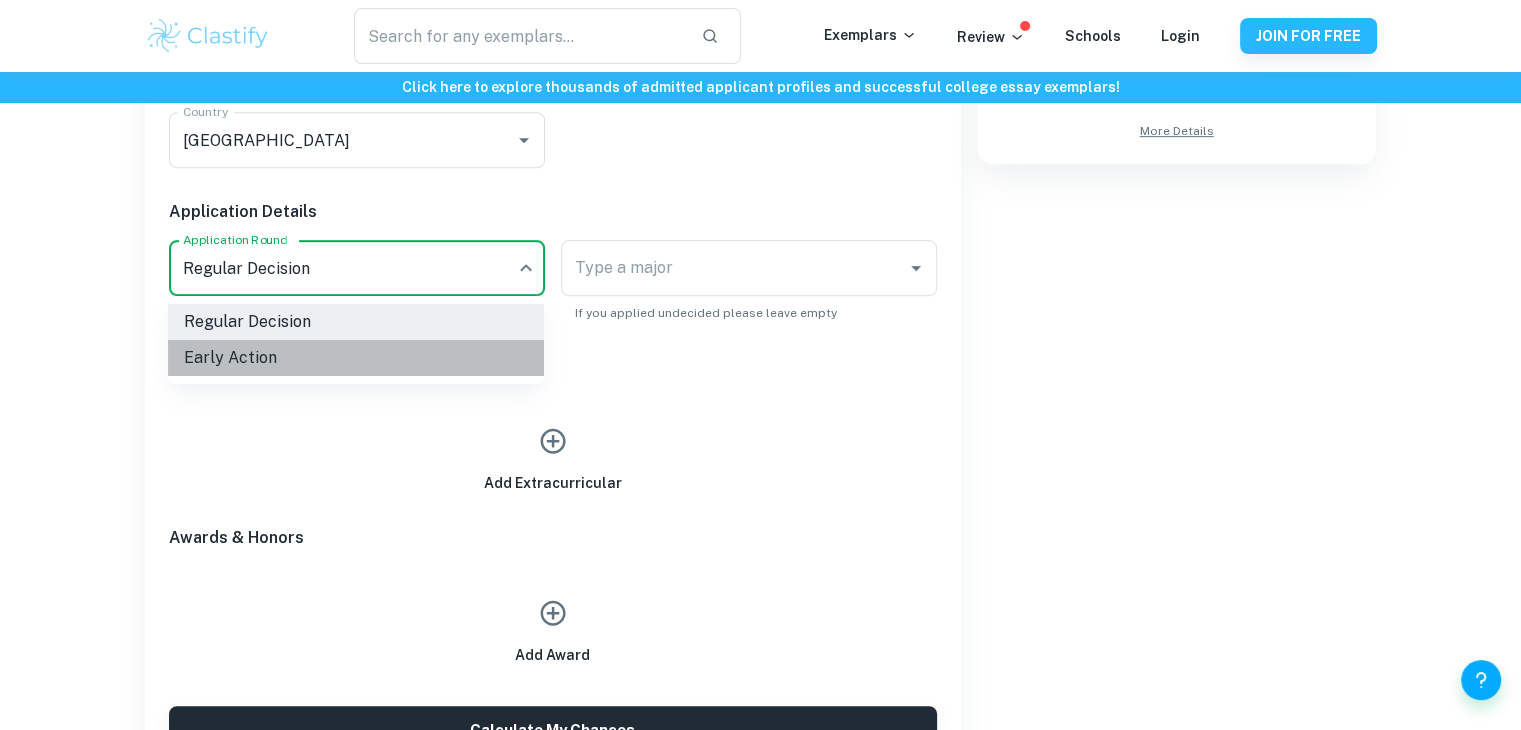 click on "Early Action" at bounding box center (356, 358) 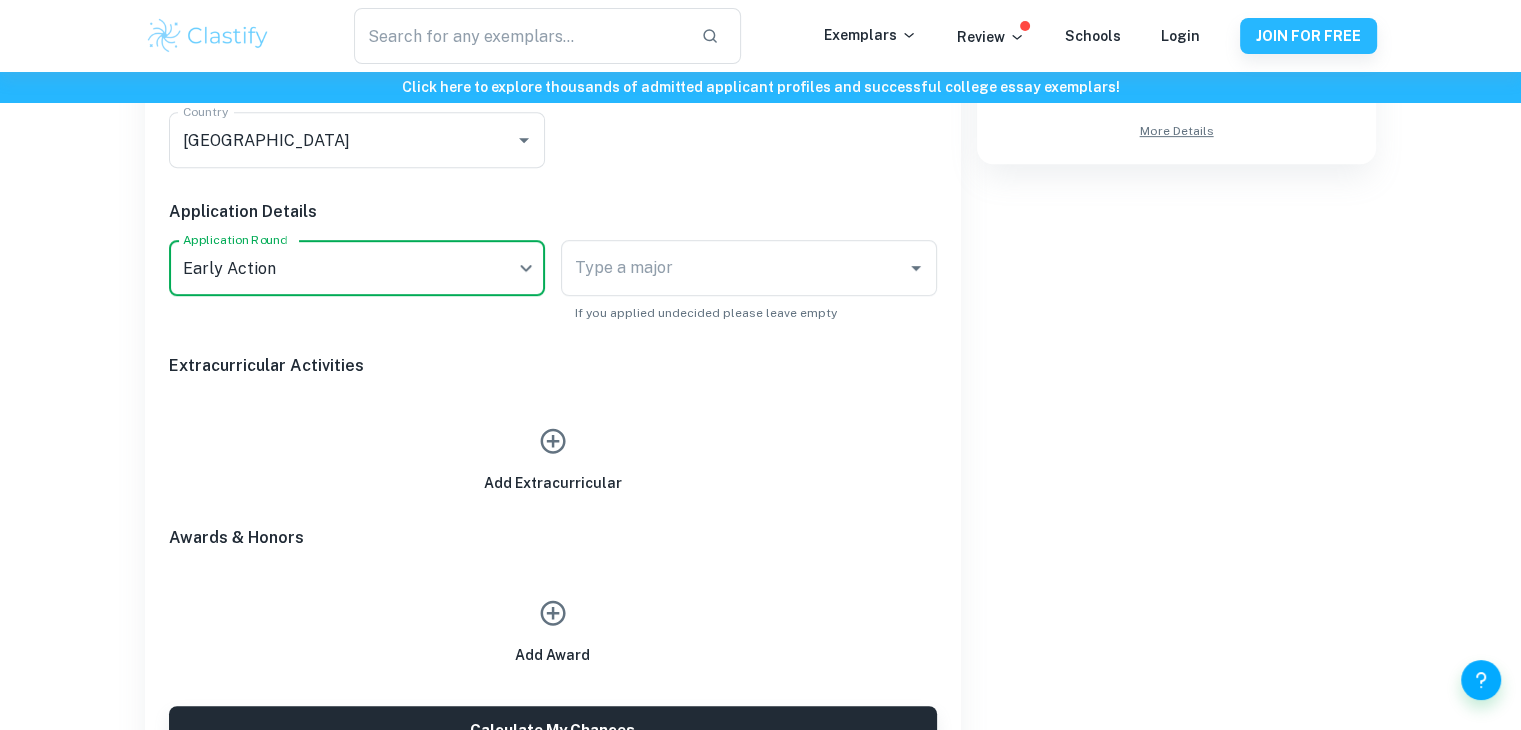 click on "Type a major" at bounding box center (749, 268) 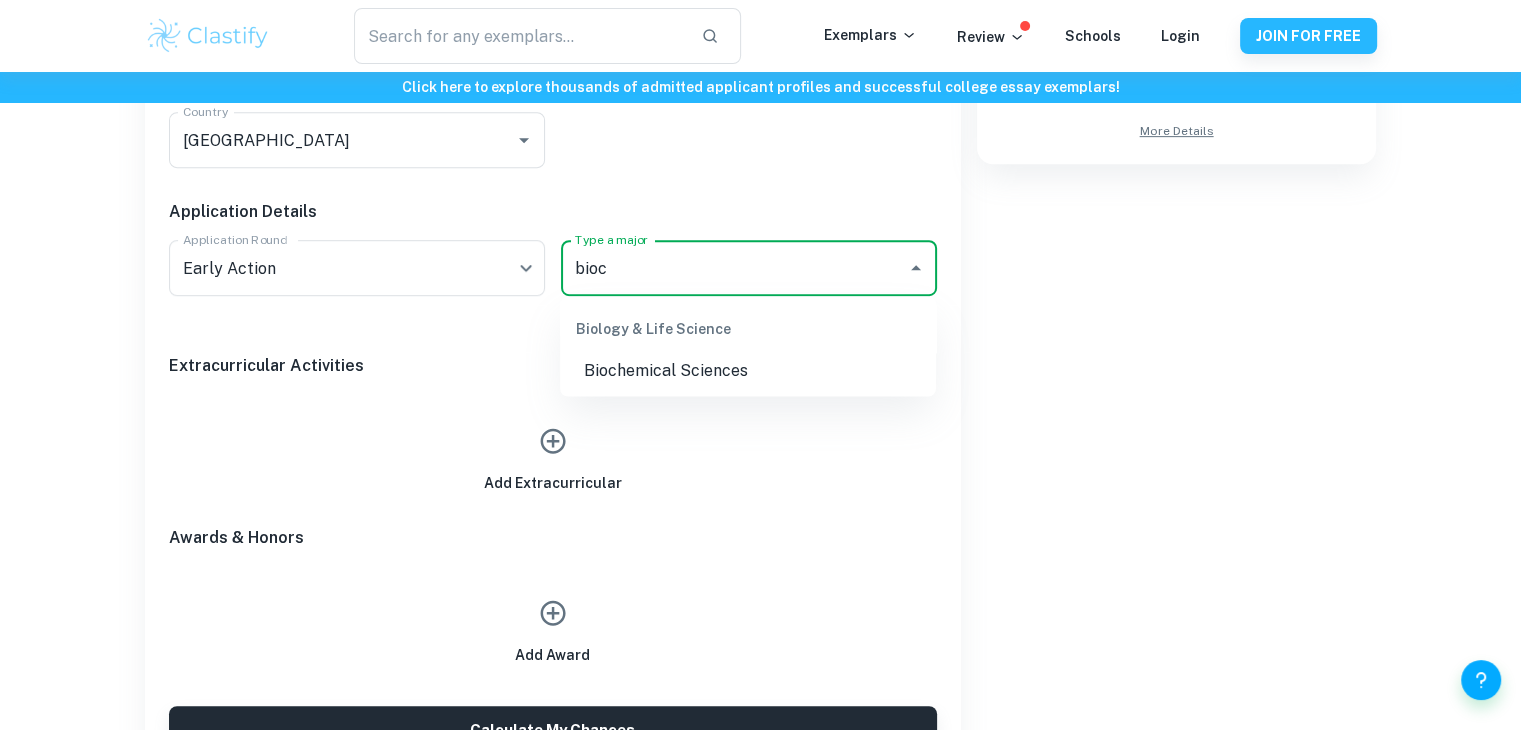 click on "Biochemical Sciences" at bounding box center (748, 370) 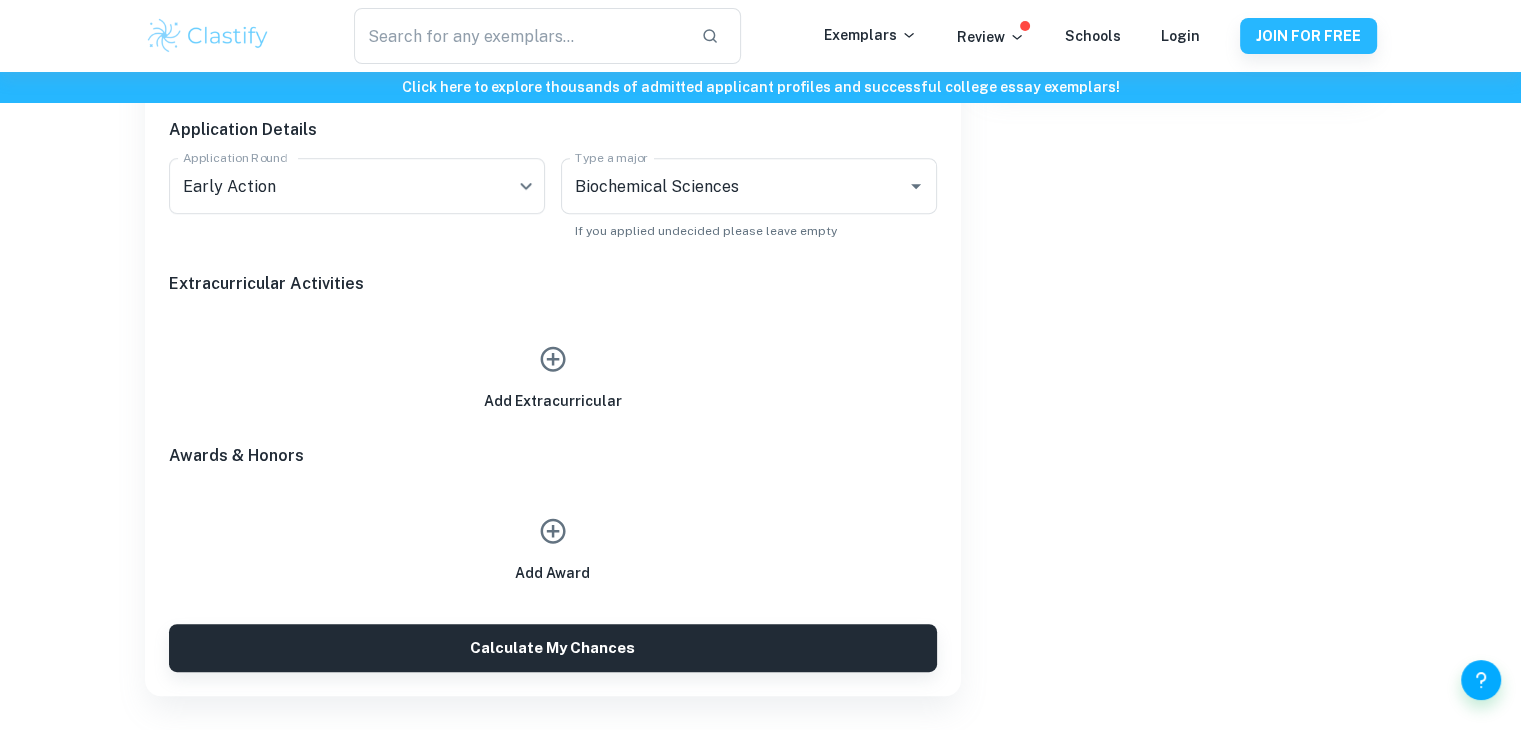 scroll, scrollTop: 946, scrollLeft: 0, axis: vertical 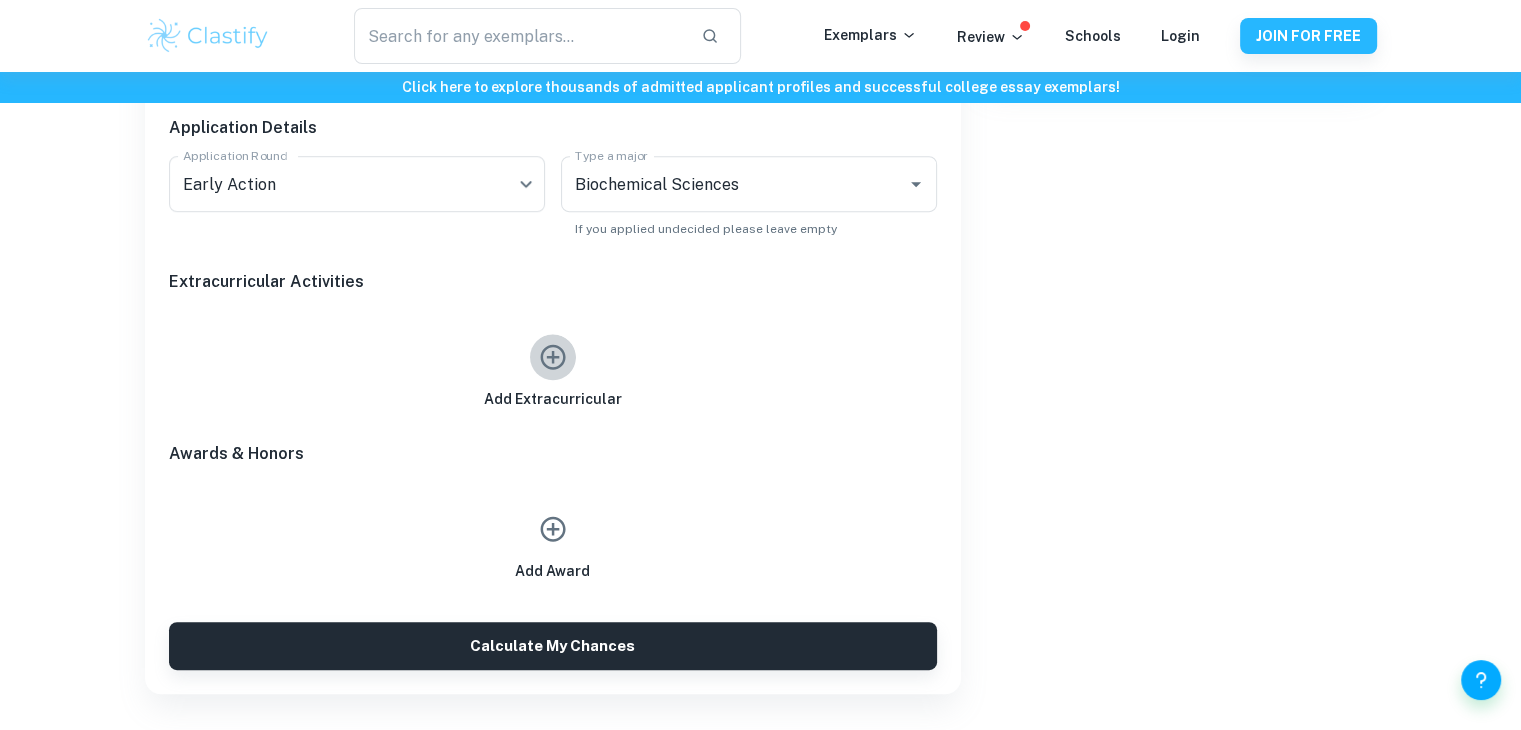 click 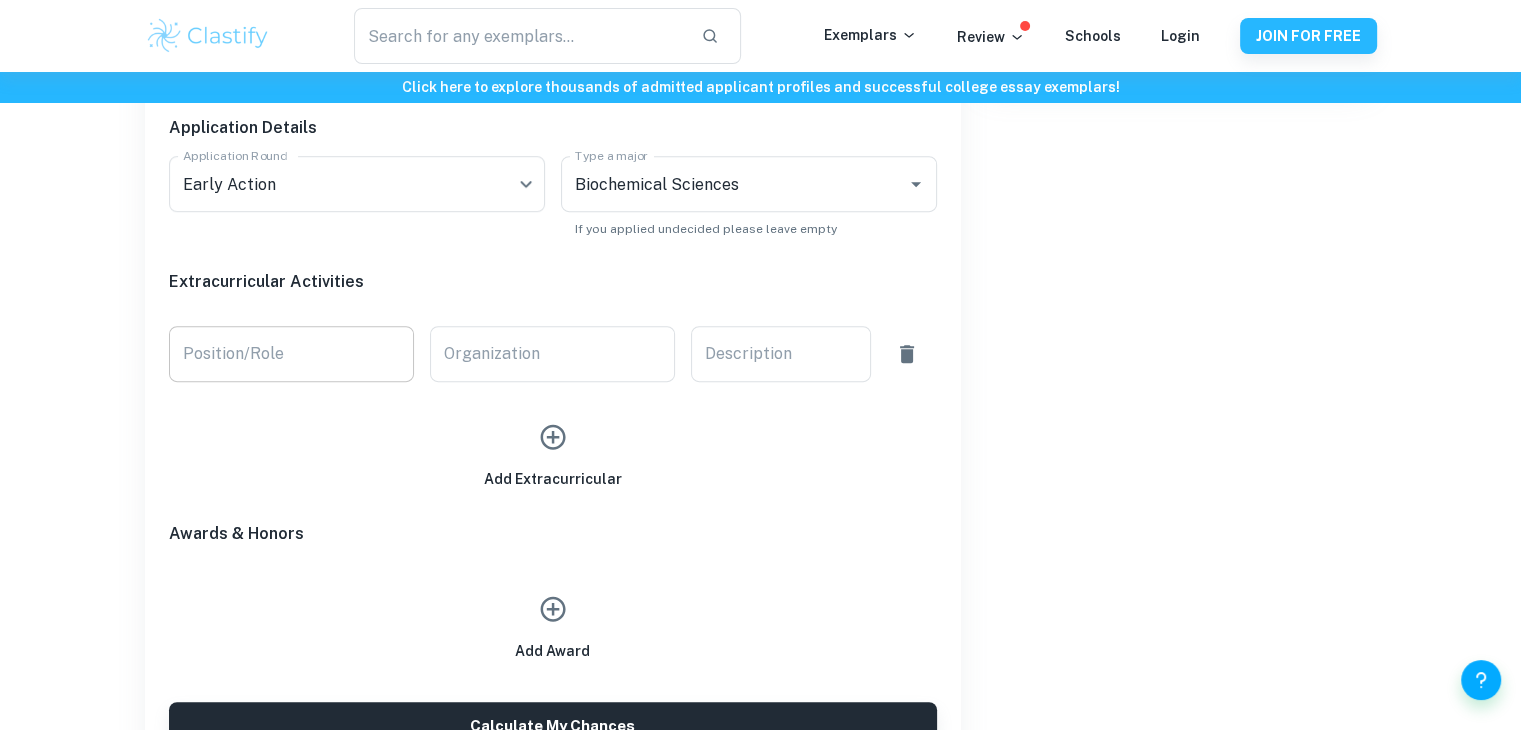 click on "Position/Role" at bounding box center [291, 354] 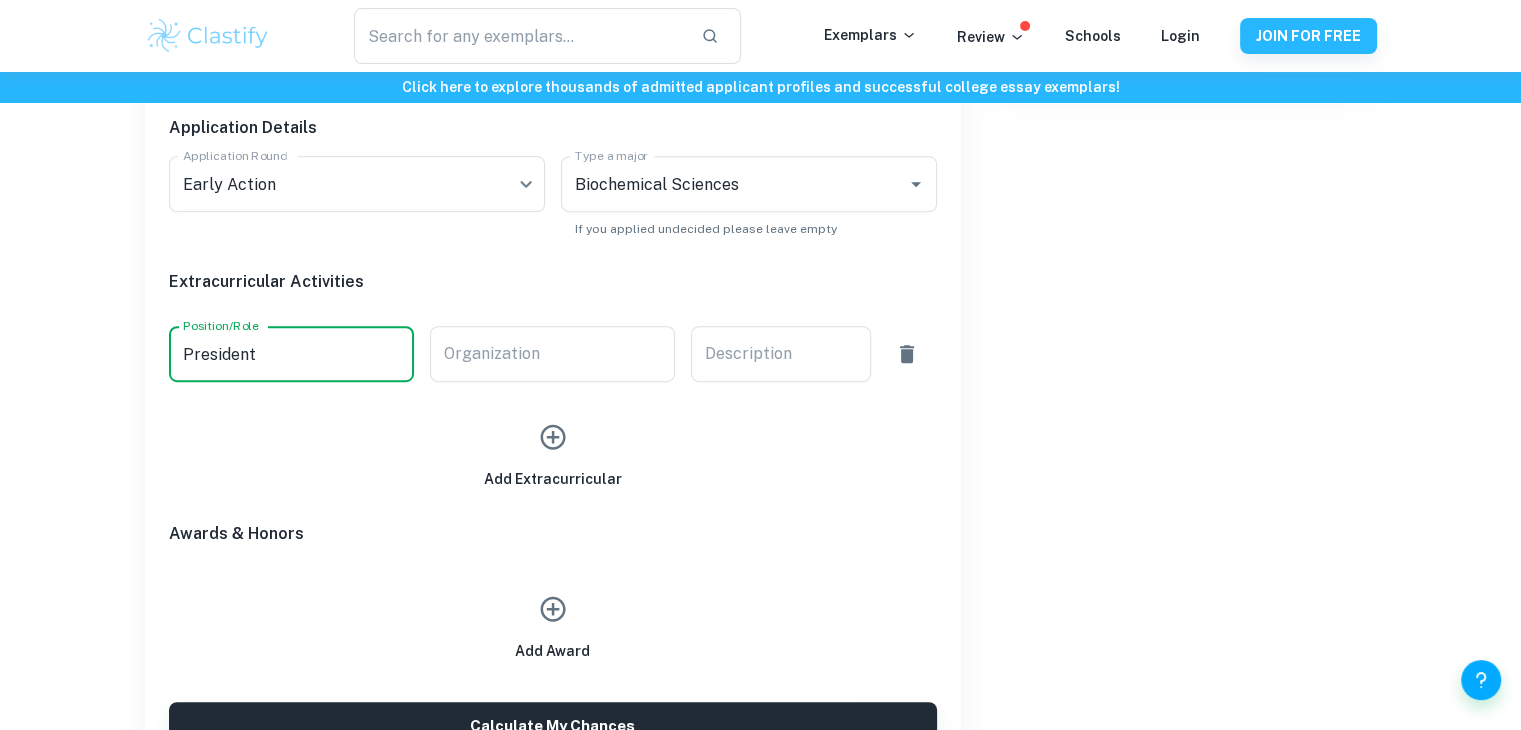 type on "President" 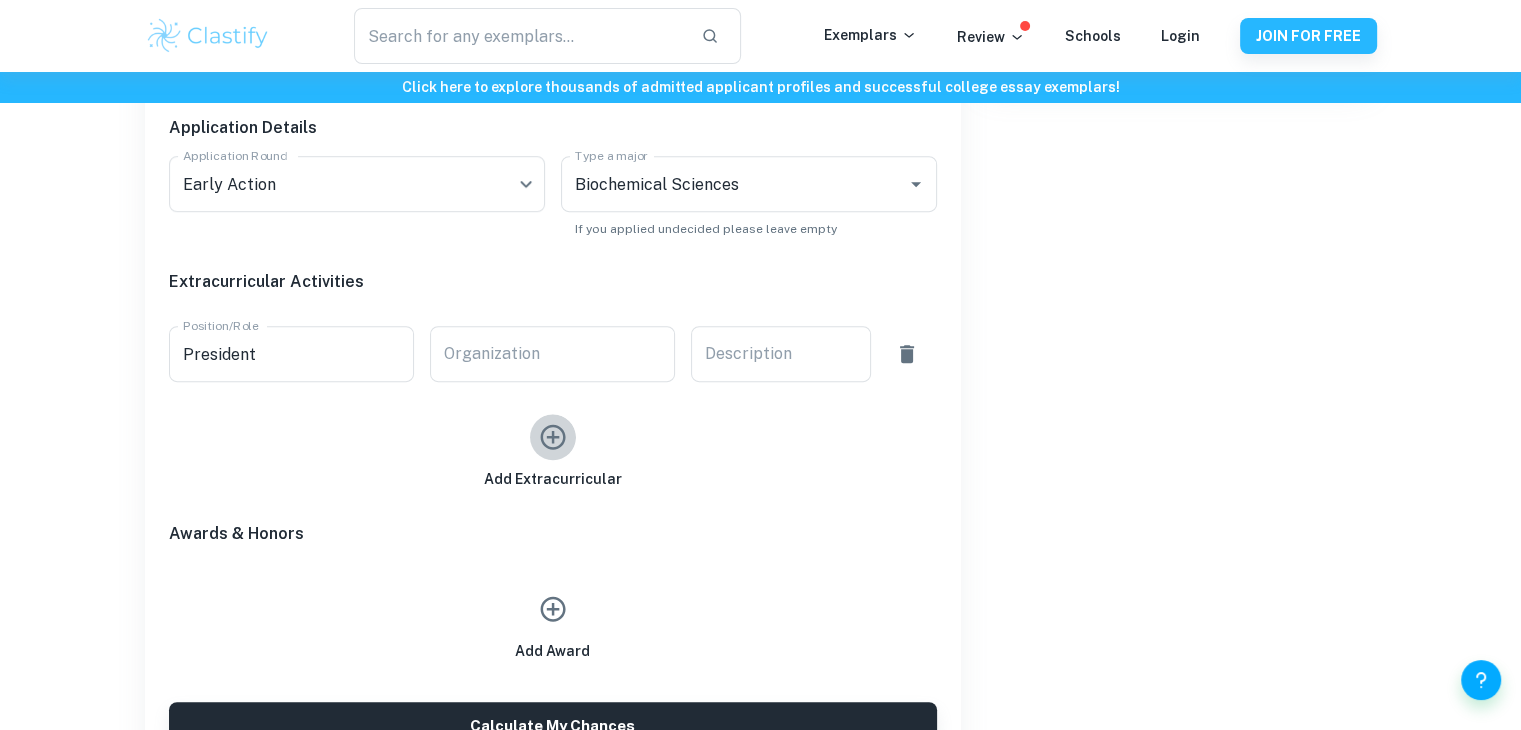 click 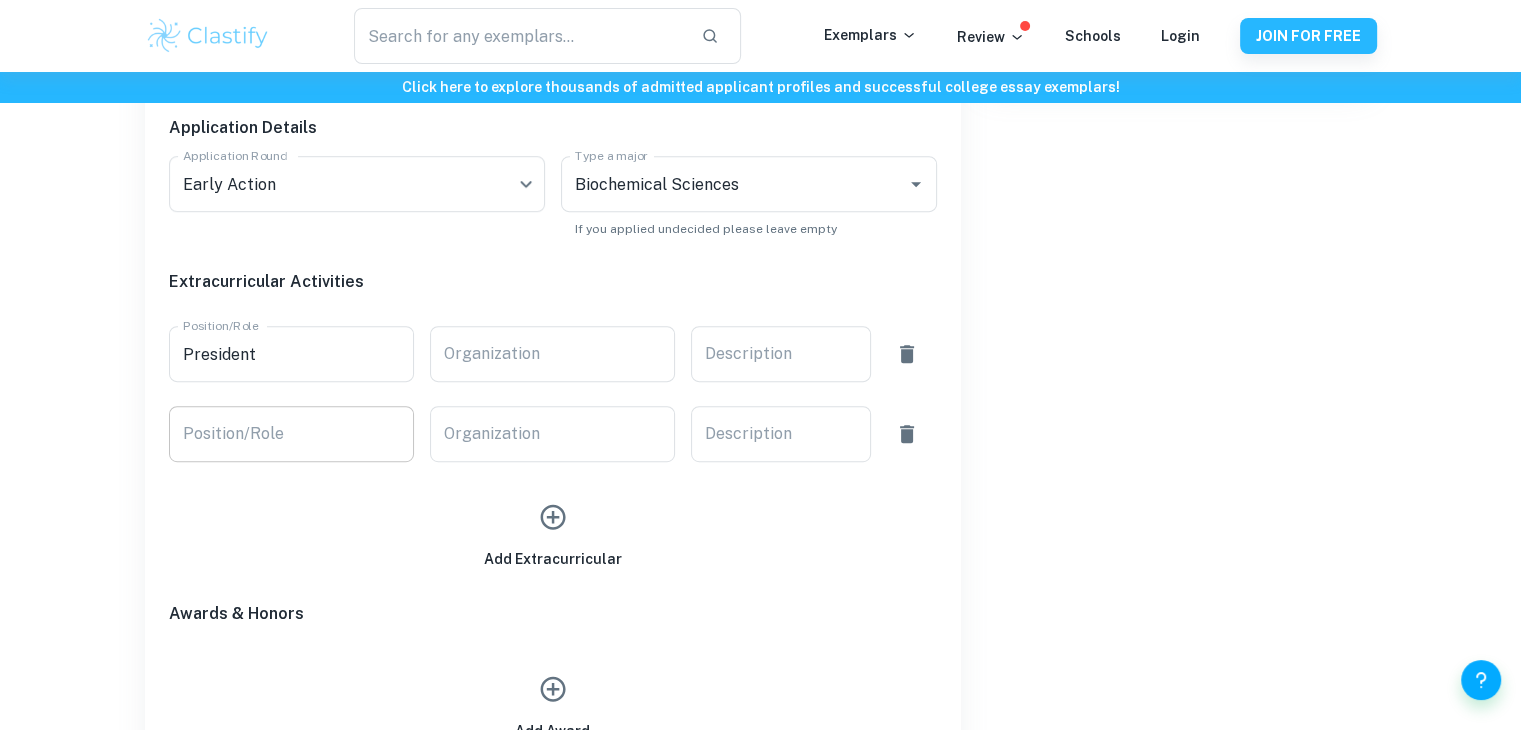 click on "Position/Role" at bounding box center [291, 434] 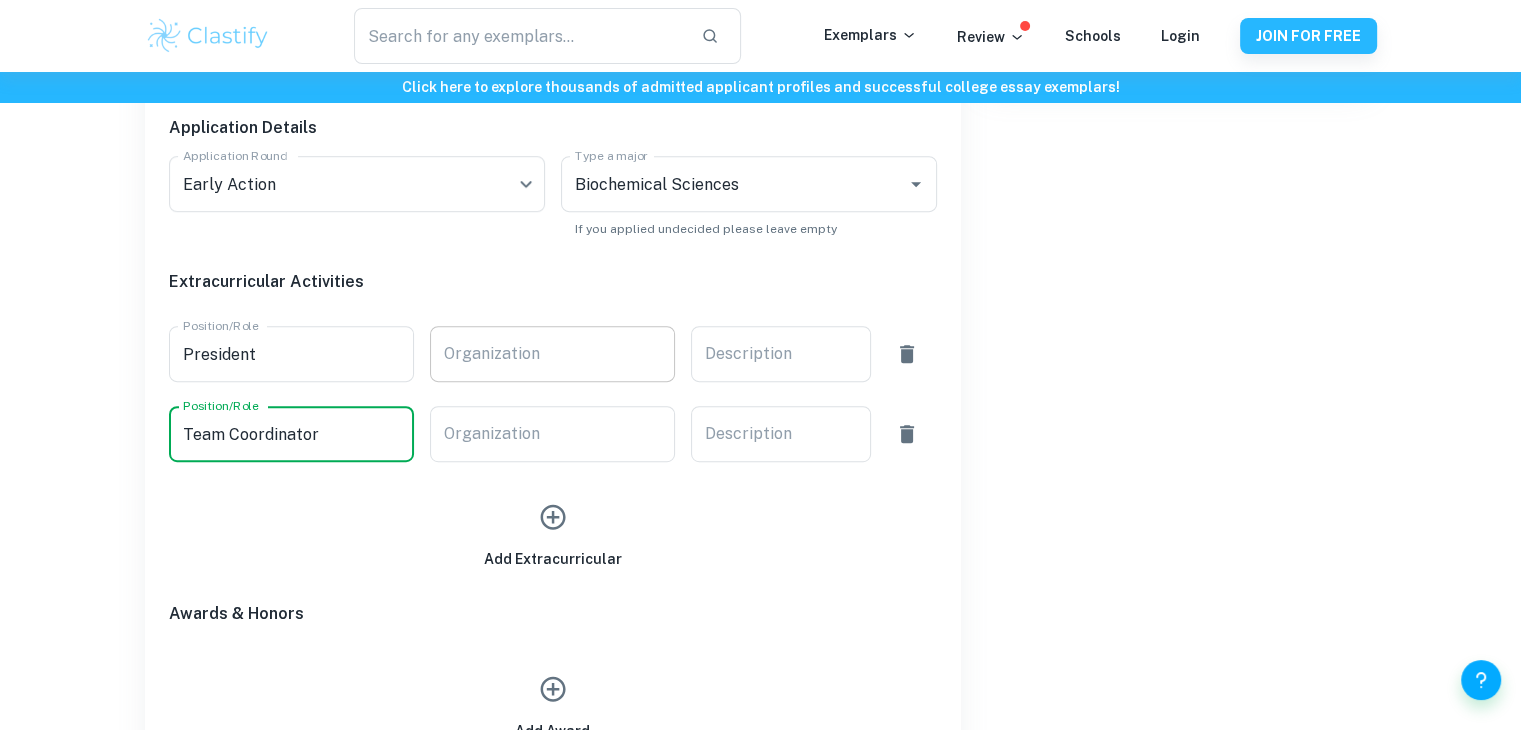 type on "Team Coordinator" 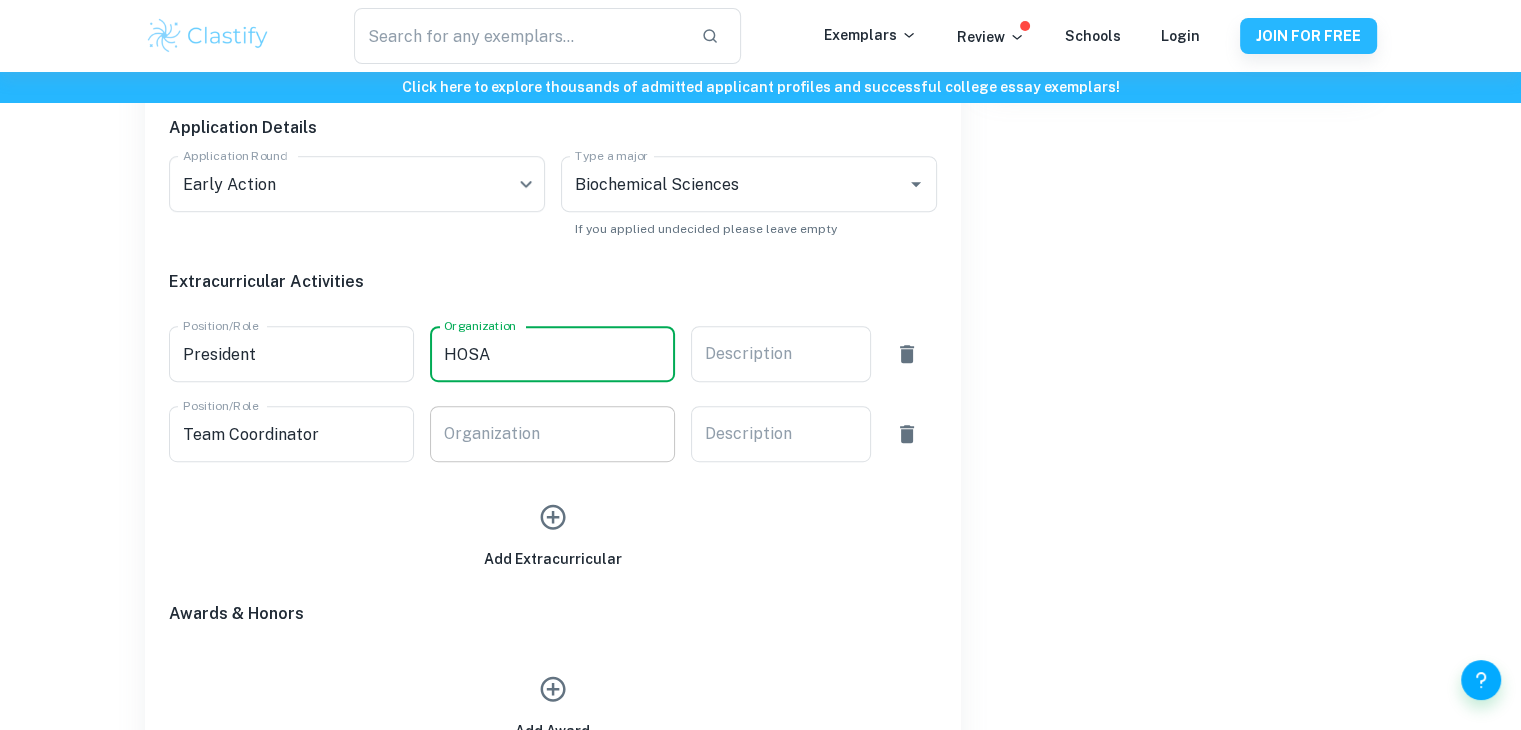 type on "HOSA" 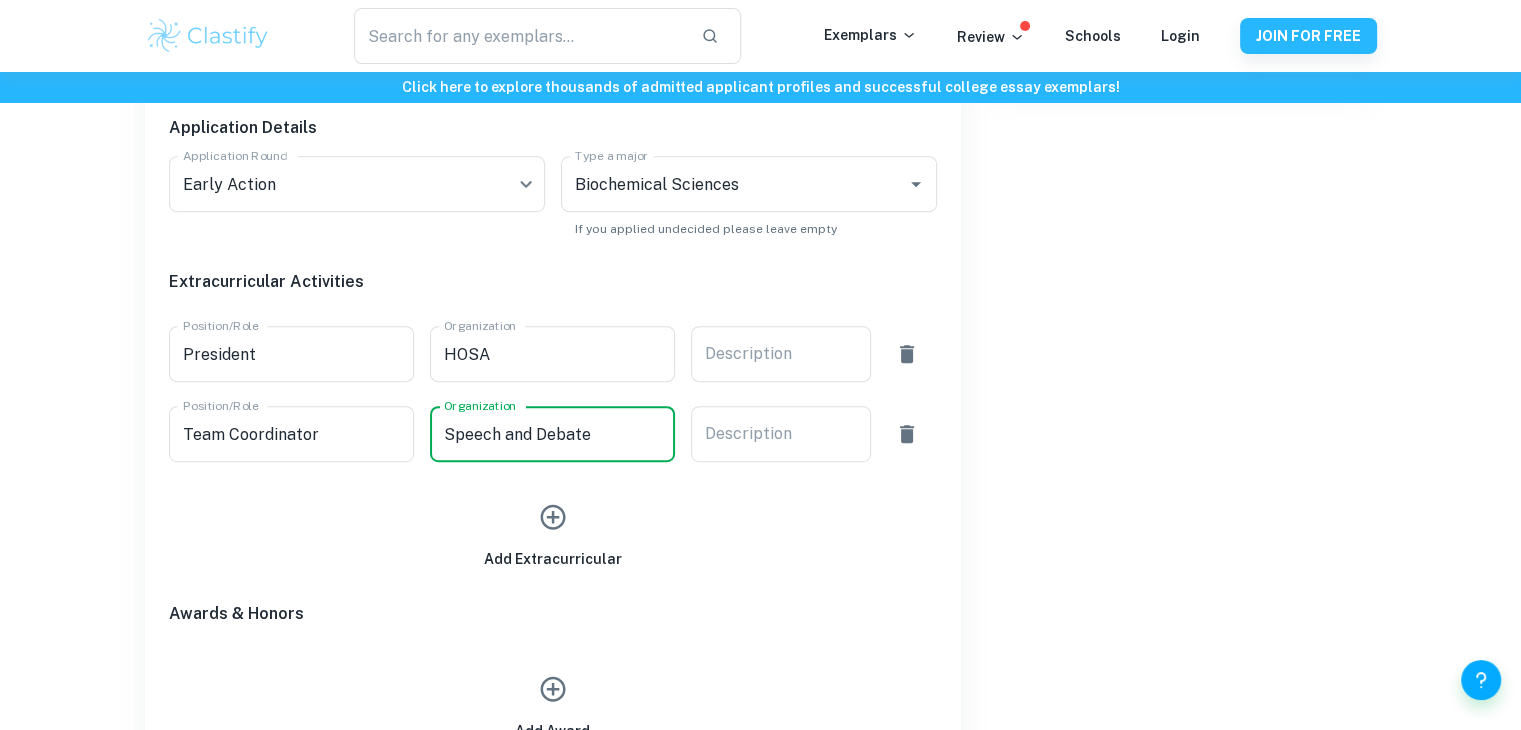 type on "Speech and Debate" 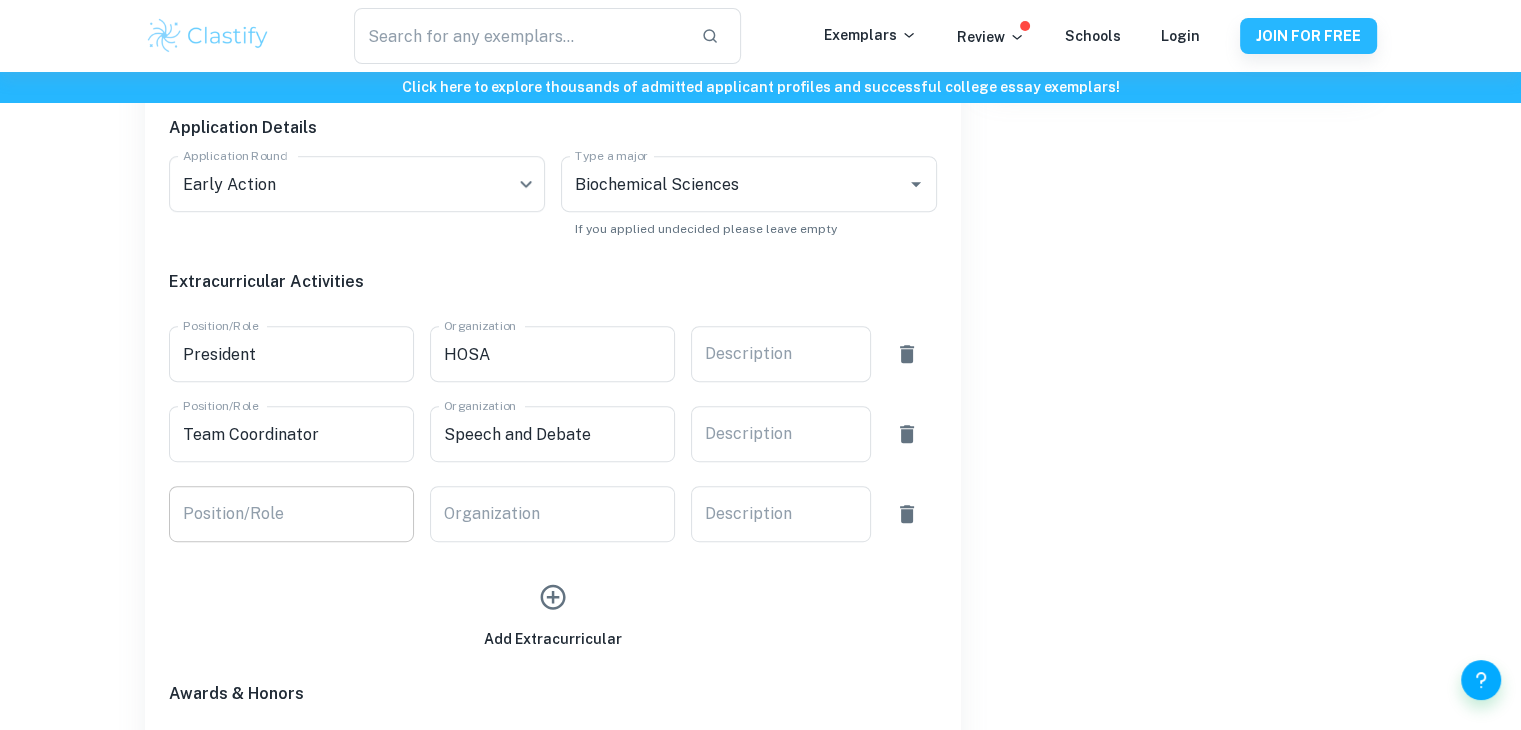 click on "Position/Role" at bounding box center [291, 514] 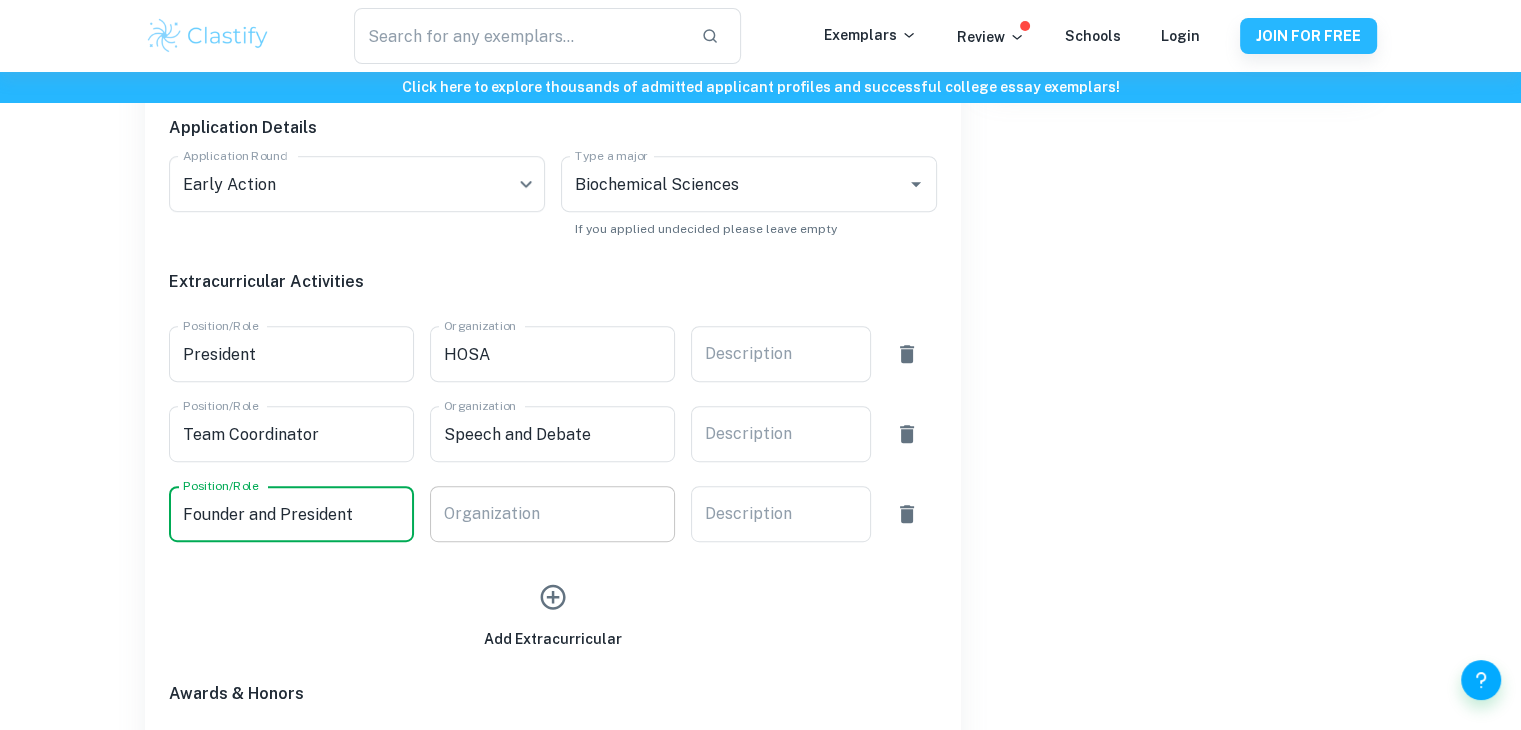 type on "Founder and President" 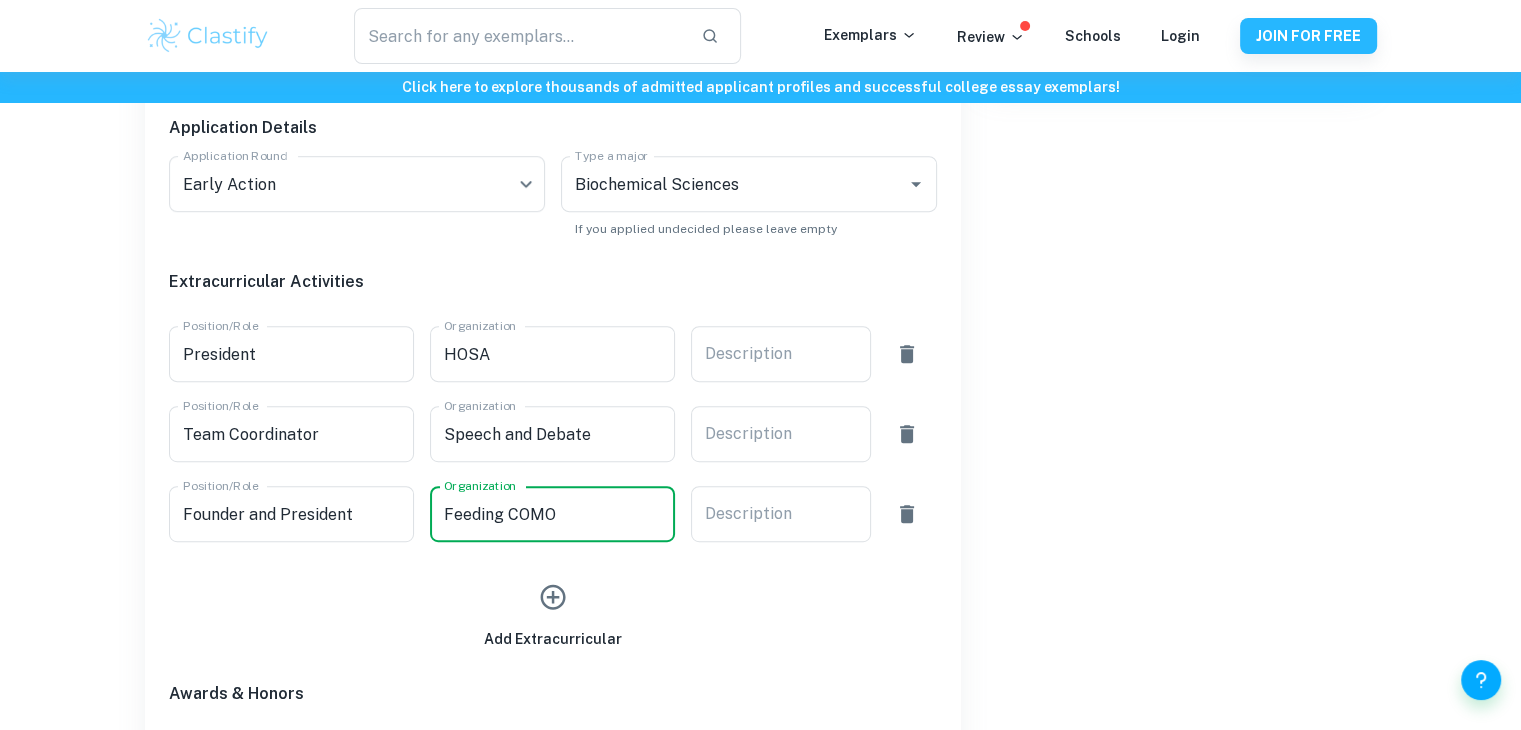 type on "Feeding COMO" 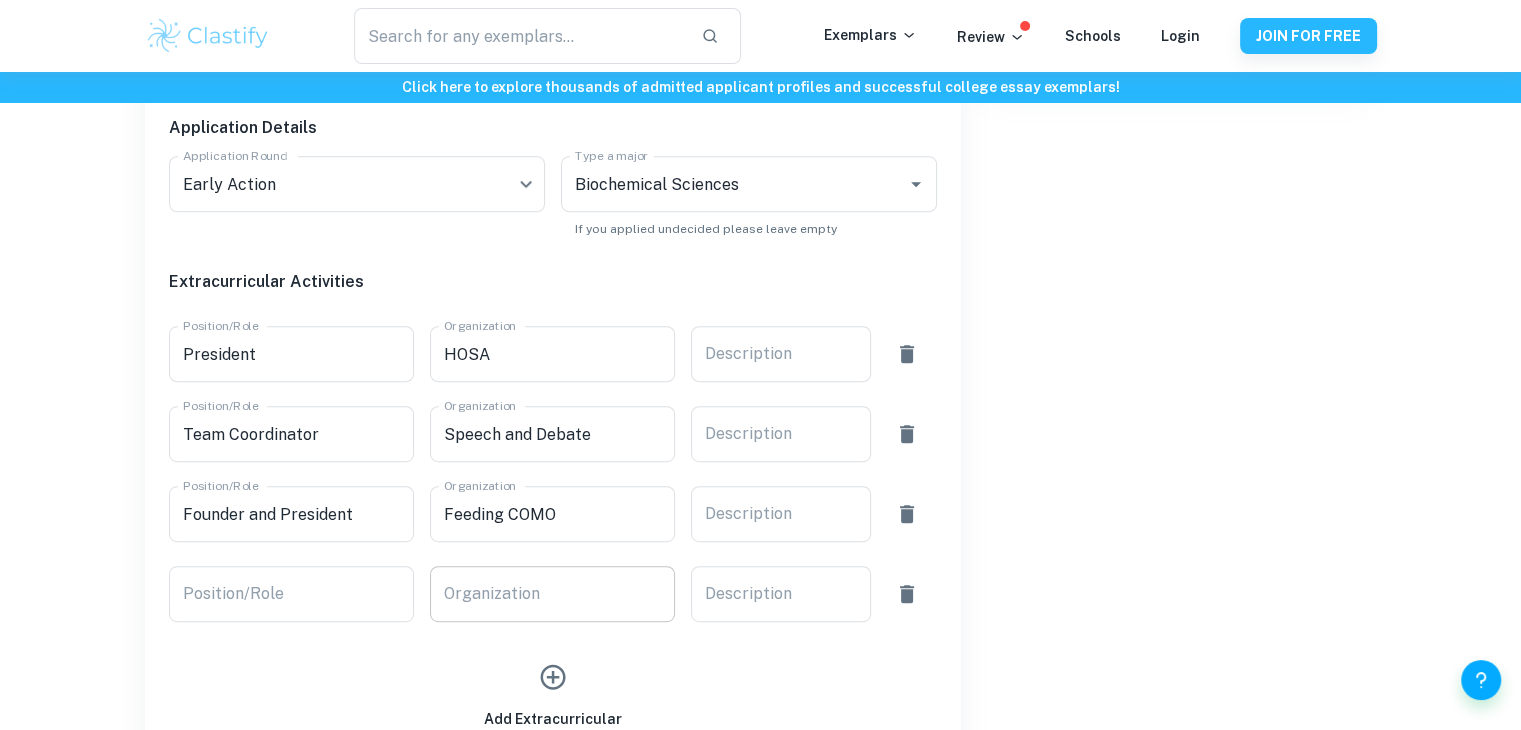 click on "Organization" at bounding box center [552, 594] 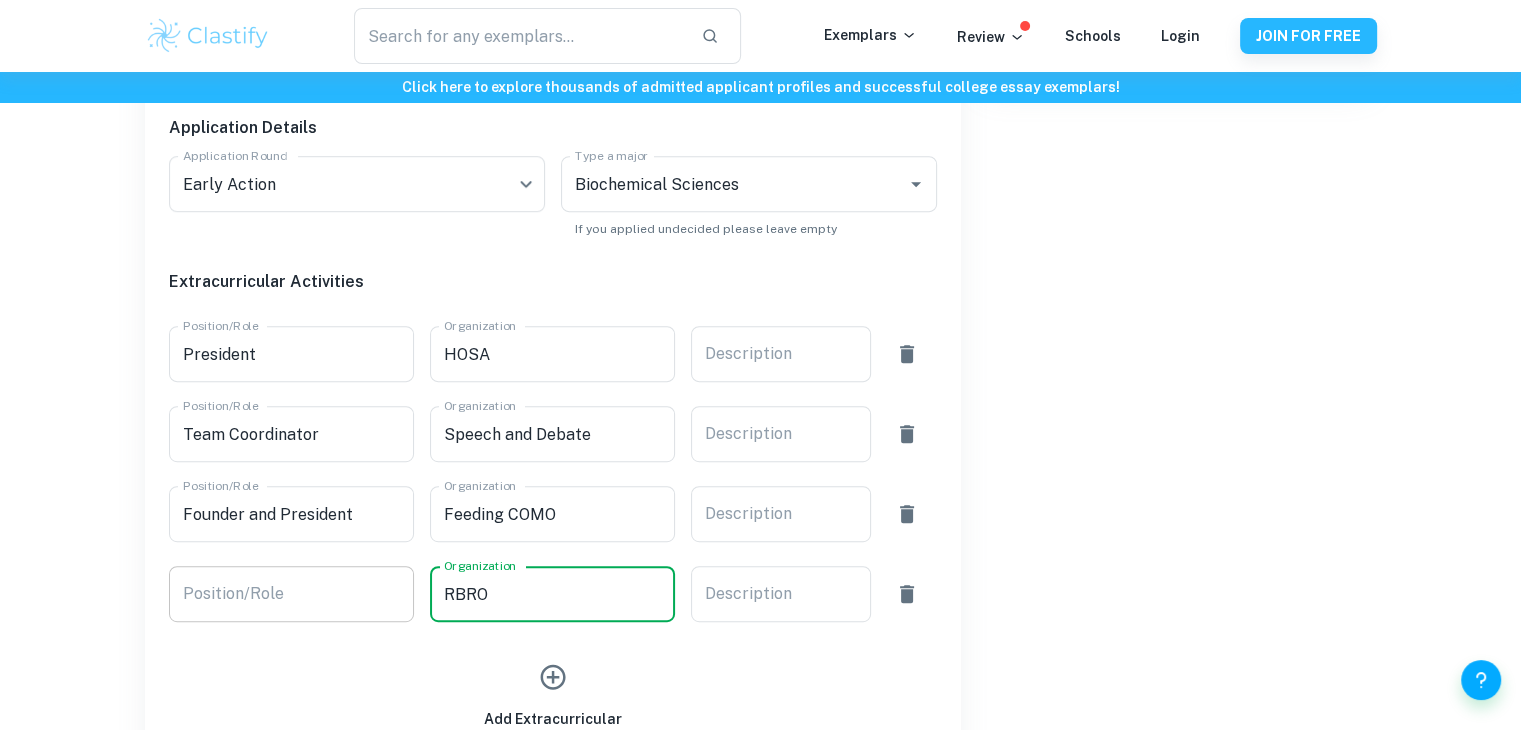type on "RBRO" 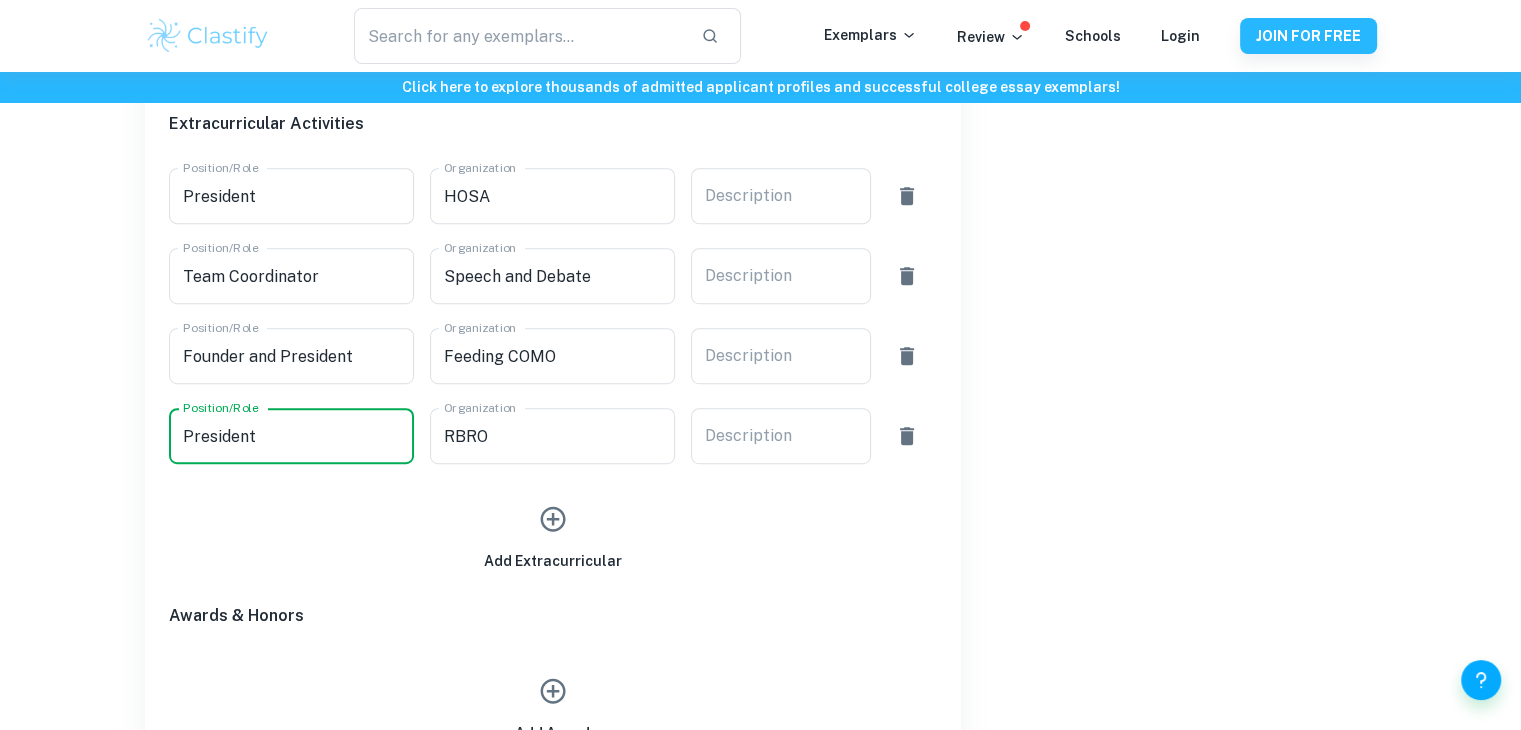 scroll, scrollTop: 1104, scrollLeft: 0, axis: vertical 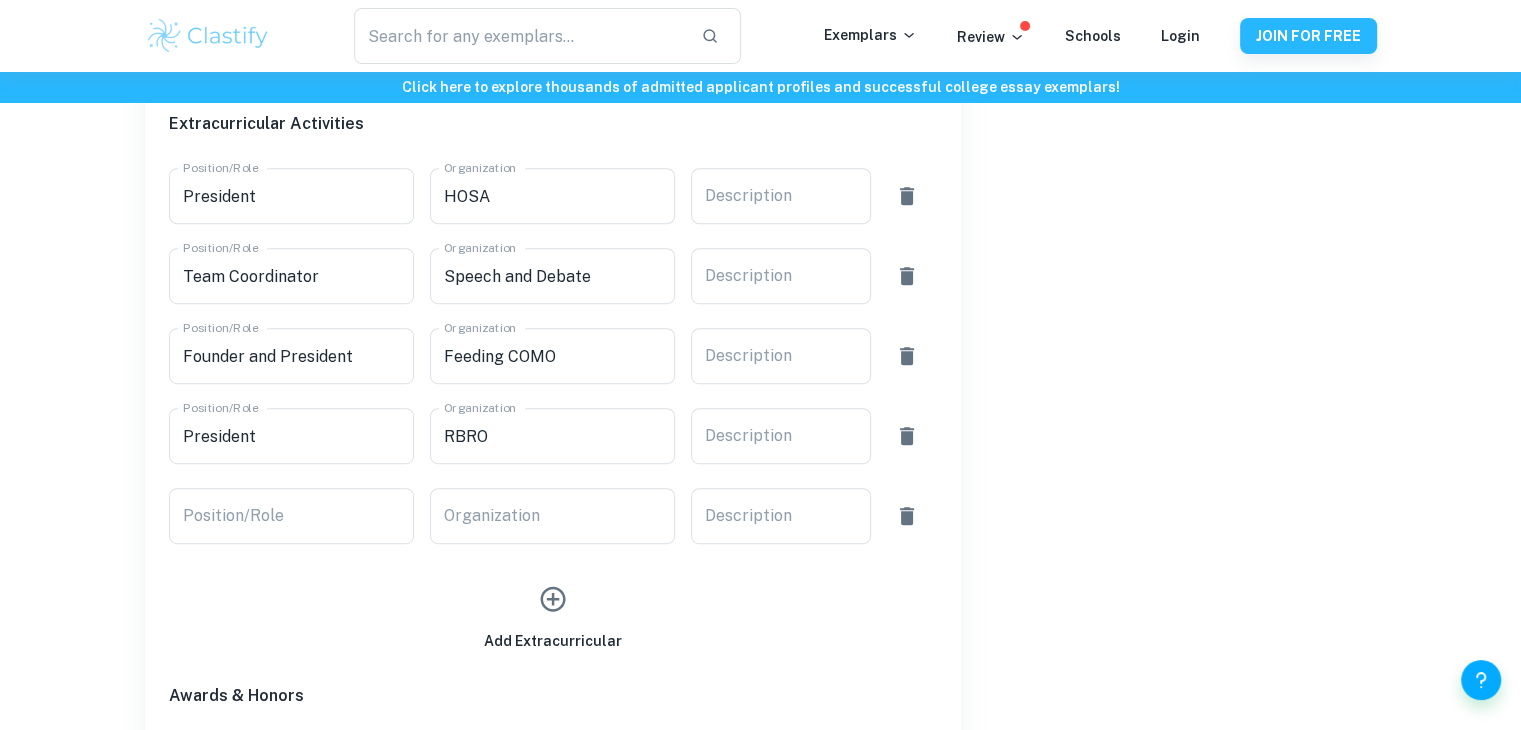click on "Organization" at bounding box center (552, 516) 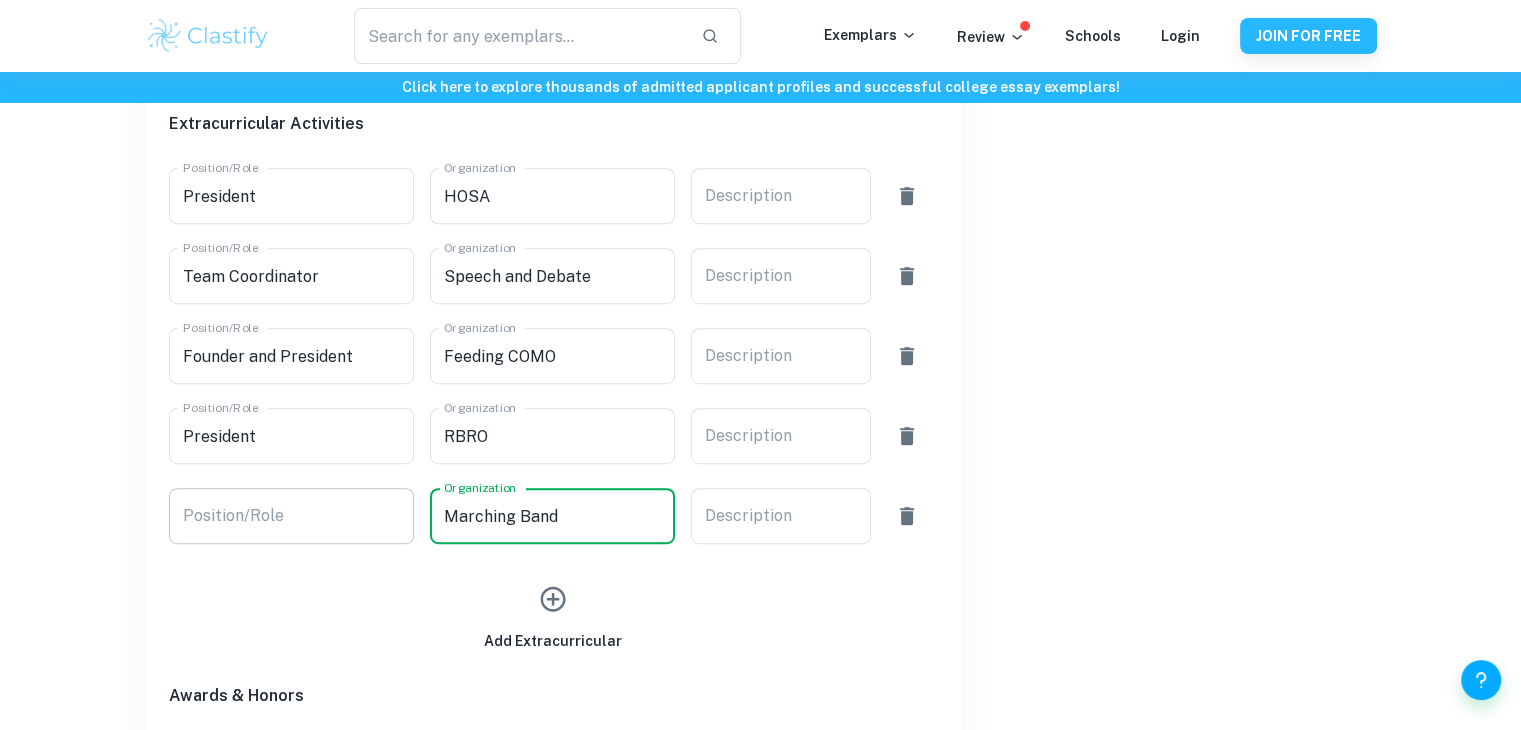 type on "Marching Band" 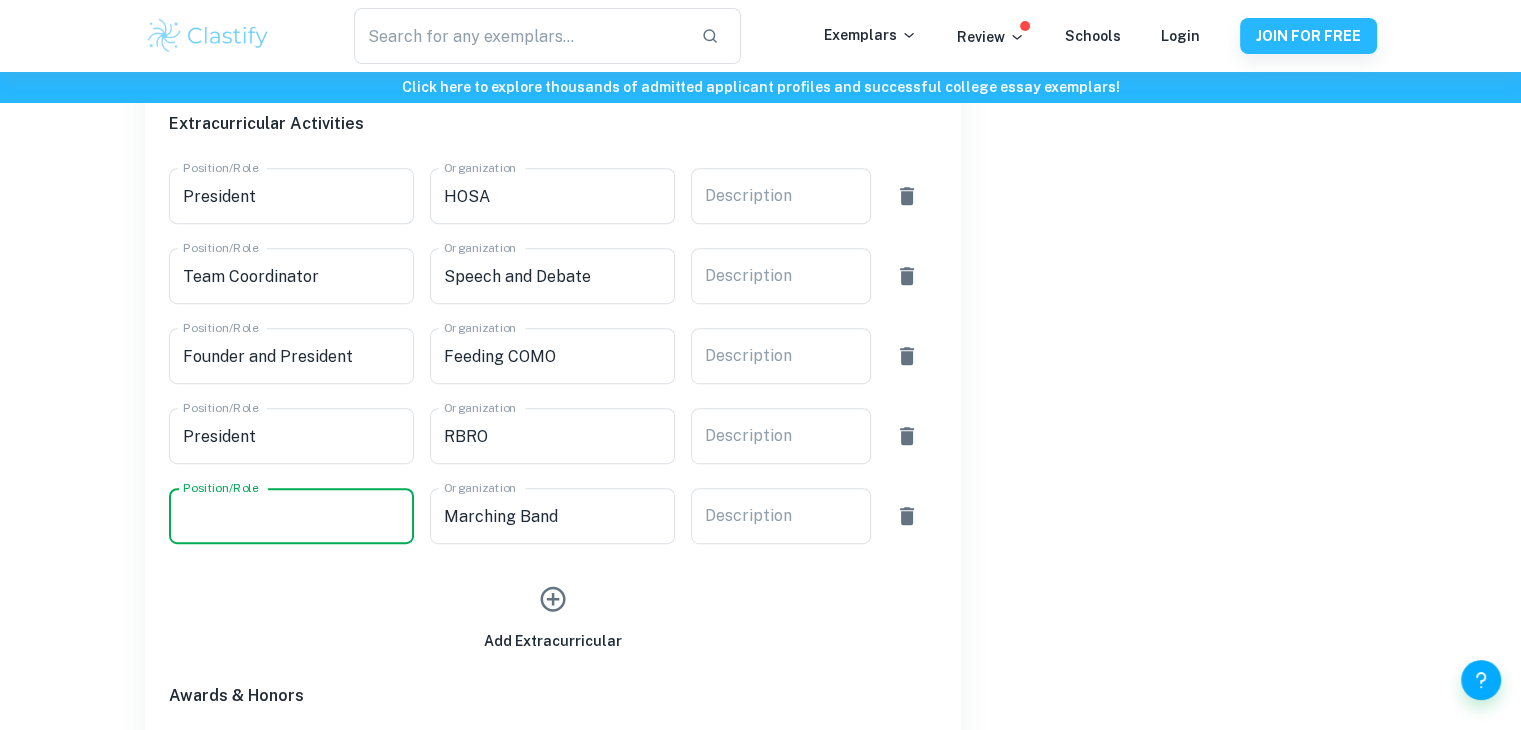 click on "Position/Role" at bounding box center (291, 516) 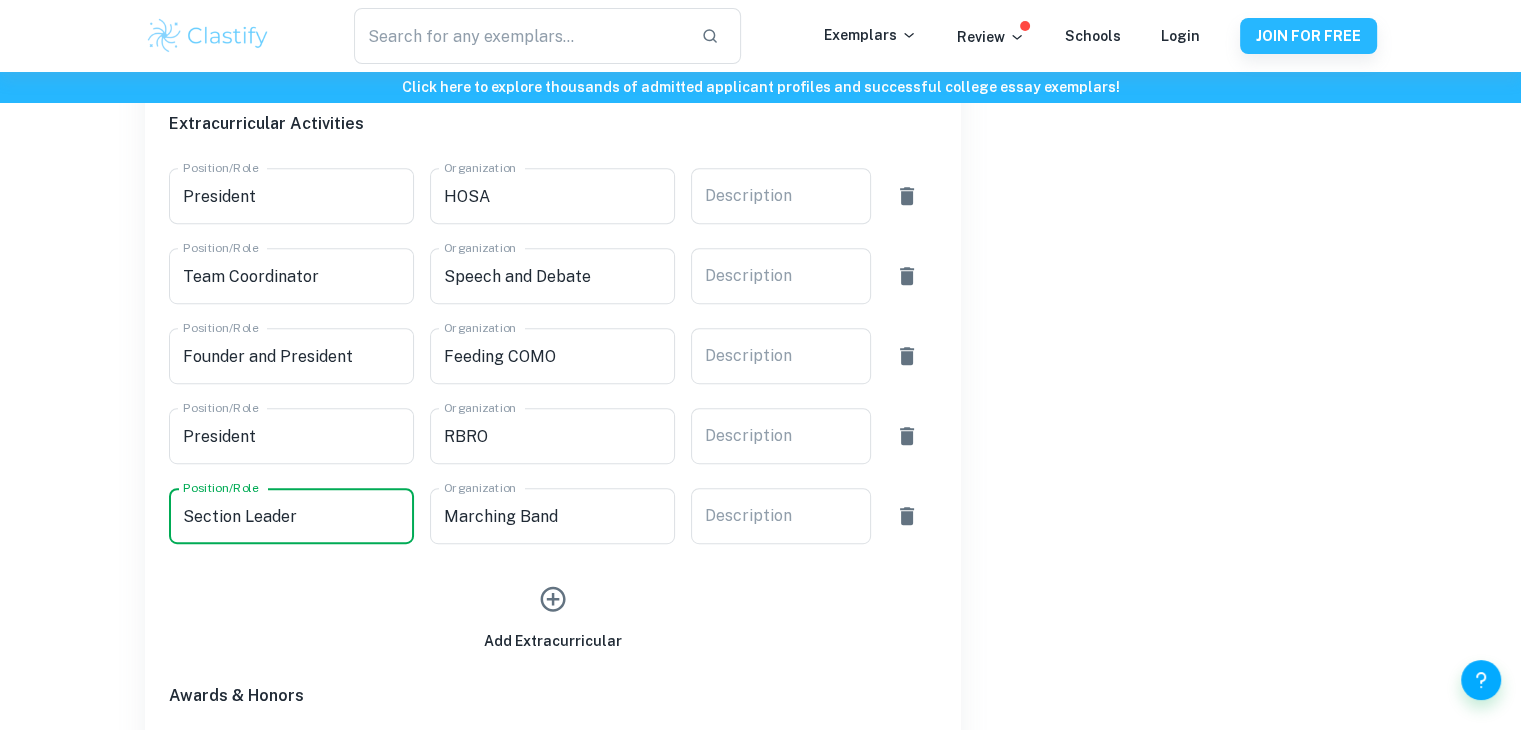 type on "Section Leader" 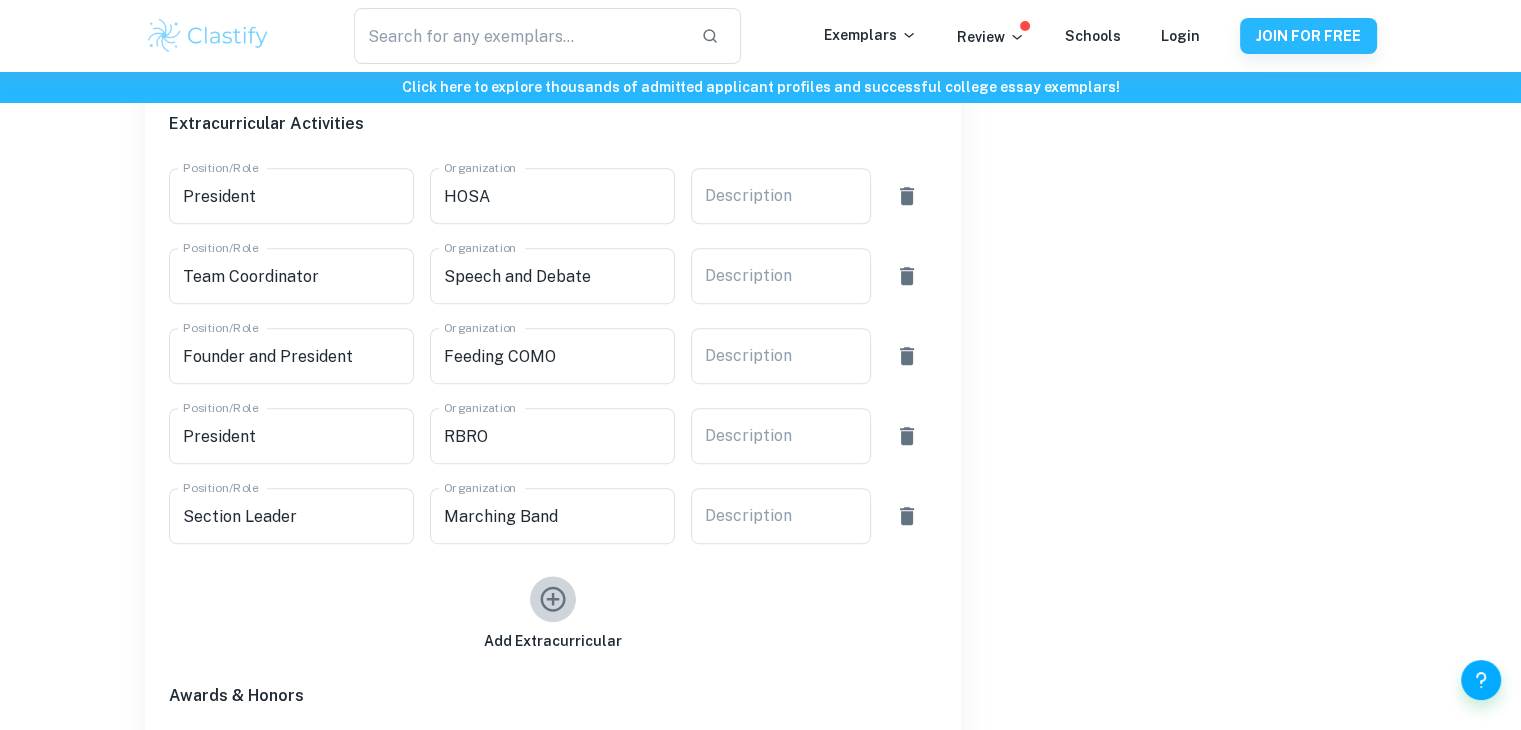 click 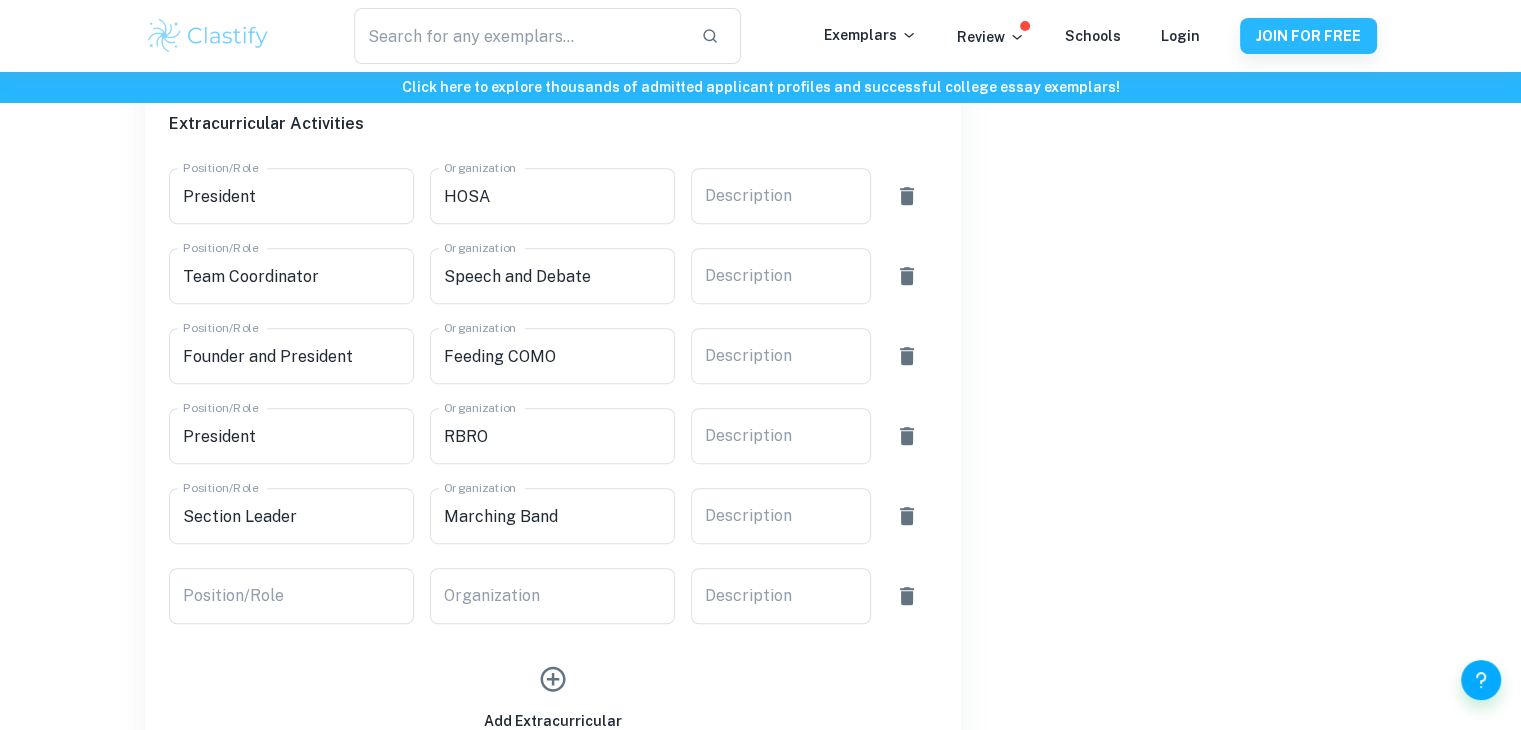 click on "Organization" at bounding box center (552, 596) 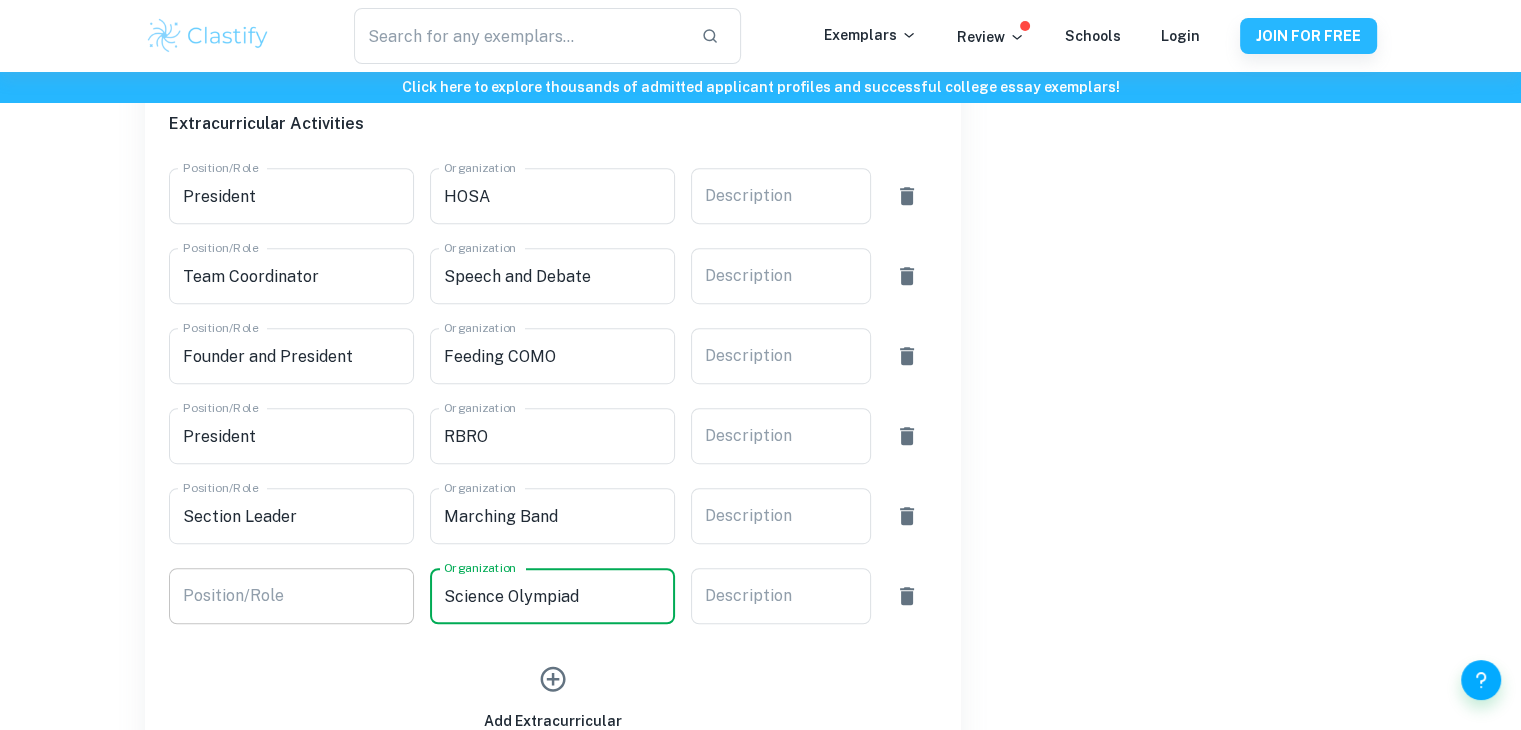 type on "Science Olympiad" 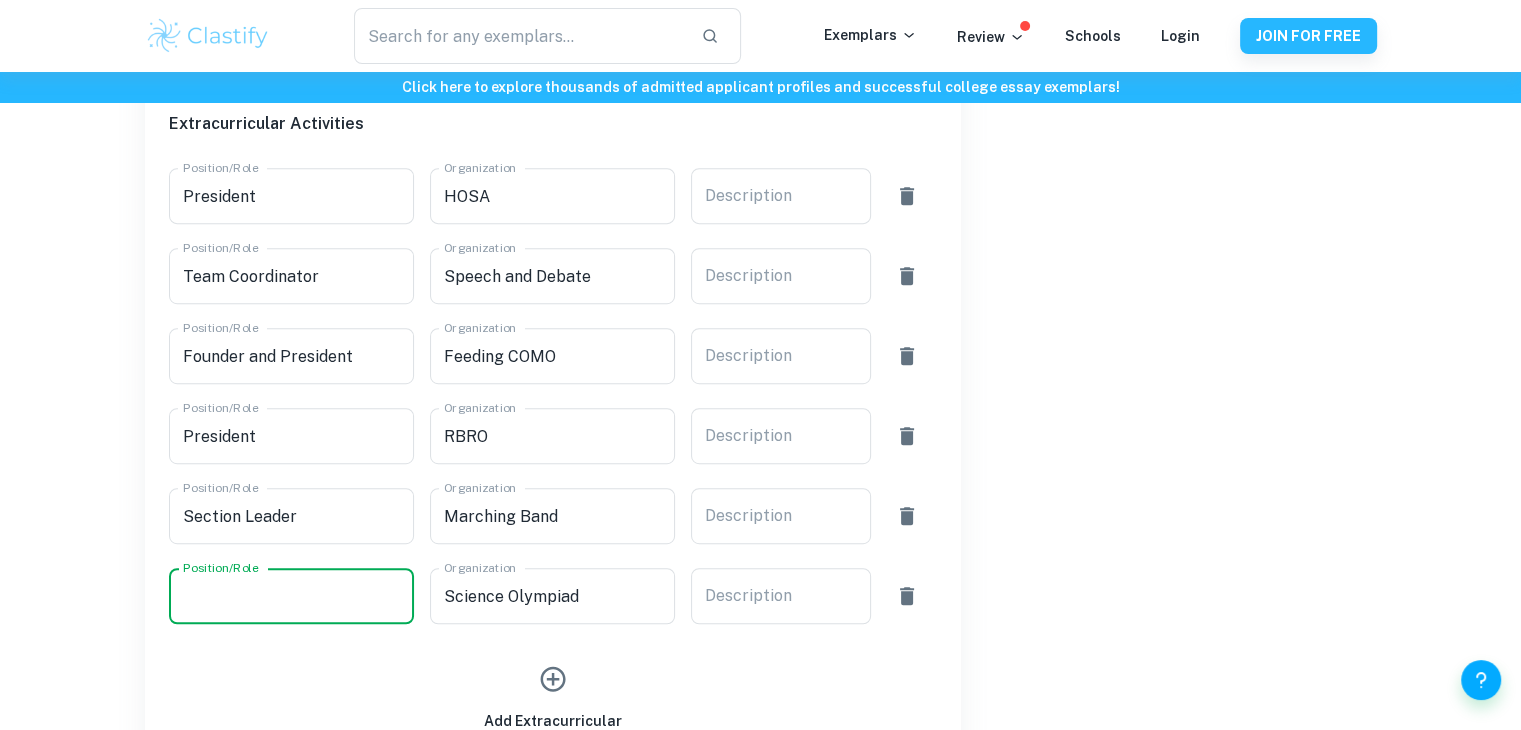 click on "Position/Role" at bounding box center [291, 596] 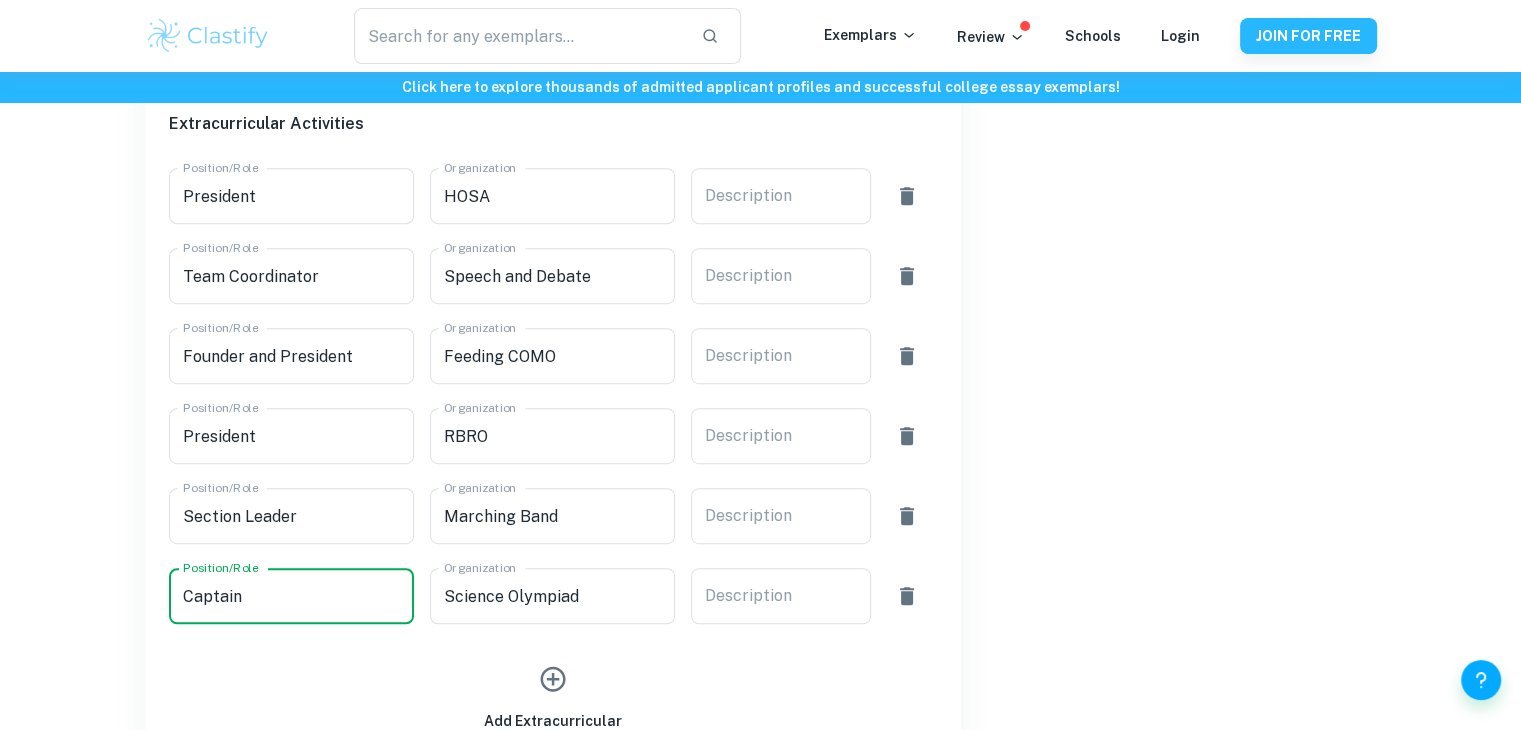 type on "Captain" 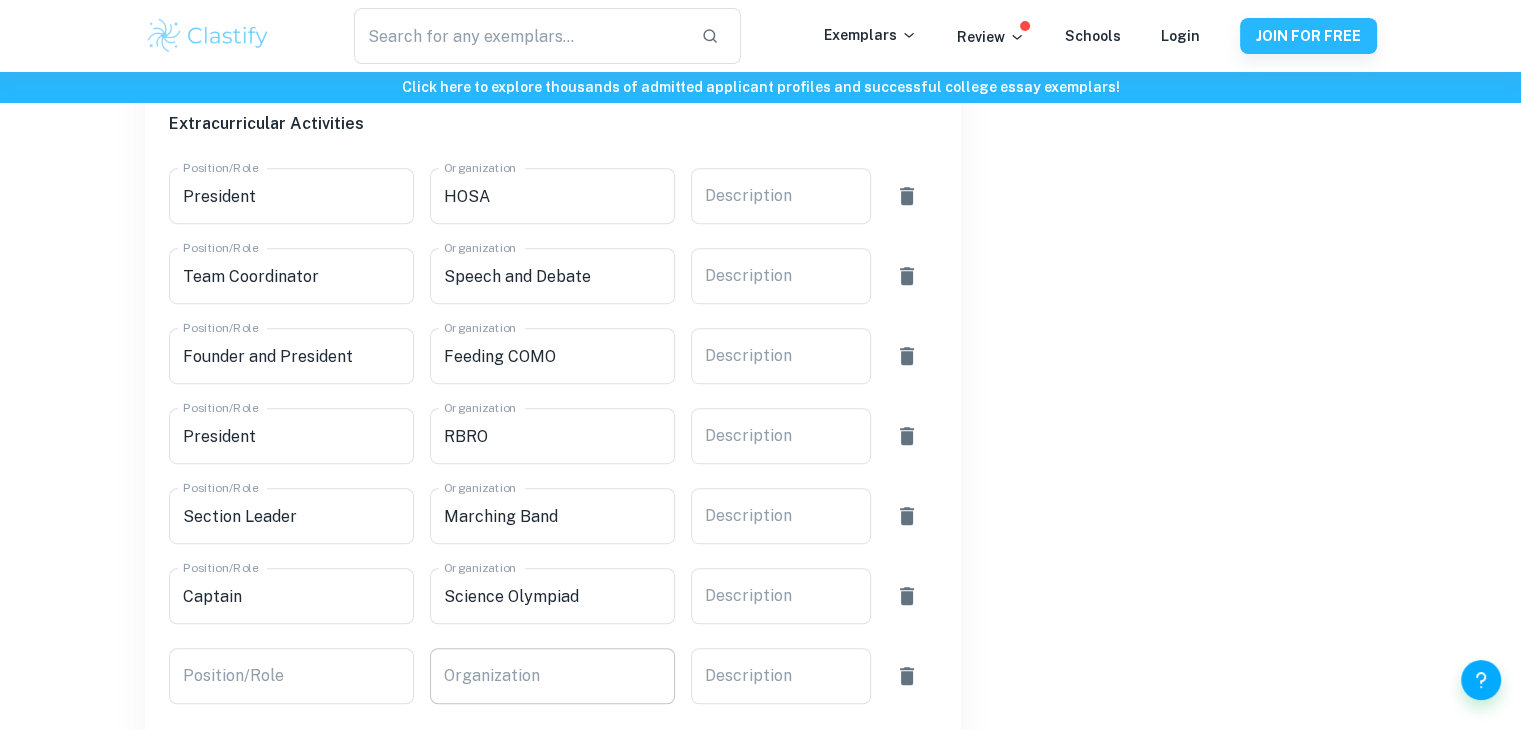click on "Organization" at bounding box center [552, 676] 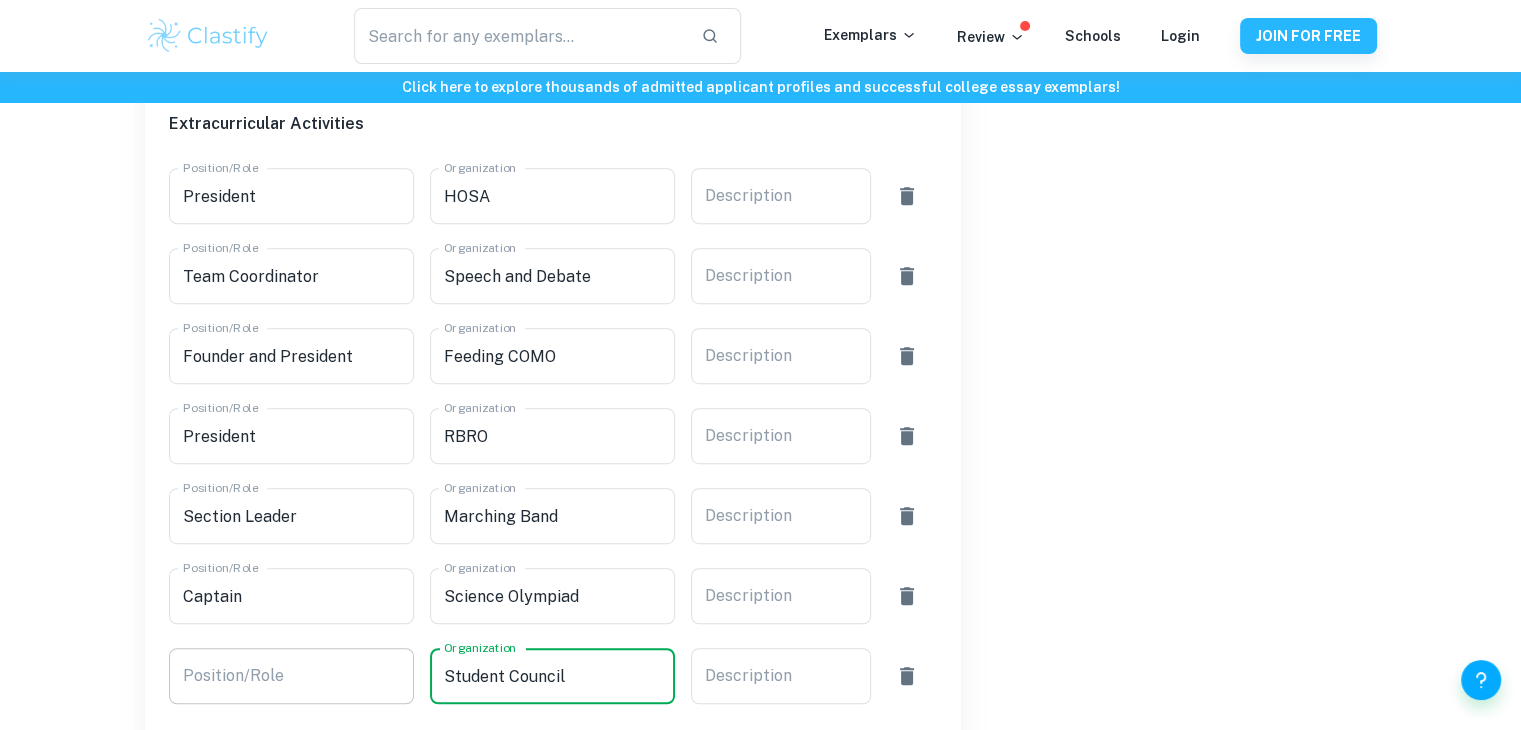 type on "Student Council" 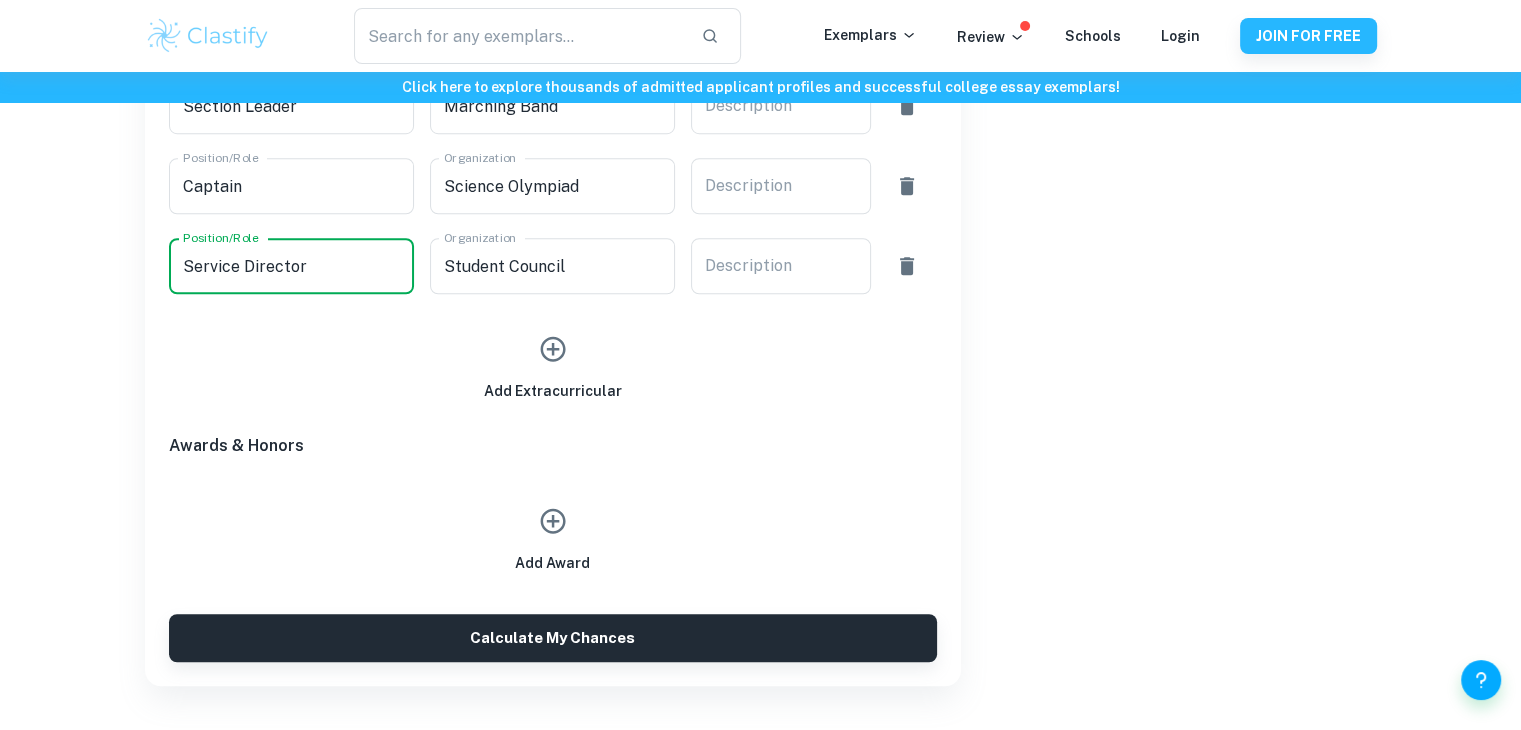 scroll, scrollTop: 1515, scrollLeft: 0, axis: vertical 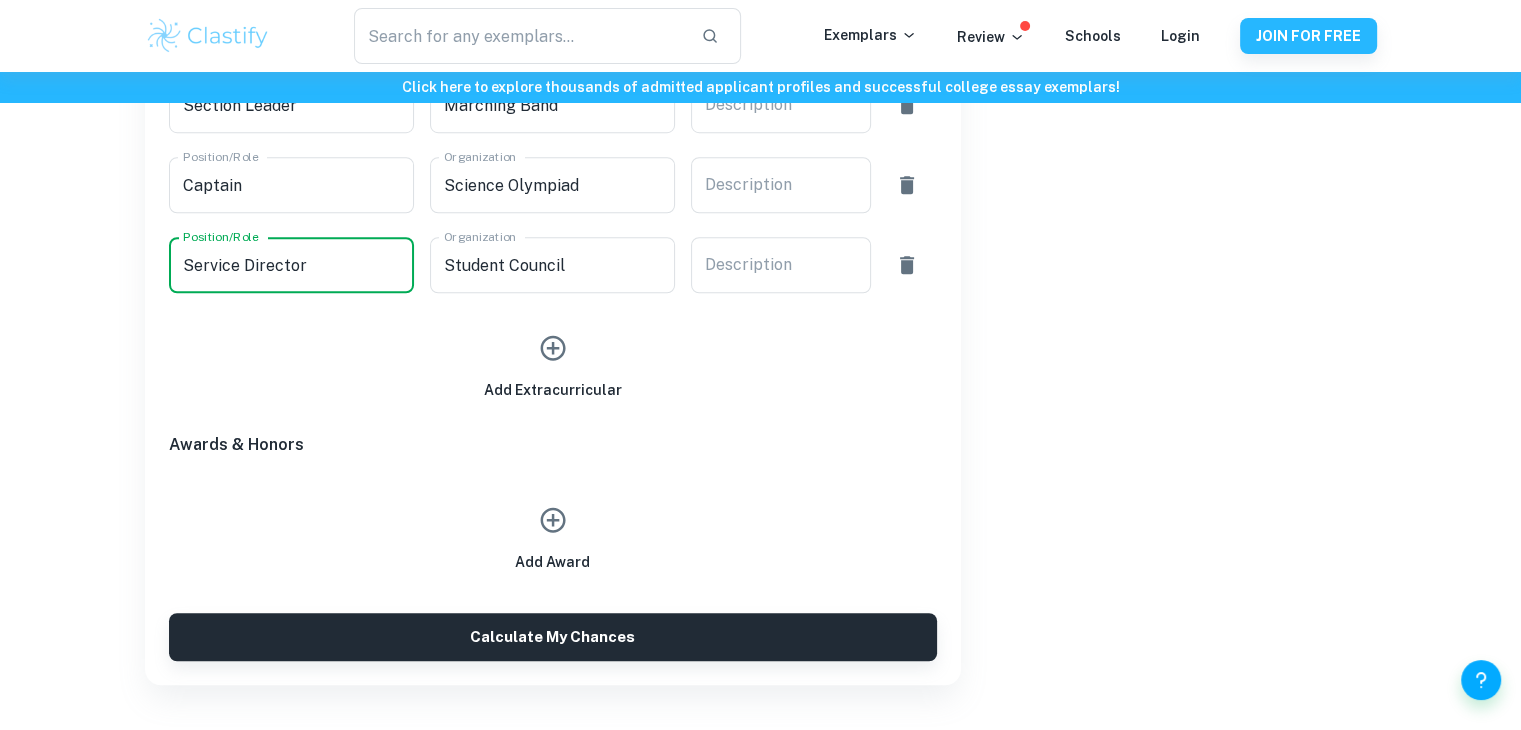 type on "Service Director" 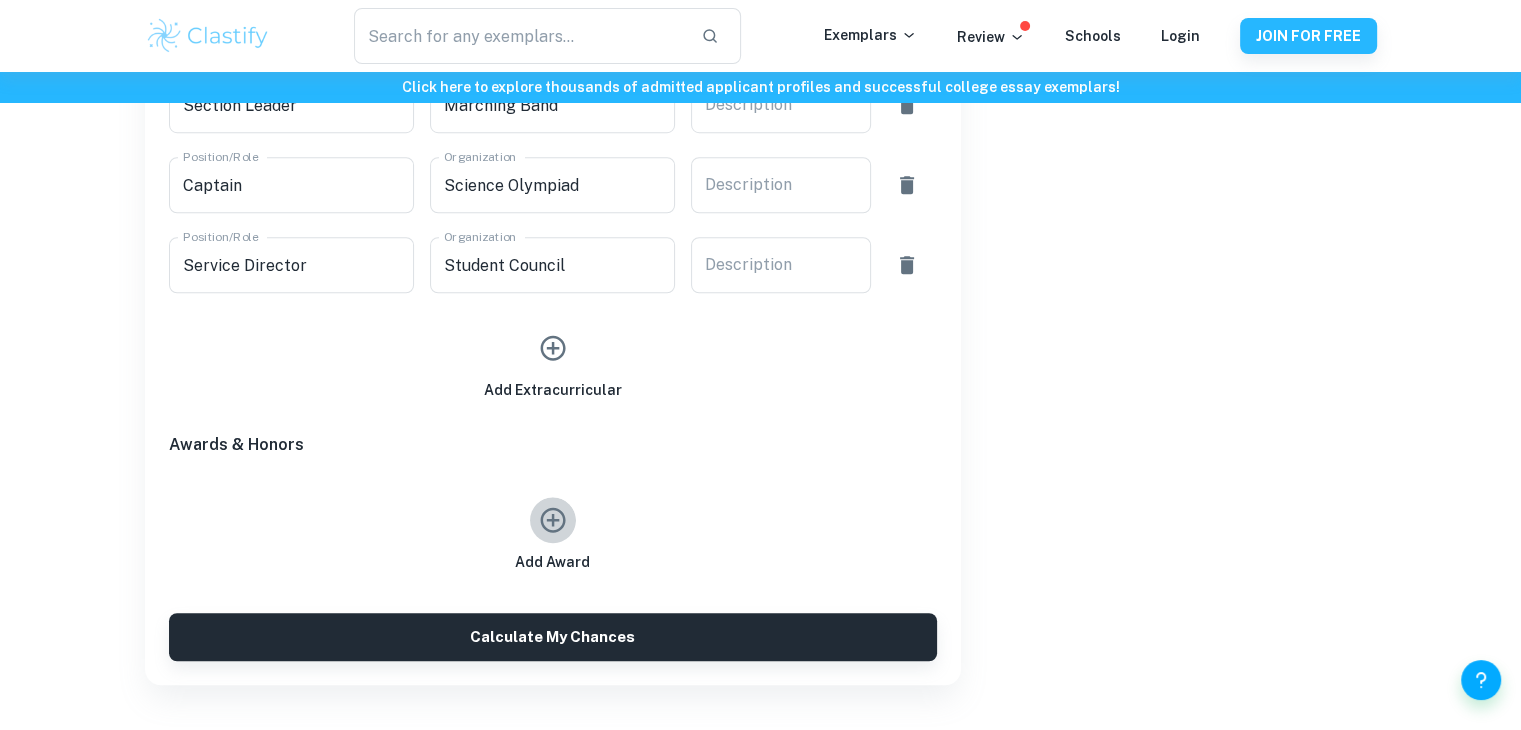 click at bounding box center (553, 520) 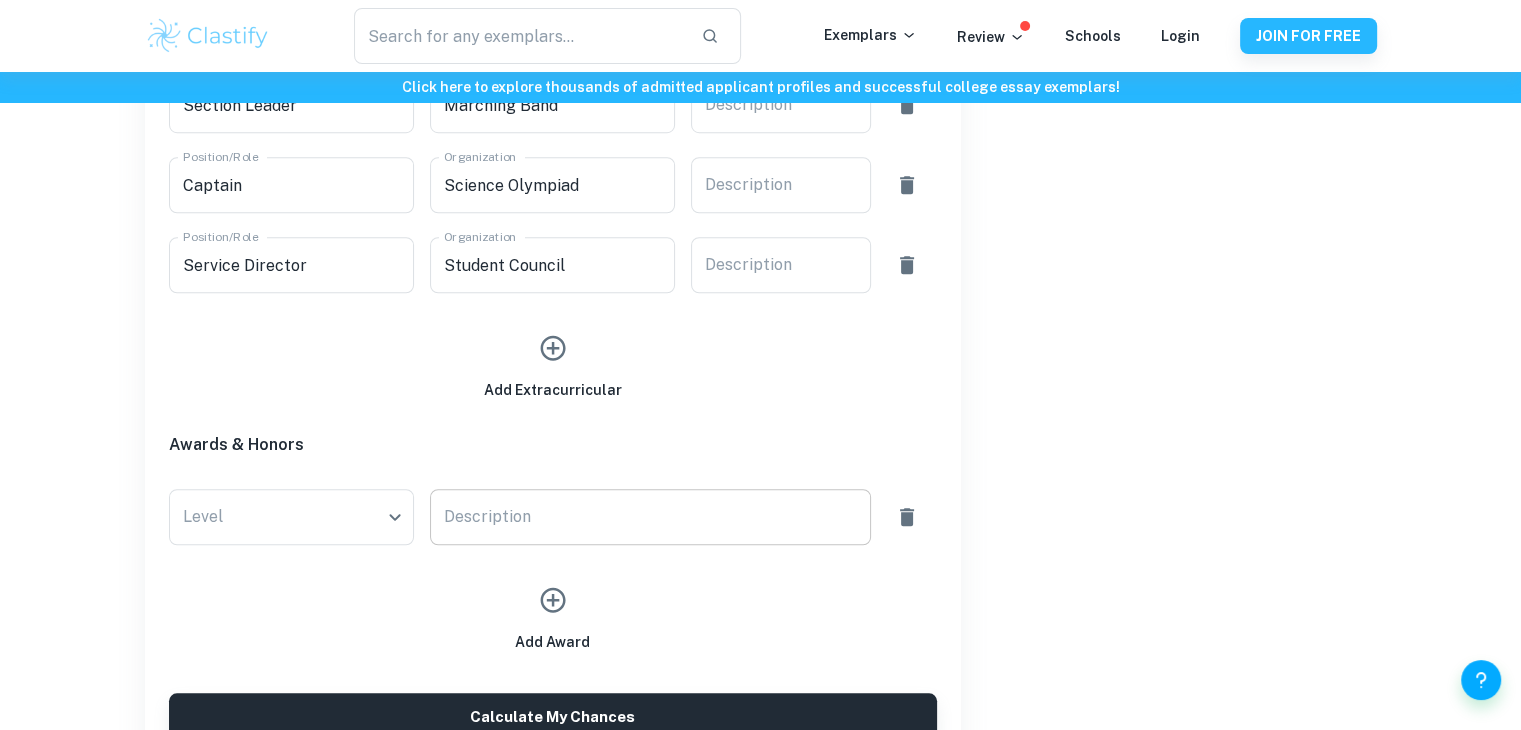 click on "Description" at bounding box center (650, 517) 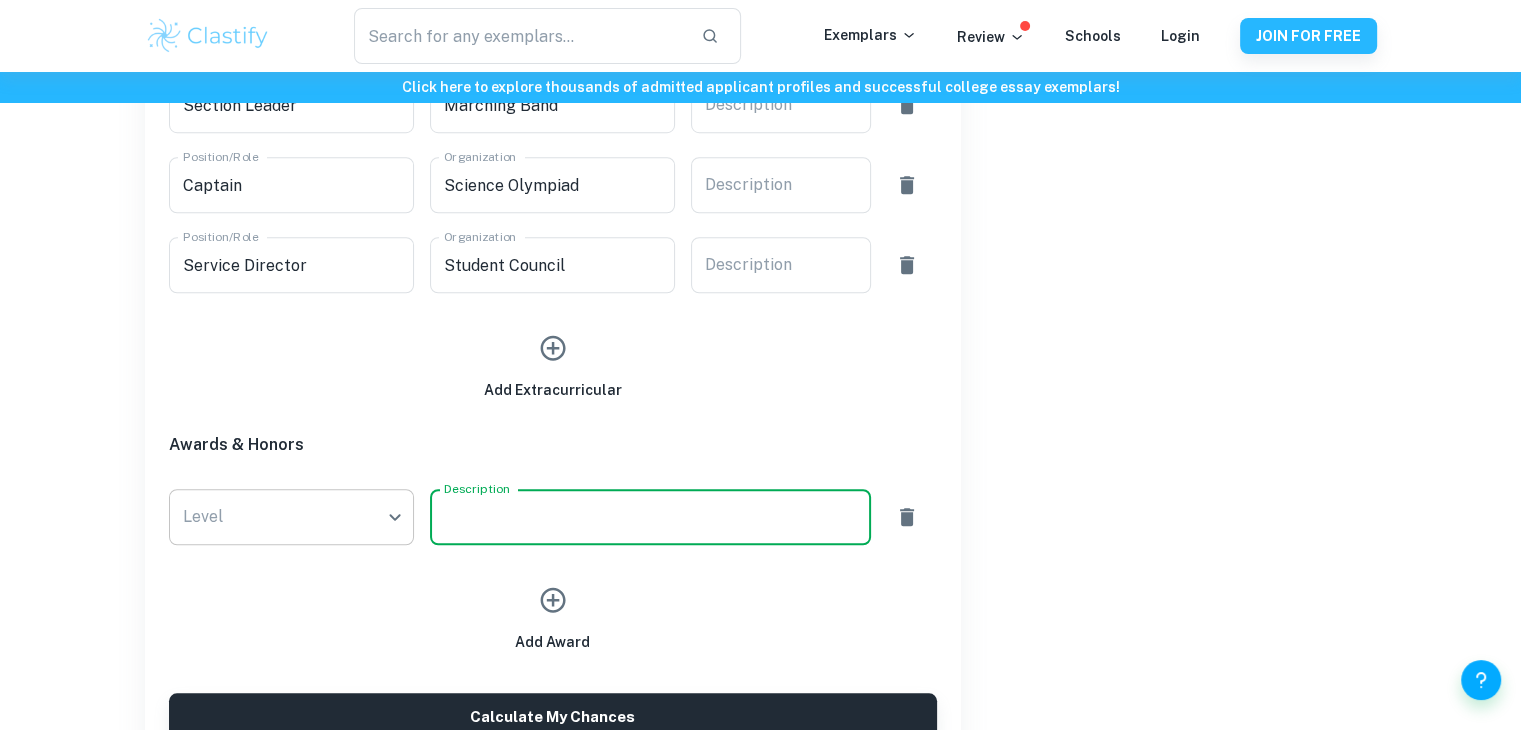click on "We value your privacy We use cookies to enhance your browsing experience, serve personalised ads or content, and analyse our traffic. By clicking "Accept All", you consent to our use of cookies.   Cookie Policy Customise   Reject All   Accept All   Customise Consent Preferences   We use cookies to help you navigate efficiently and perform certain functions. You will find detailed information about all cookies under each consent category below. The cookies that are categorised as "Necessary" are stored on your browser as they are essential for enabling the basic functionalities of the site. ...  Show more For more information on how Google's third-party cookies operate and handle your data, see:   Google Privacy Policy Necessary Always Active Necessary cookies are required to enable the basic features of this site, such as providing secure log-in or adjusting your consent preferences. These cookies do not store any personally identifiable data. Functional Analytics Performance Advertisement Uncategorised" at bounding box center (760, -1078) 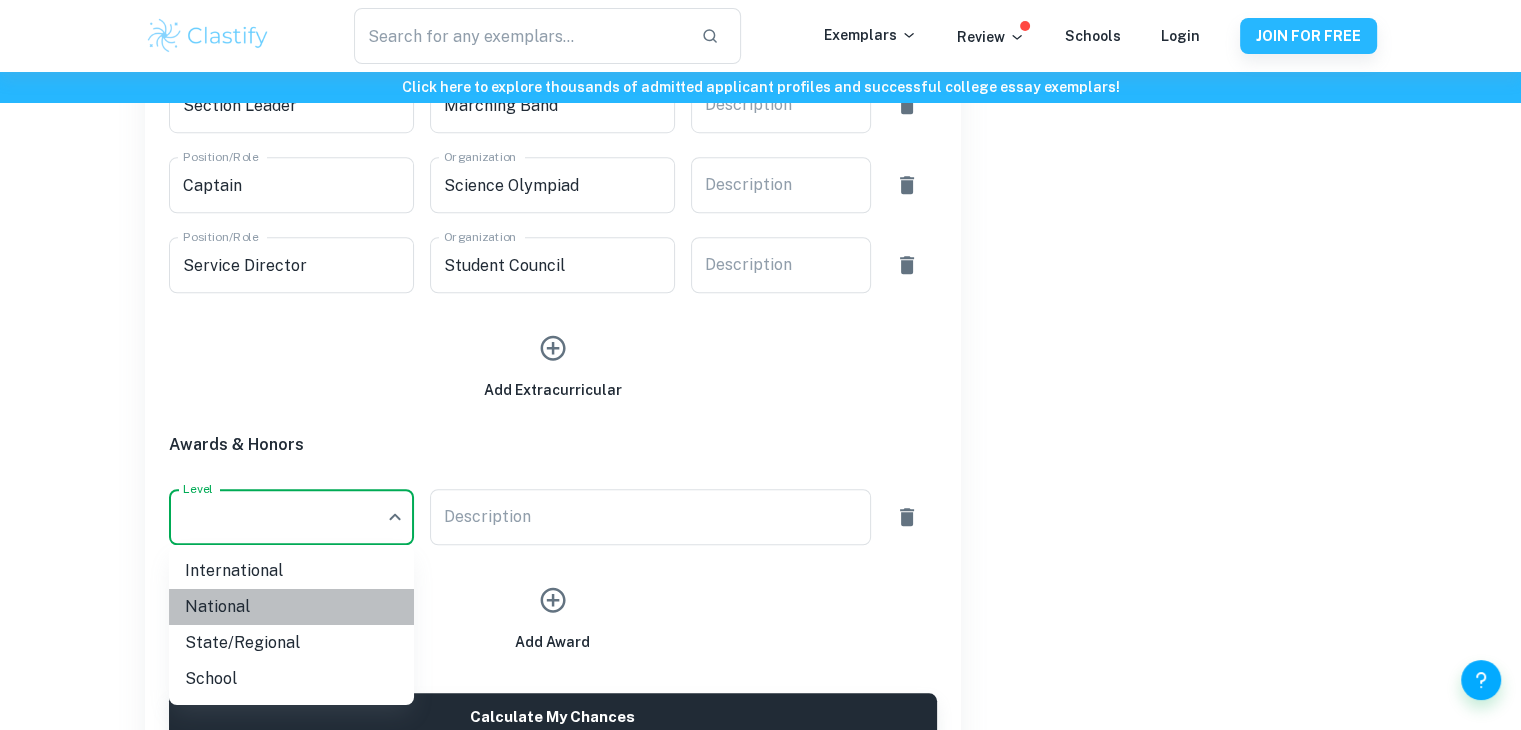 click on "National" at bounding box center (291, 607) 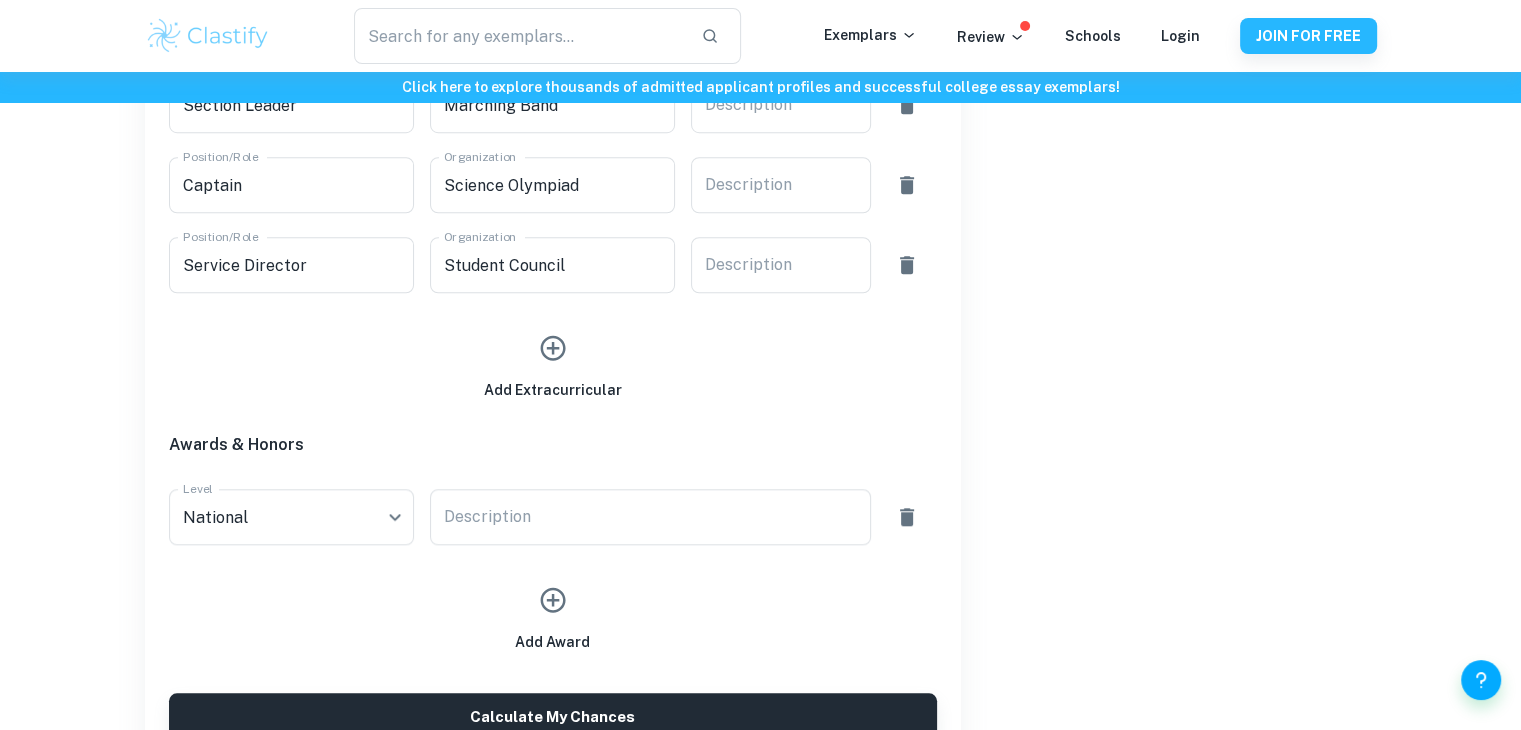click on "x Description" at bounding box center [650, 517] 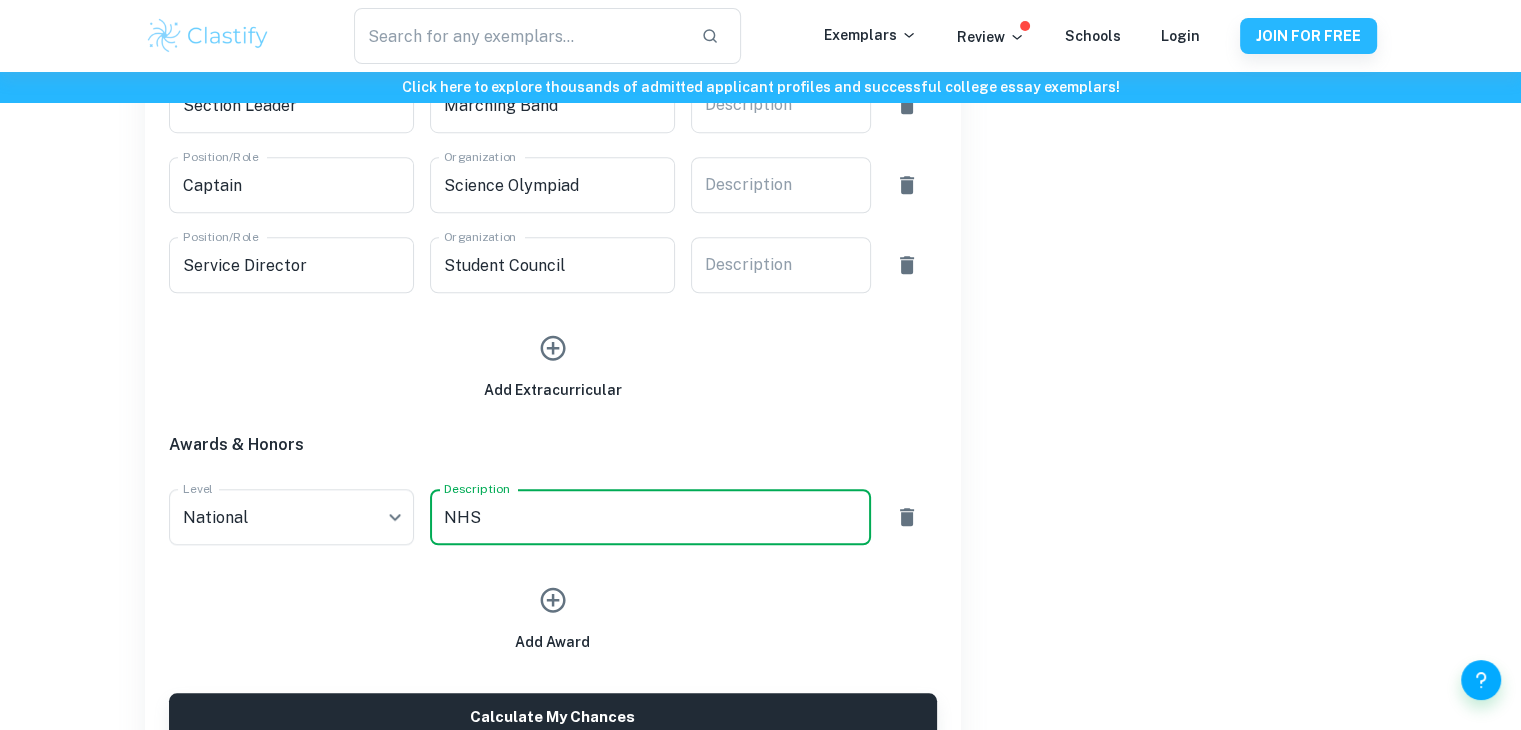 type on "NHS" 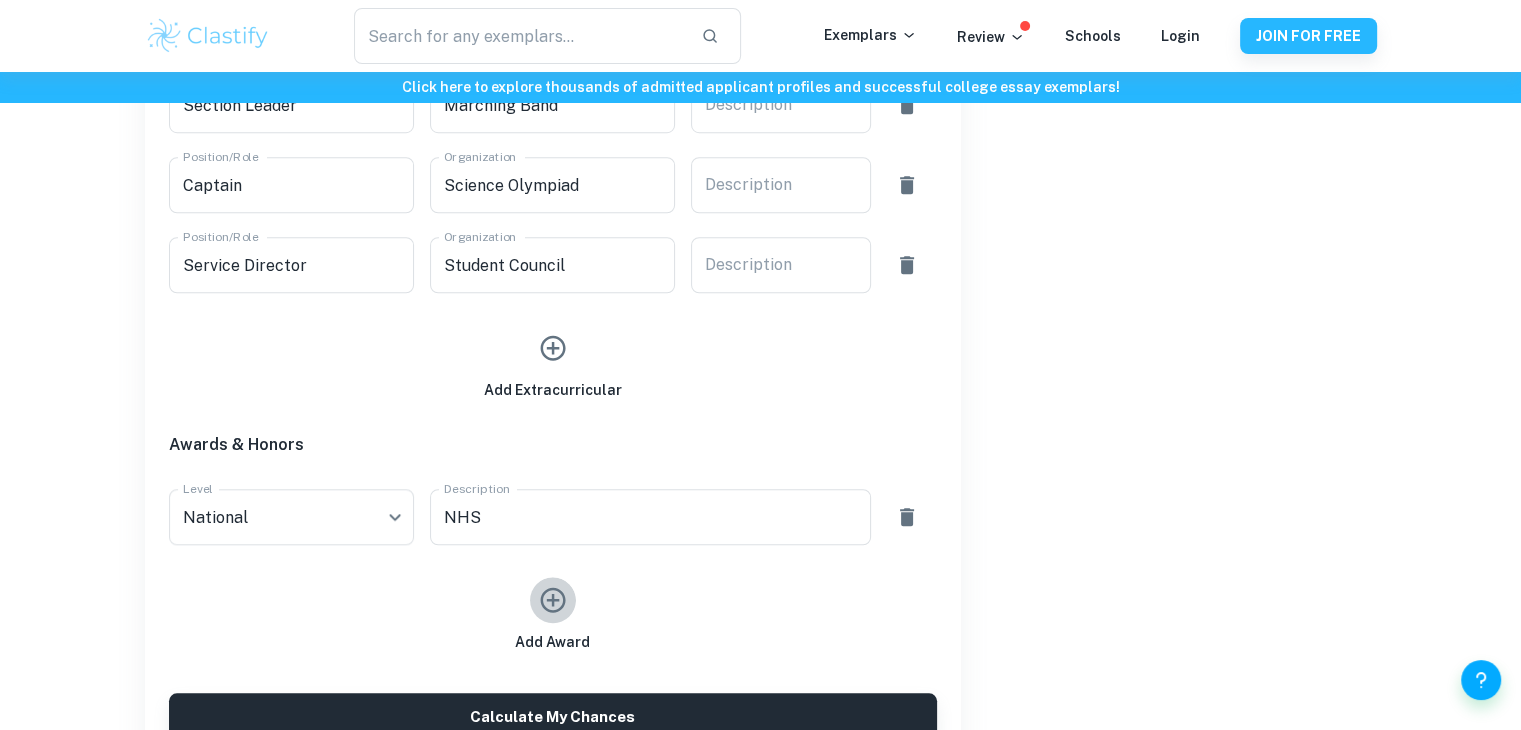 click 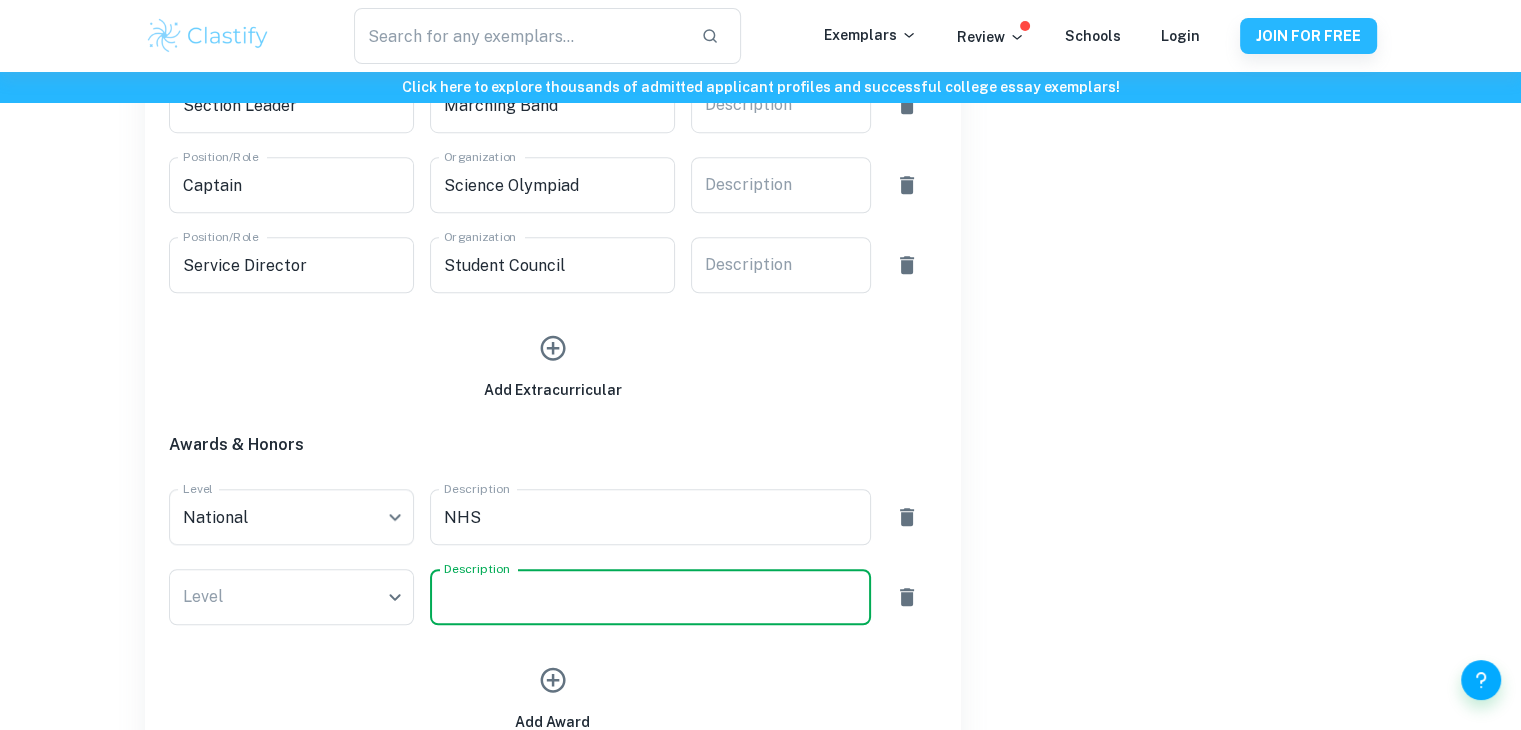 click on "Description" at bounding box center [650, 597] 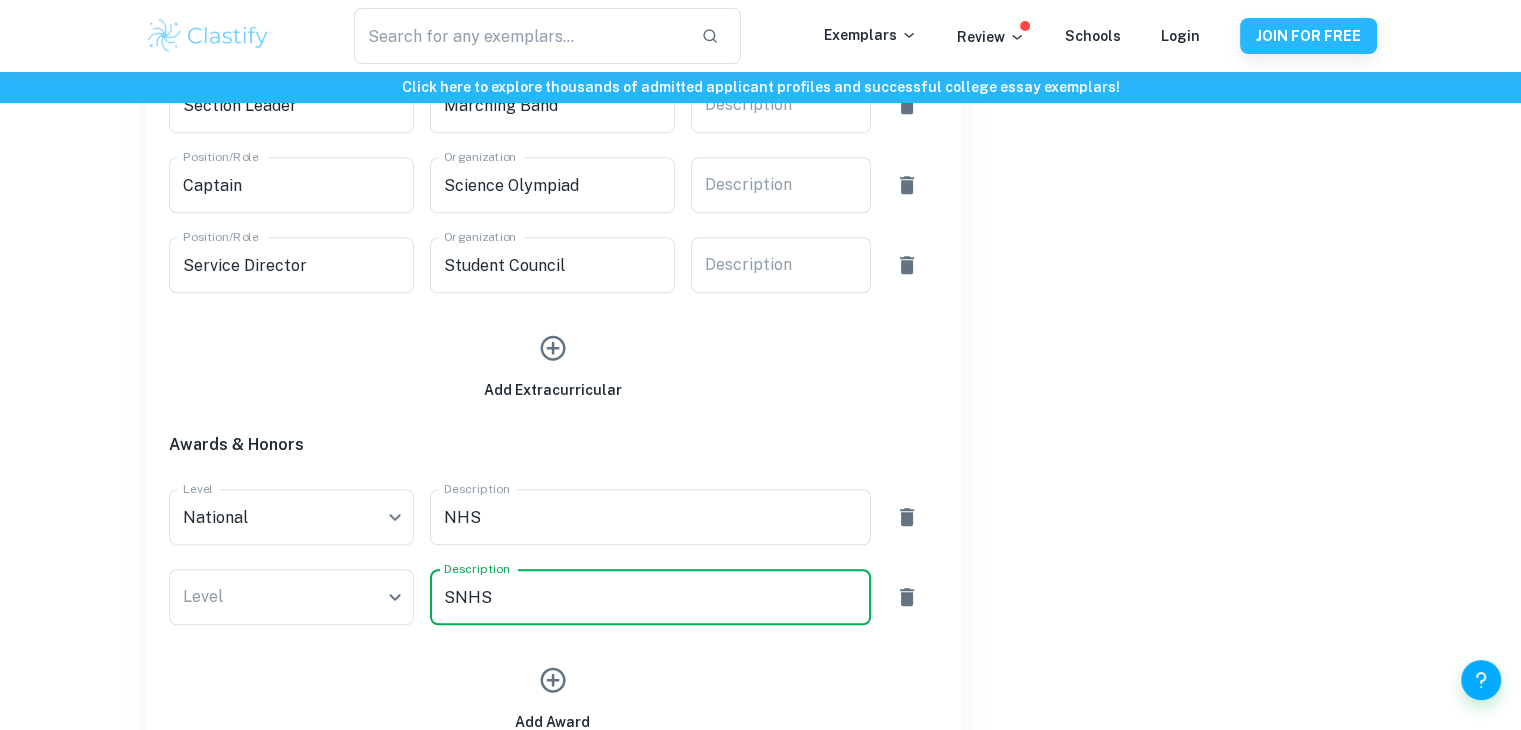 type on "SNHS" 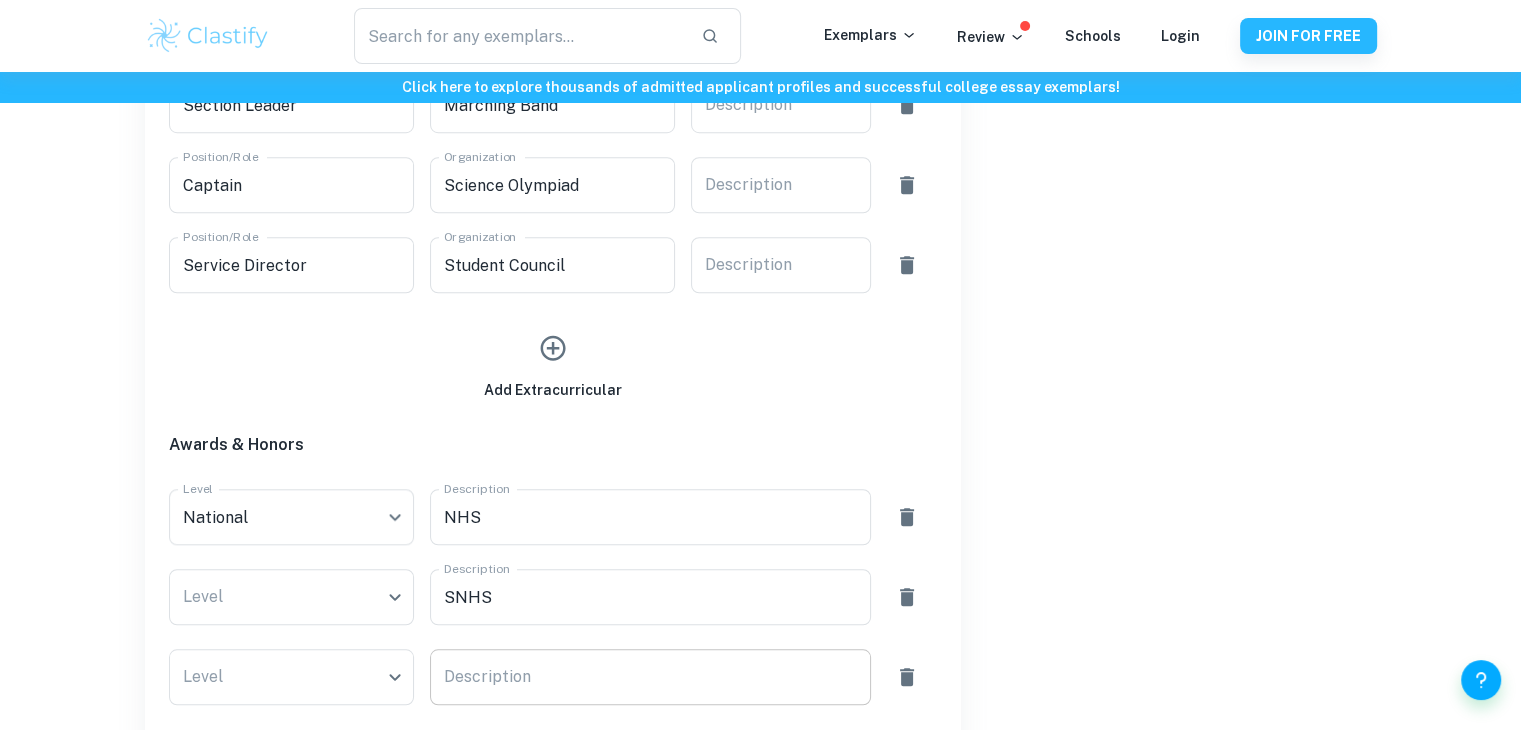 scroll, scrollTop: 1848, scrollLeft: 0, axis: vertical 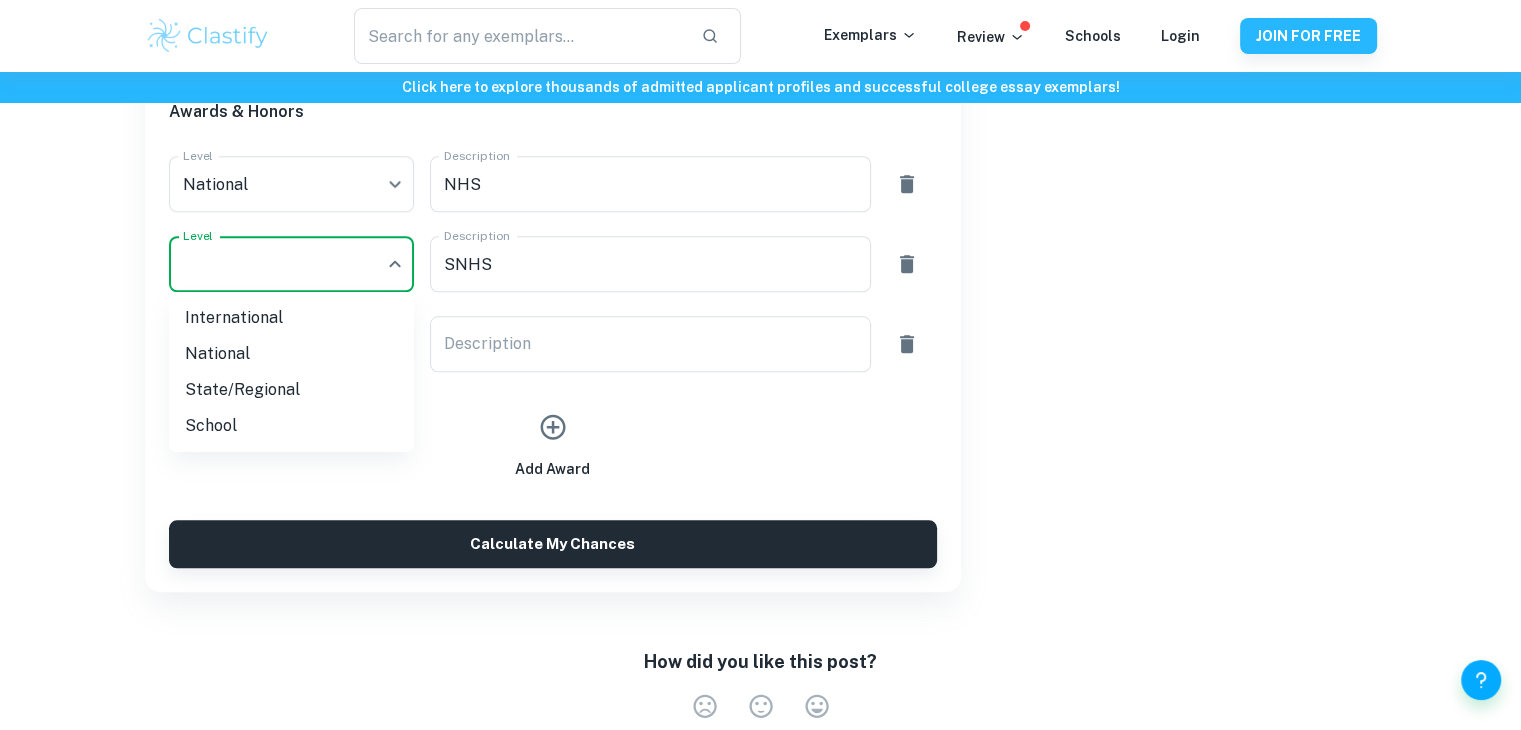 click on "We value your privacy We use cookies to enhance your browsing experience, serve personalised ads or content, and analyse our traffic. By clicking "Accept All", you consent to our use of cookies.   Cookie Policy Customise   Reject All   Accept All   Customise Consent Preferences   We use cookies to help you navigate efficiently and perform certain functions. You will find detailed information about all cookies under each consent category below. The cookies that are categorised as "Necessary" are stored on your browser as they are essential for enabling the basic functionalities of the site. ...  Show more For more information on how Google's third-party cookies operate and handle your data, see:   Google Privacy Policy Necessary Always Active Necessary cookies are required to enable the basic features of this site, such as providing secure log-in or adjusting your consent preferences. These cookies do not store any personally identifiable data. Functional Analytics Performance Advertisement Uncategorised" at bounding box center (760, -1411) 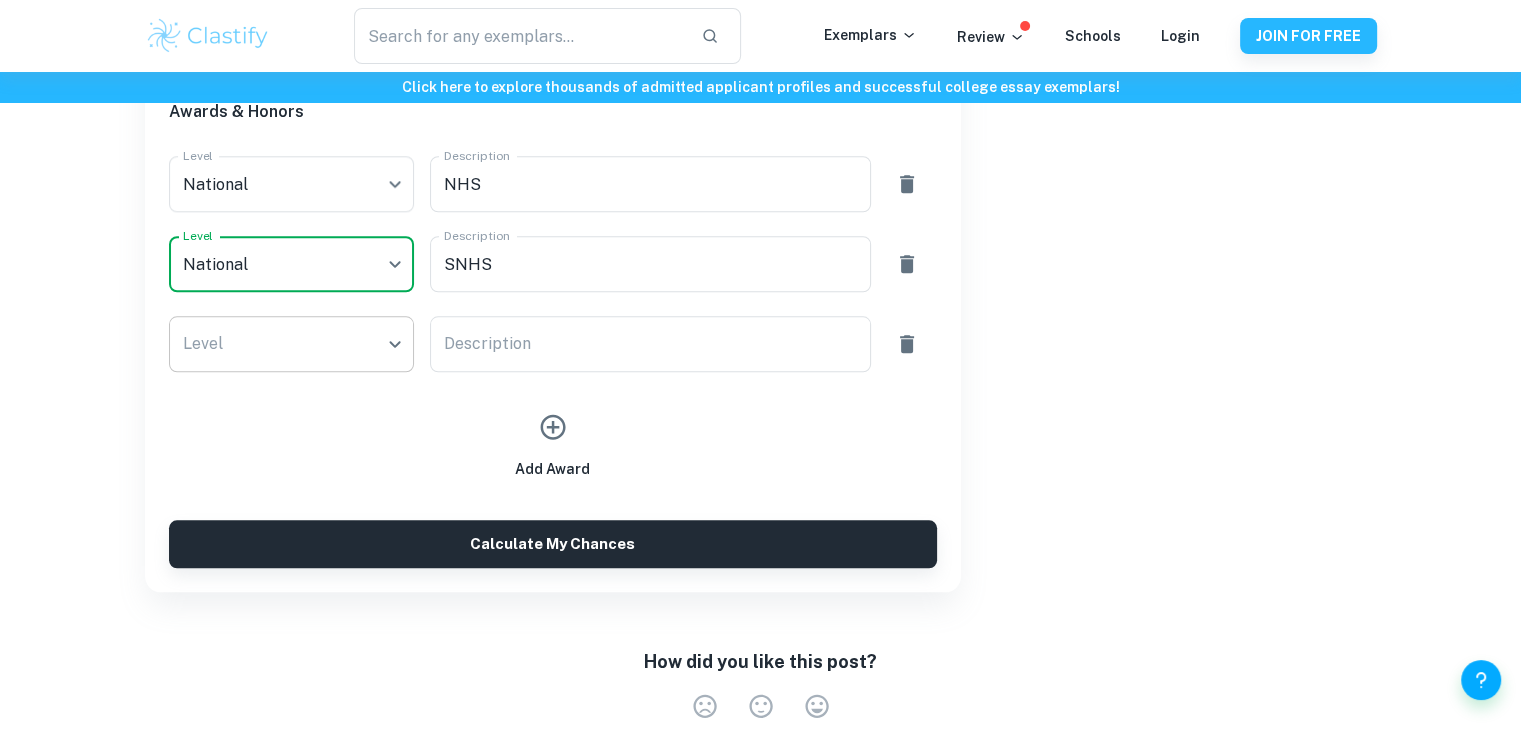 click on "We value your privacy We use cookies to enhance your browsing experience, serve personalised ads or content, and analyse our traffic. By clicking "Accept All", you consent to our use of cookies.   Cookie Policy Customise   Reject All   Accept All   Customise Consent Preferences   We use cookies to help you navigate efficiently and perform certain functions. You will find detailed information about all cookies under each consent category below. The cookies that are categorised as "Necessary" are stored on your browser as they are essential for enabling the basic functionalities of the site. ...  Show more For more information on how Google's third-party cookies operate and handle your data, see:   Google Privacy Policy Necessary Always Active Necessary cookies are required to enable the basic features of this site, such as providing secure log-in or adjusting your consent preferences. These cookies do not store any personally identifiable data. Functional Analytics Performance Advertisement Uncategorised" at bounding box center [760, -1411] 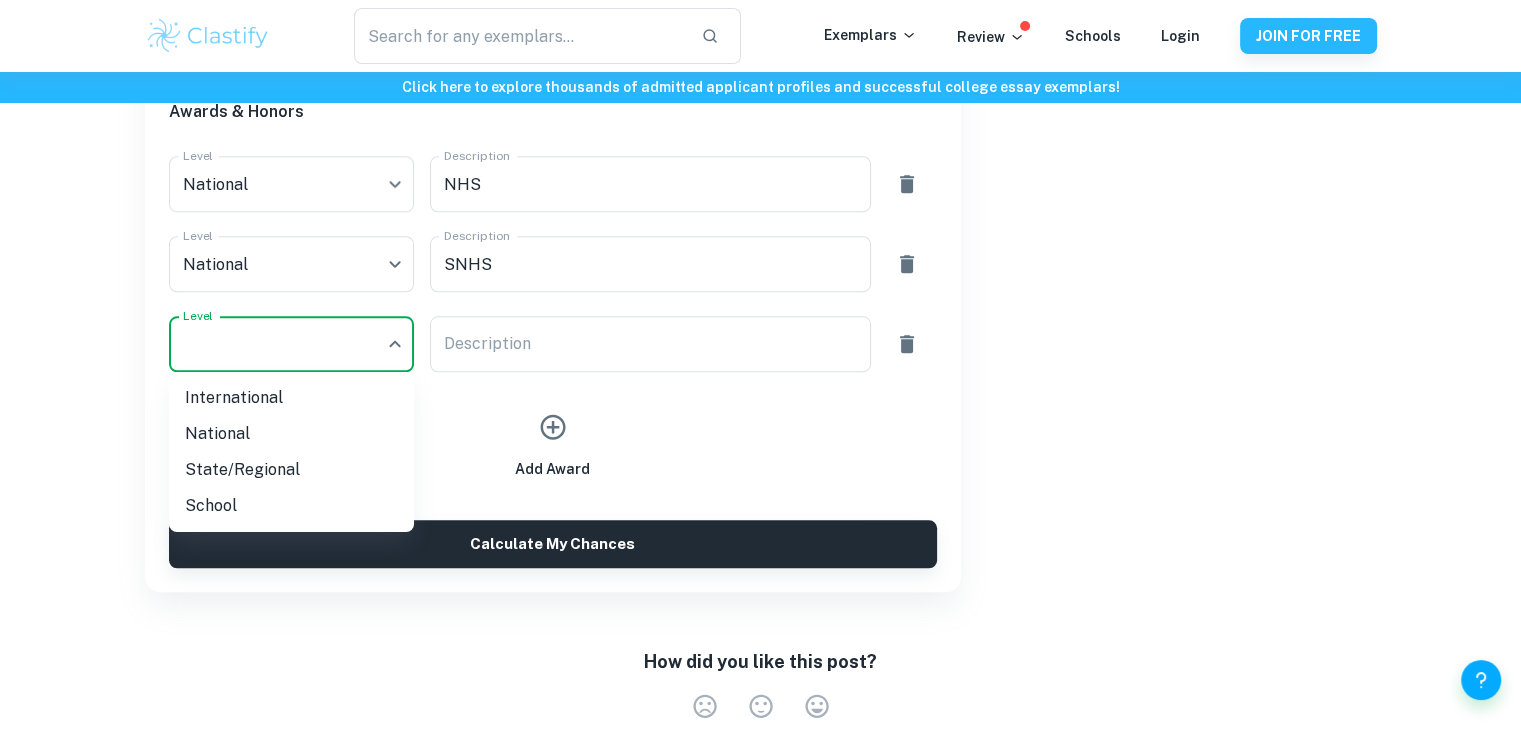 click on "National" at bounding box center [291, 434] 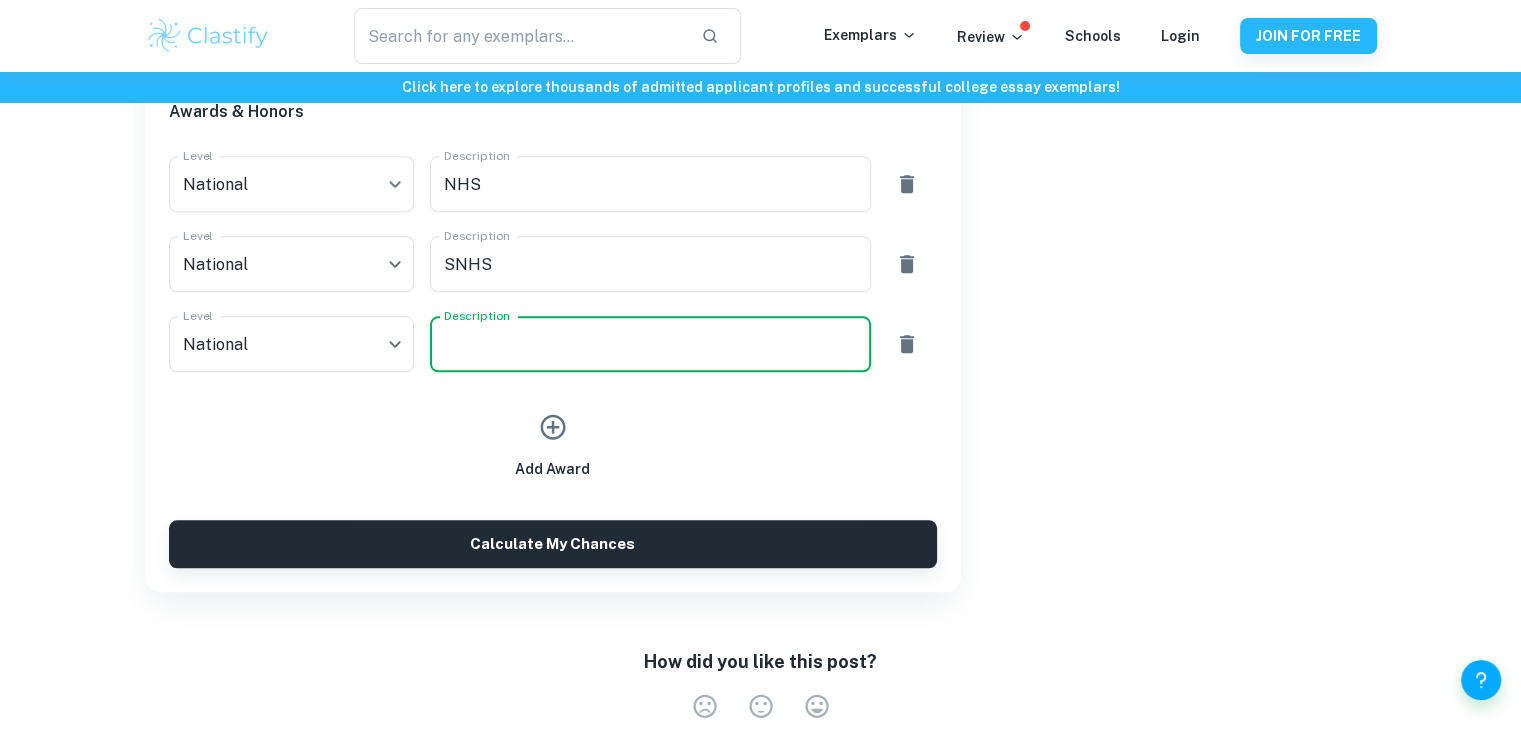 click on "Description" at bounding box center (650, 344) 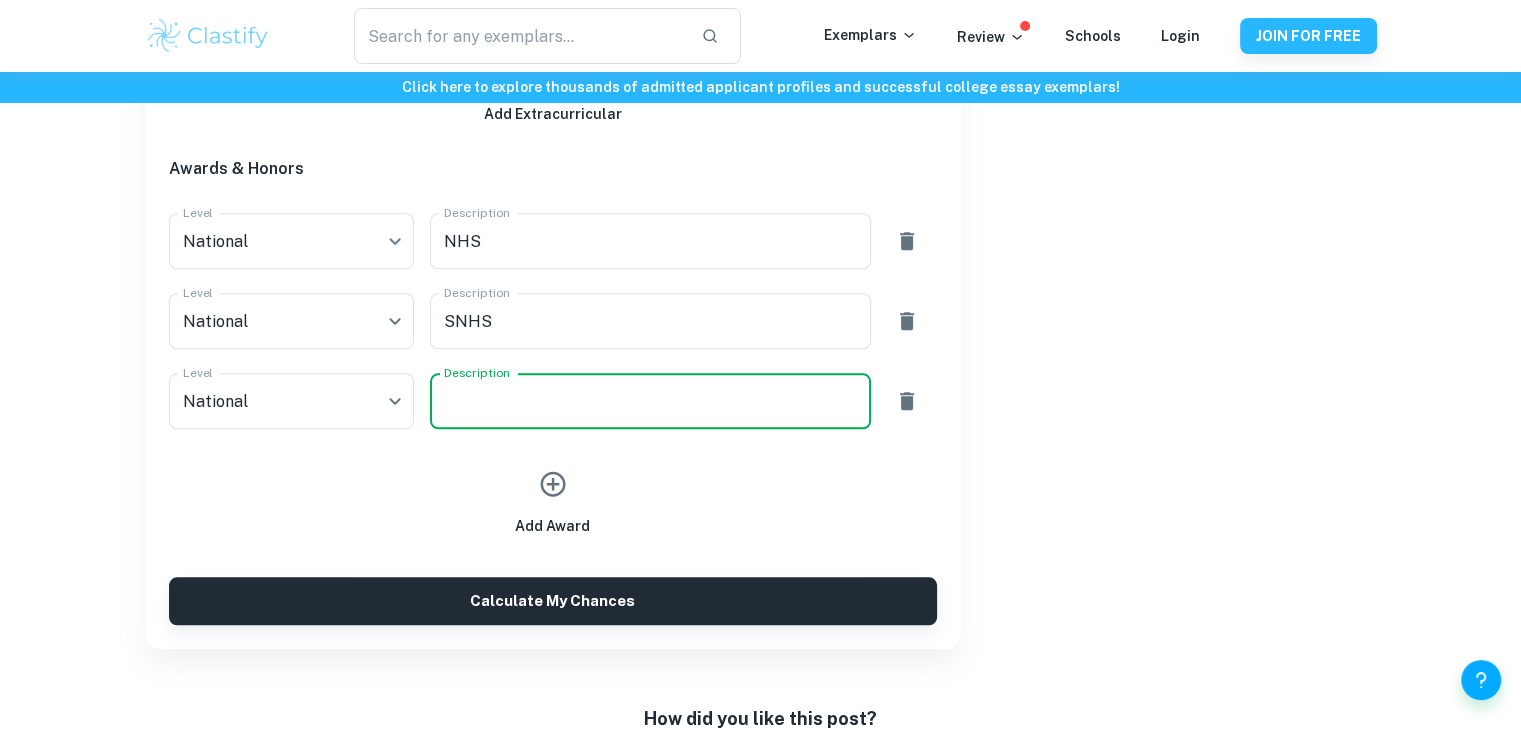 scroll, scrollTop: 1780, scrollLeft: 0, axis: vertical 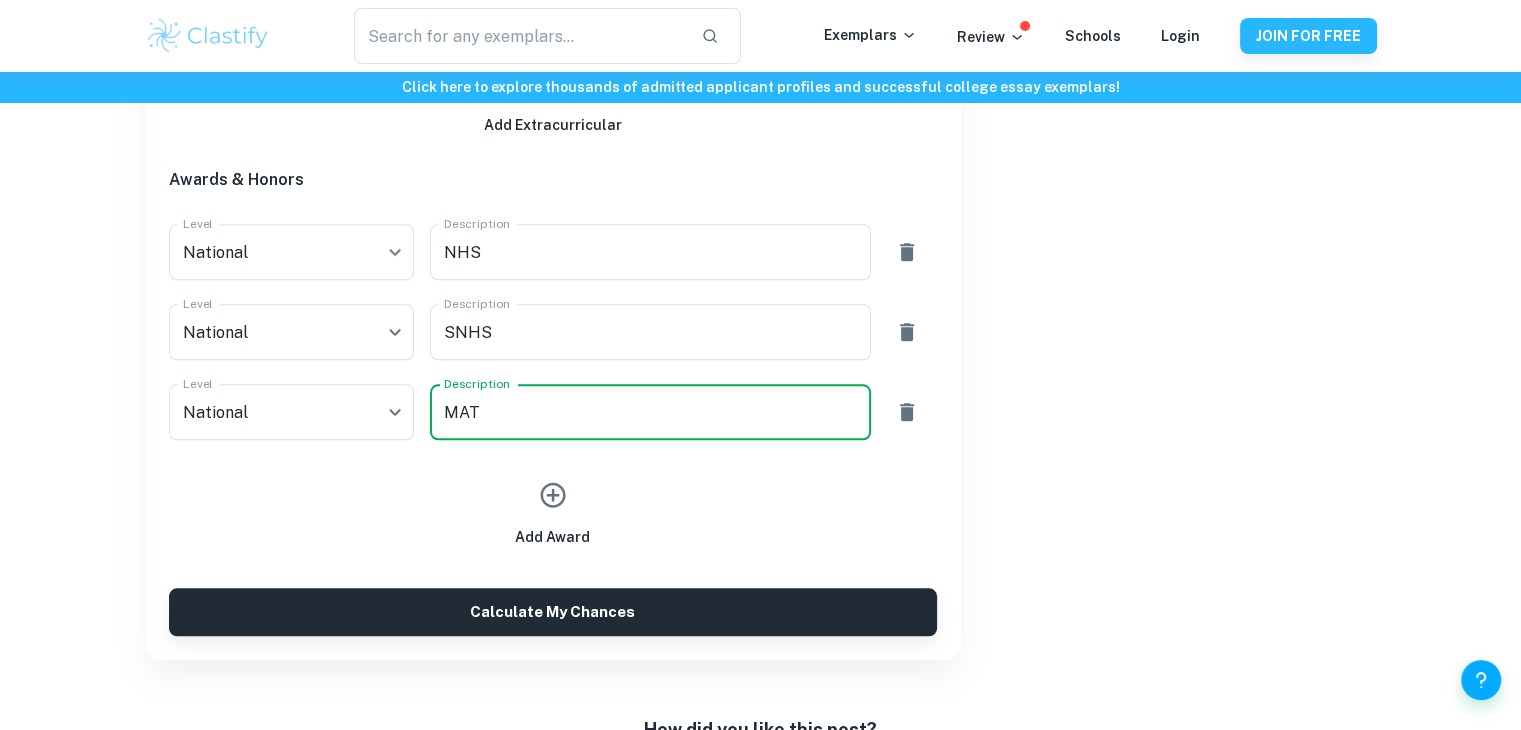 type on "MAT" 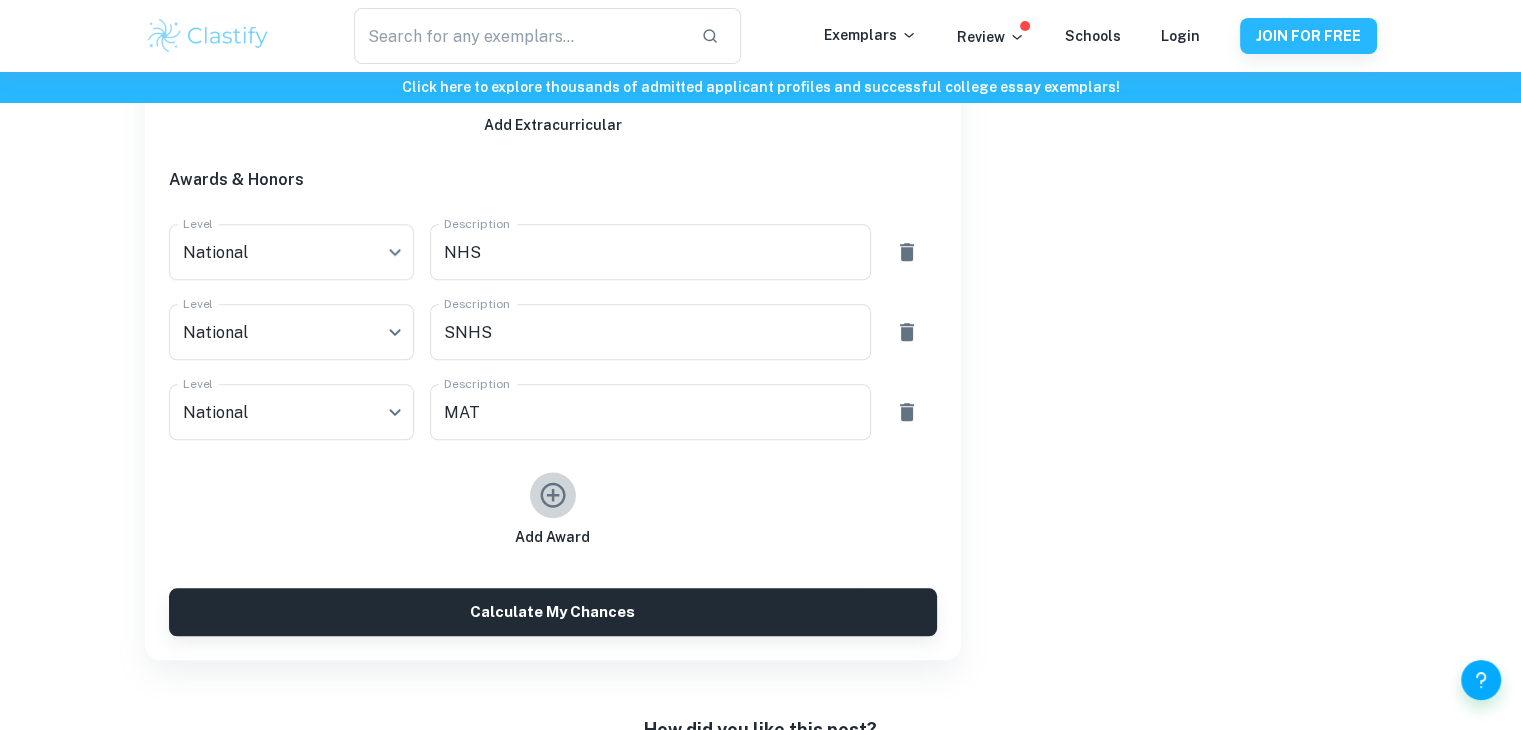 click 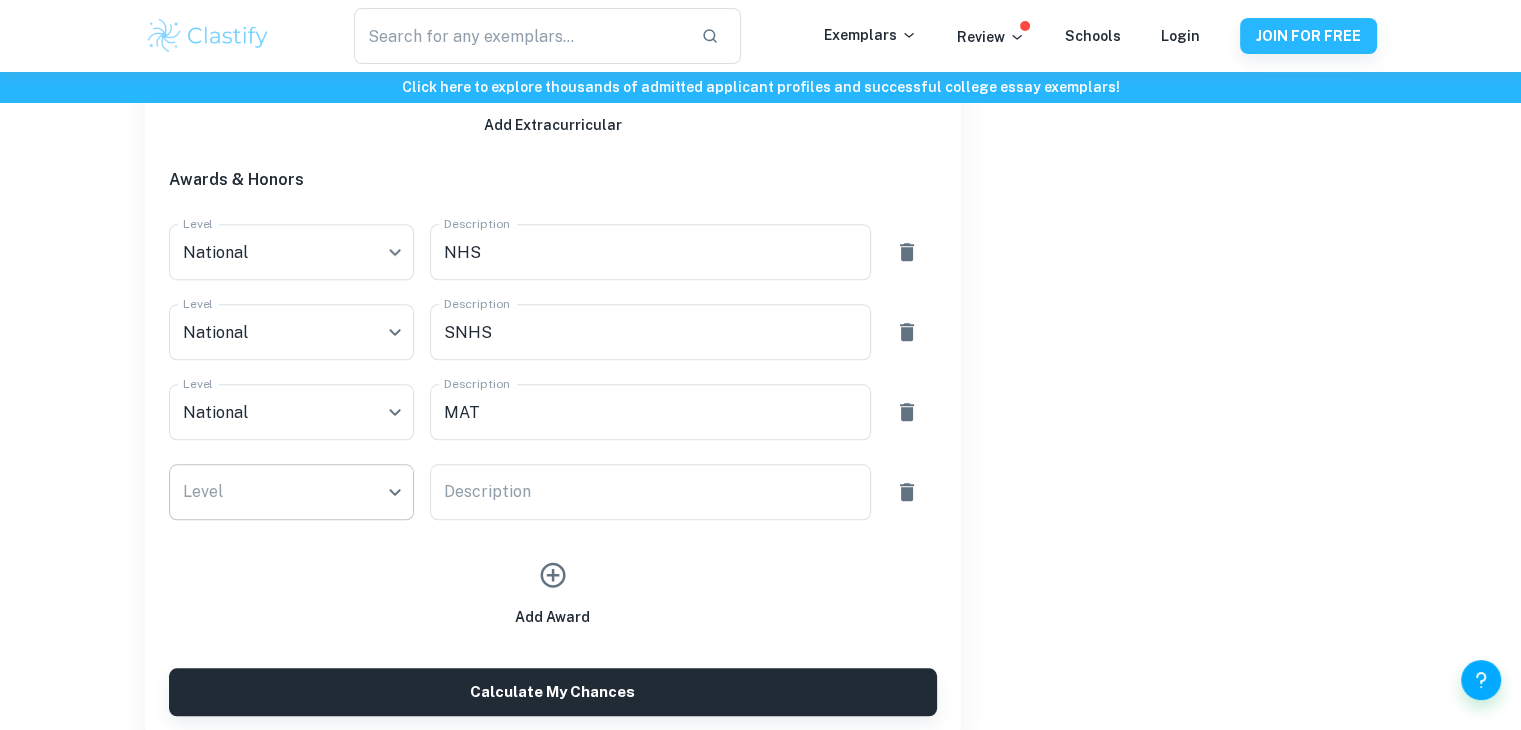 click on "We value your privacy We use cookies to enhance your browsing experience, serve personalised ads or content, and analyse our traffic. By clicking "Accept All", you consent to our use of cookies.   Cookie Policy Customise   Reject All   Accept All   Customise Consent Preferences   We use cookies to help you navigate efficiently and perform certain functions. You will find detailed information about all cookies under each consent category below. The cookies that are categorised as "Necessary" are stored on your browser as they are essential for enabling the basic functionalities of the site. ...  Show more For more information on how Google's third-party cookies operate and handle your data, see:   Google Privacy Policy Necessary Always Active Necessary cookies are required to enable the basic features of this site, such as providing secure log-in or adjusting your consent preferences. These cookies do not store any personally identifiable data. Functional Analytics Performance Advertisement Uncategorised" at bounding box center (760, -1343) 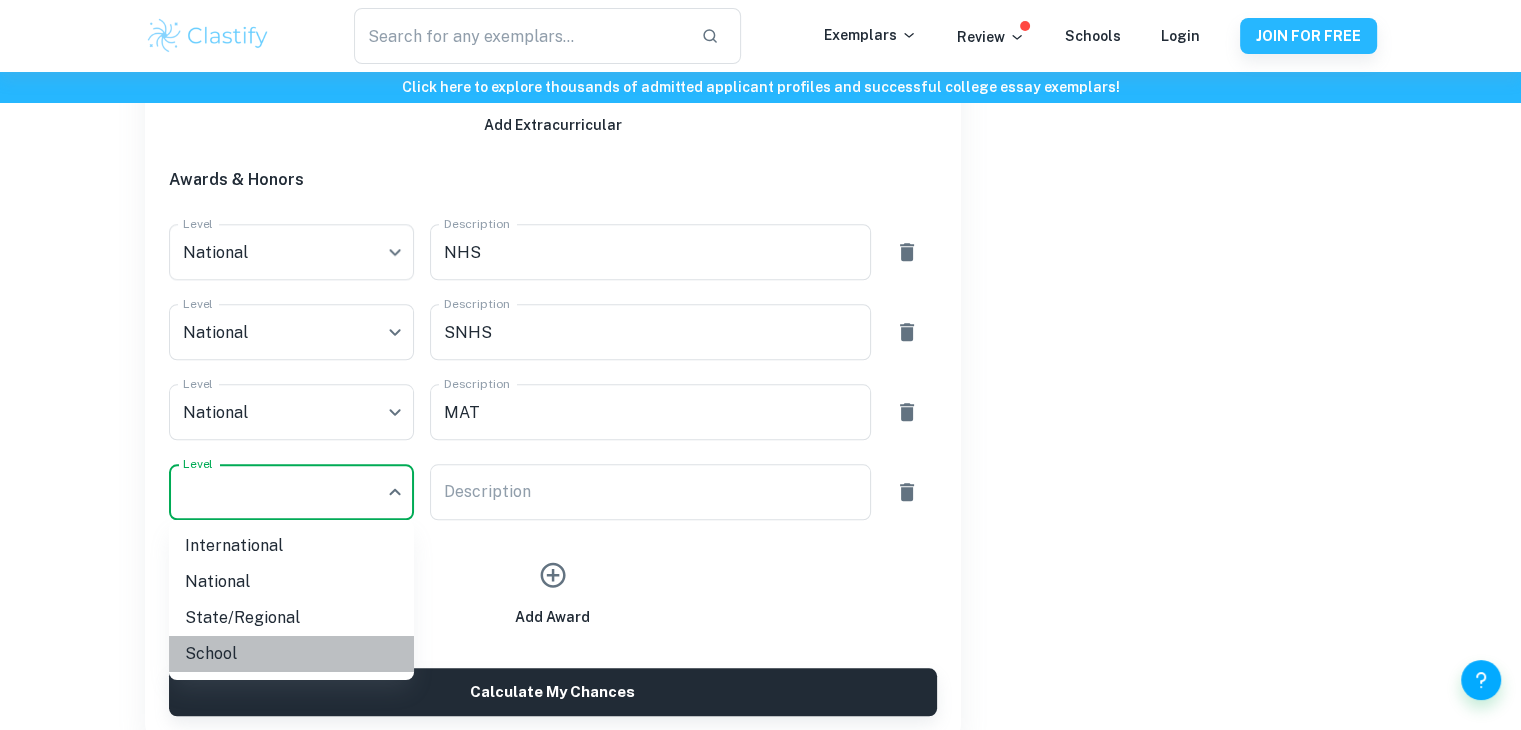 click on "School" at bounding box center (291, 654) 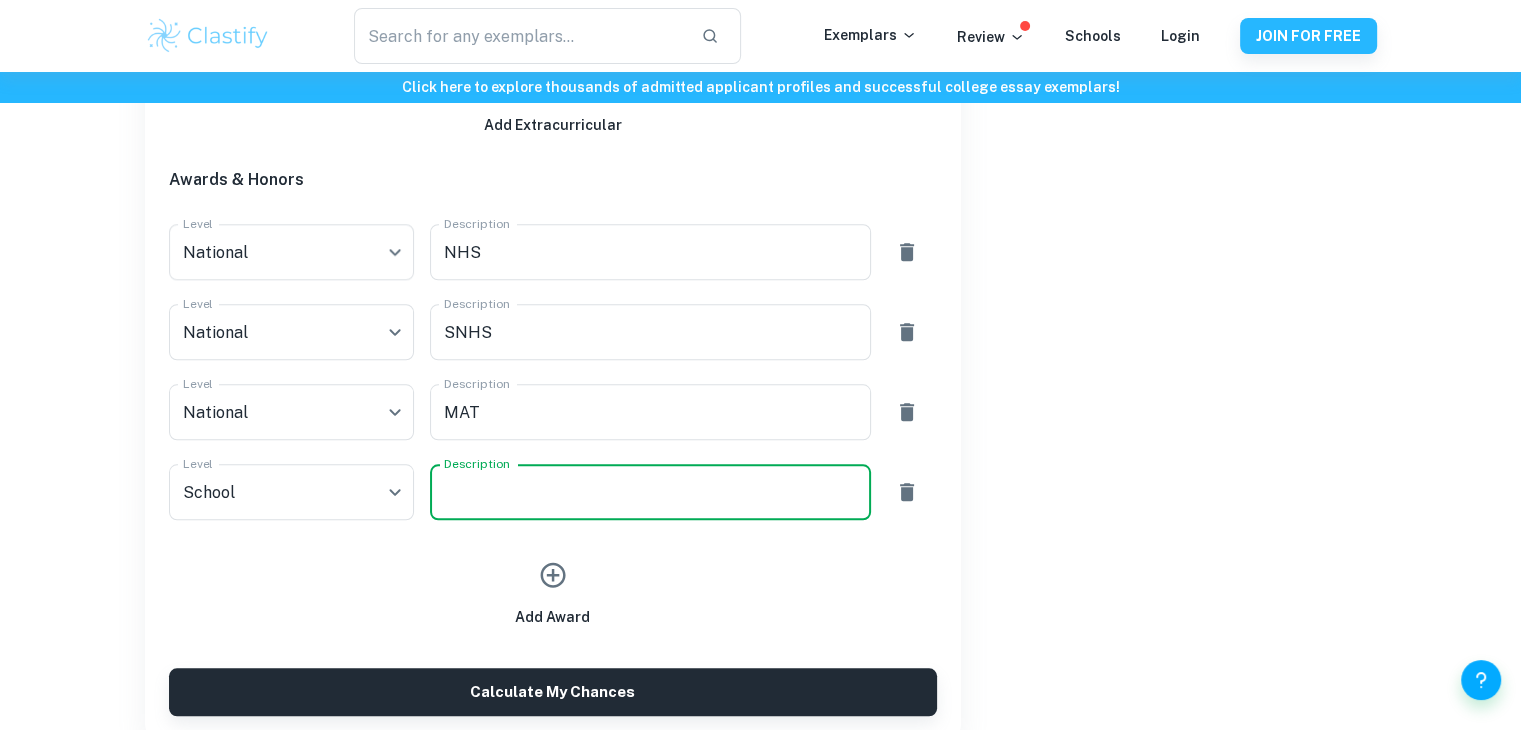 click on "Description" at bounding box center (650, 492) 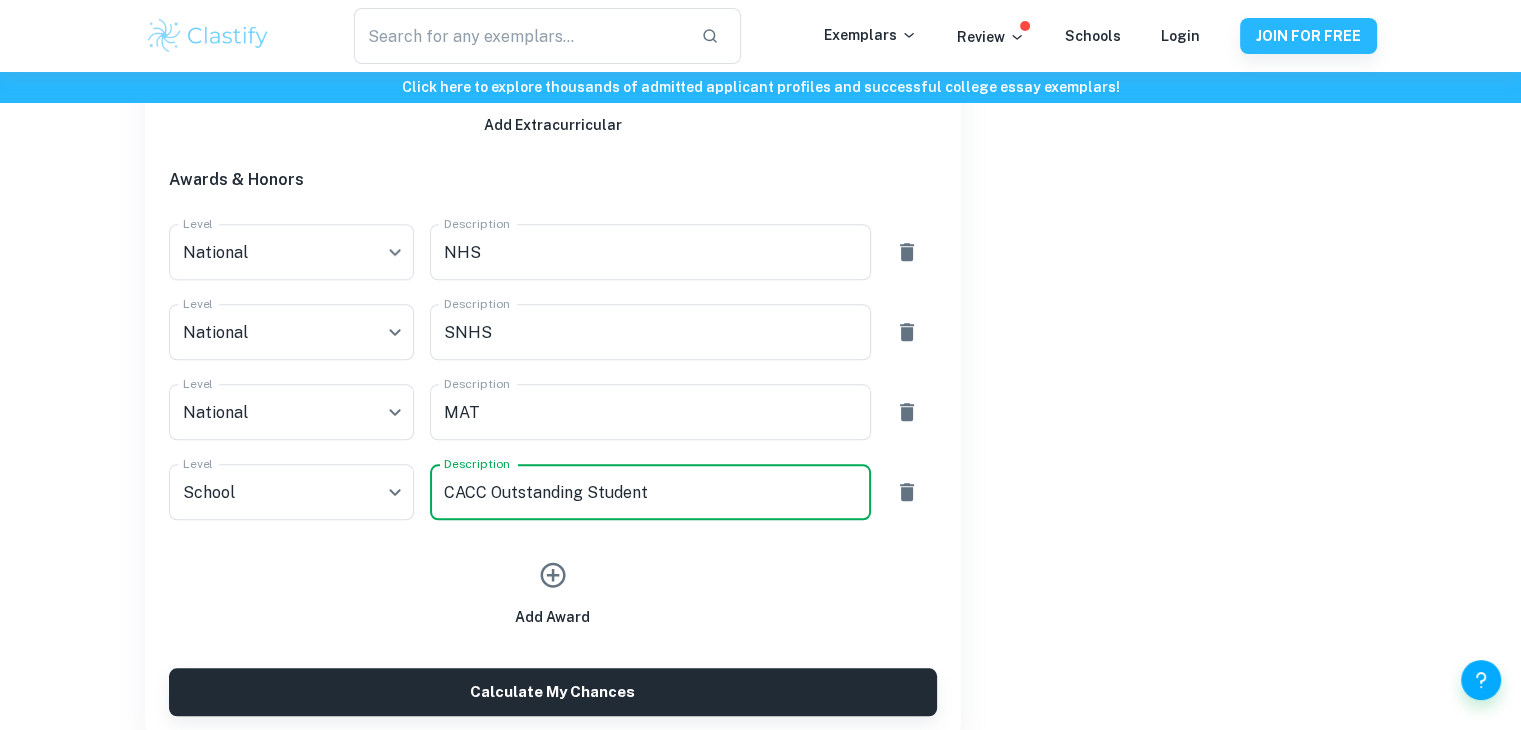 type on "CACC Outstanding Student" 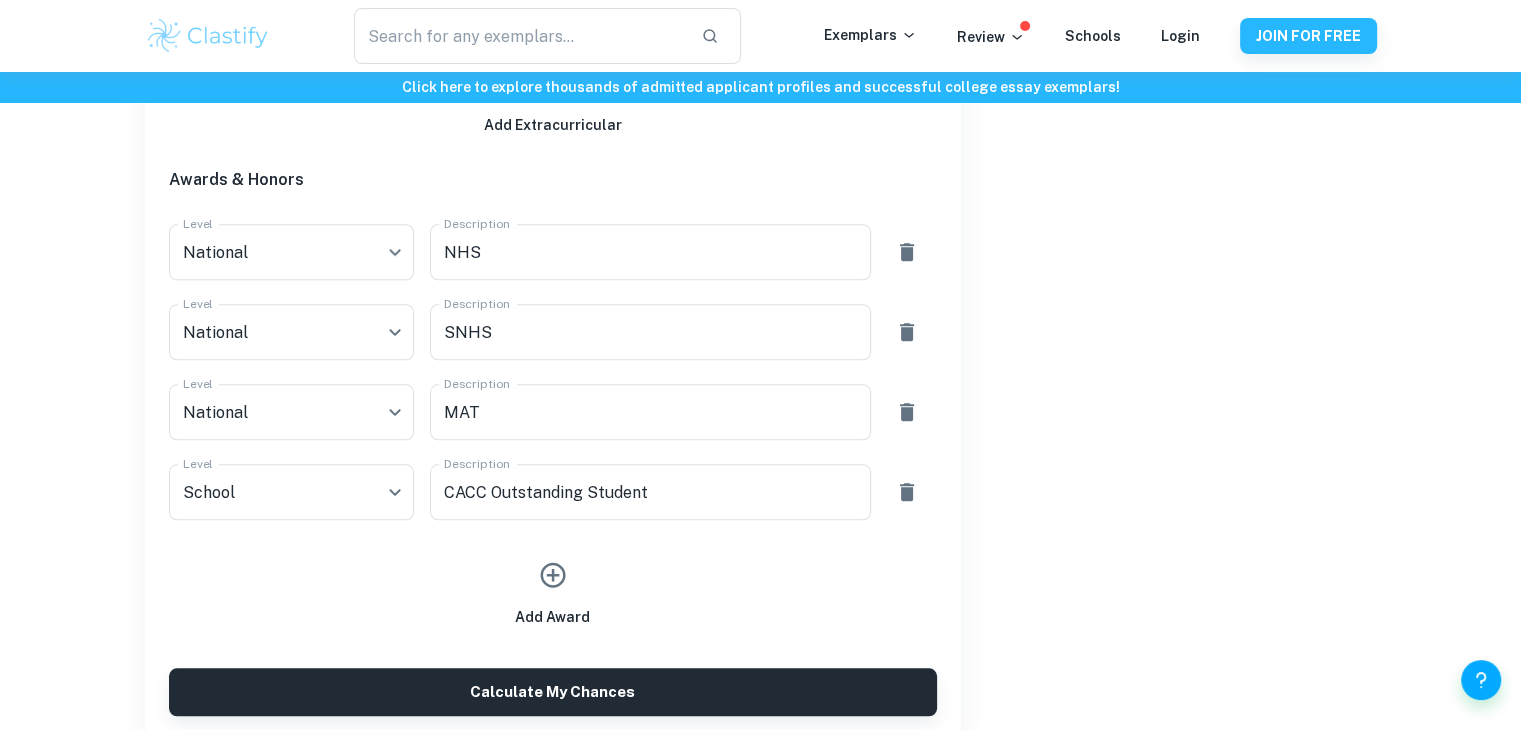 click 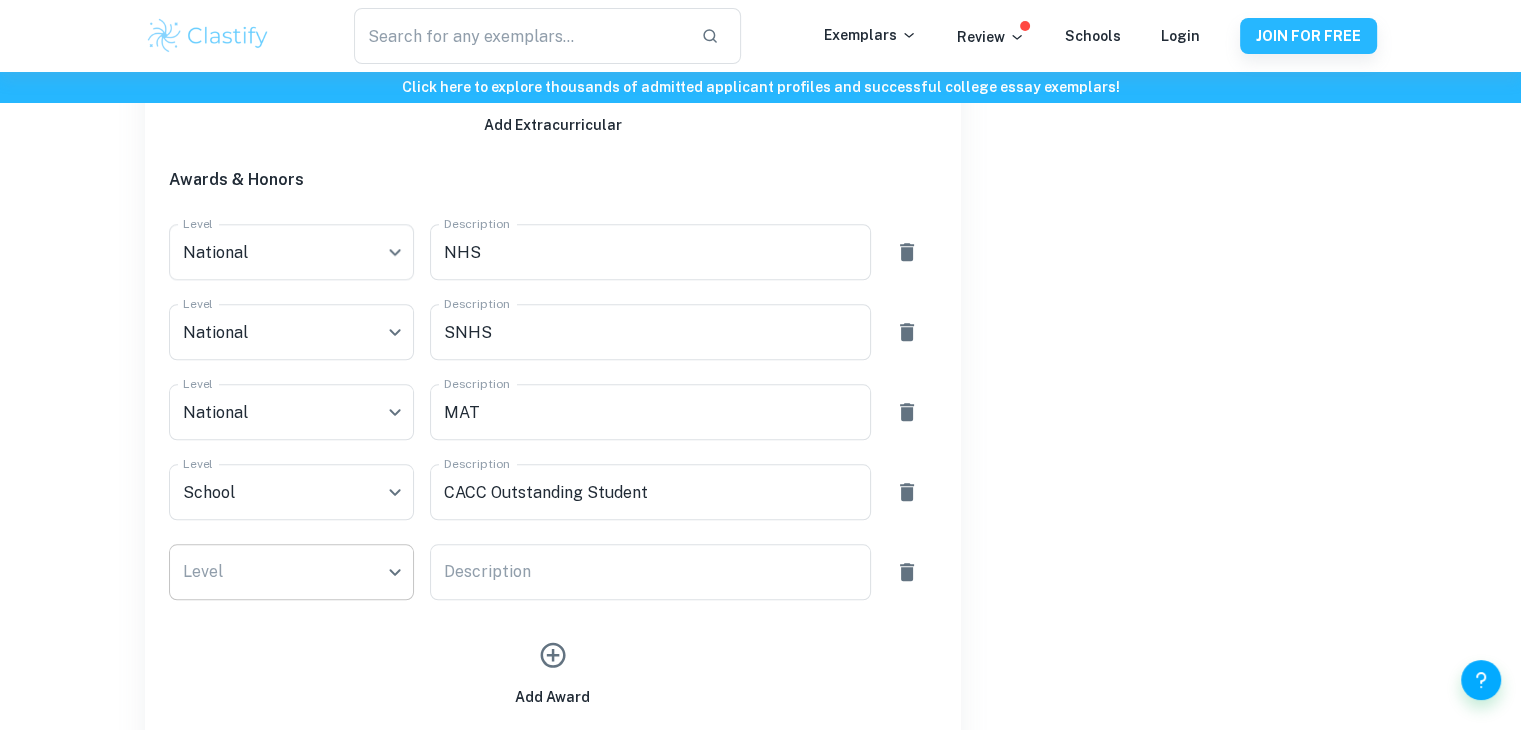 click on "We value your privacy We use cookies to enhance your browsing experience, serve personalised ads or content, and analyse our traffic. By clicking "Accept All", you consent to our use of cookies.   Cookie Policy Customise   Reject All   Accept All   Customise Consent Preferences   We use cookies to help you navigate efficiently and perform certain functions. You will find detailed information about all cookies under each consent category below. The cookies that are categorised as "Necessary" are stored on your browser as they are essential for enabling the basic functionalities of the site. ...  Show more For more information on how Google's third-party cookies operate and handle your data, see:   Google Privacy Policy Necessary Always Active Necessary cookies are required to enable the basic features of this site, such as providing secure log-in or adjusting your consent preferences. These cookies do not store any personally identifiable data. Functional Analytics Performance Advertisement Uncategorised" at bounding box center [760, -1343] 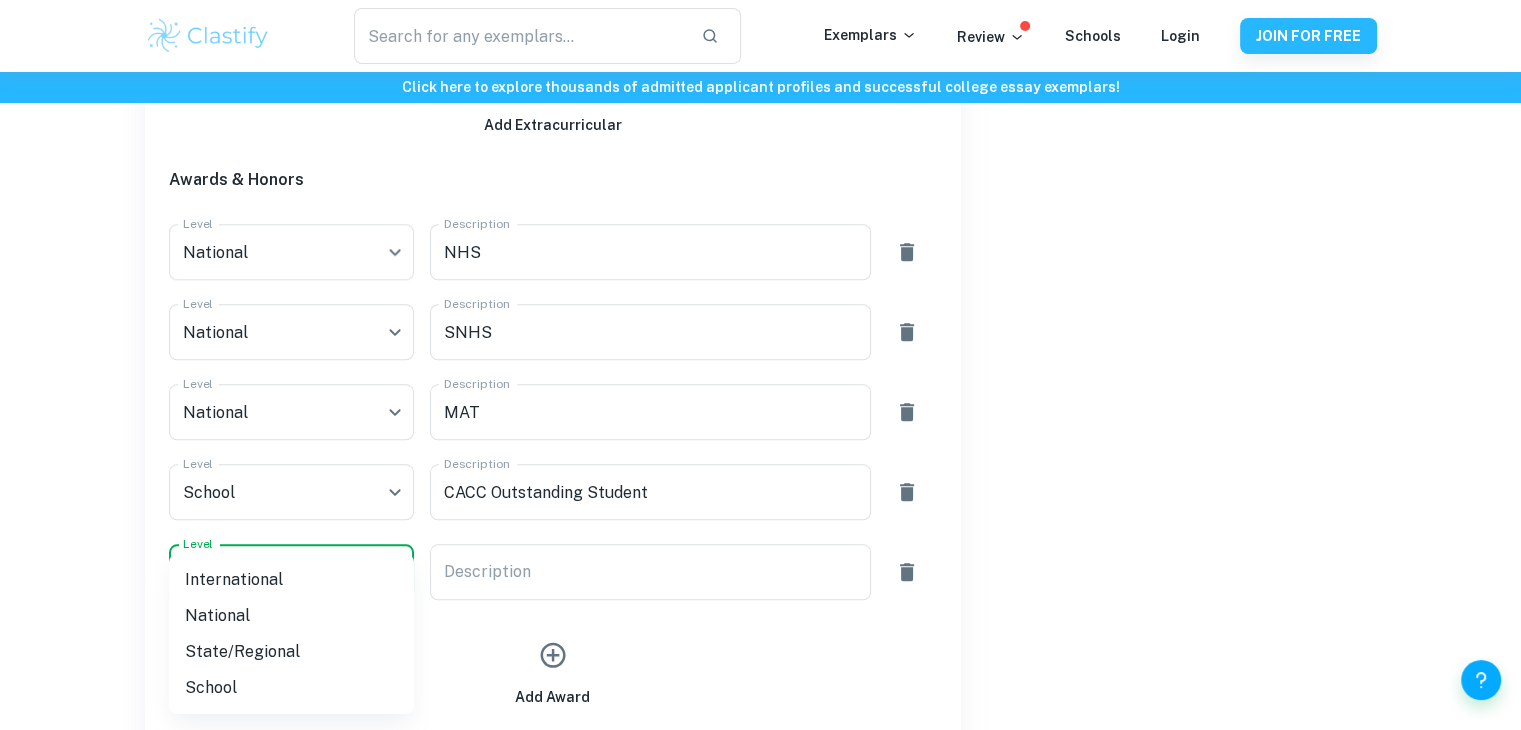 click on "International" at bounding box center [291, 580] 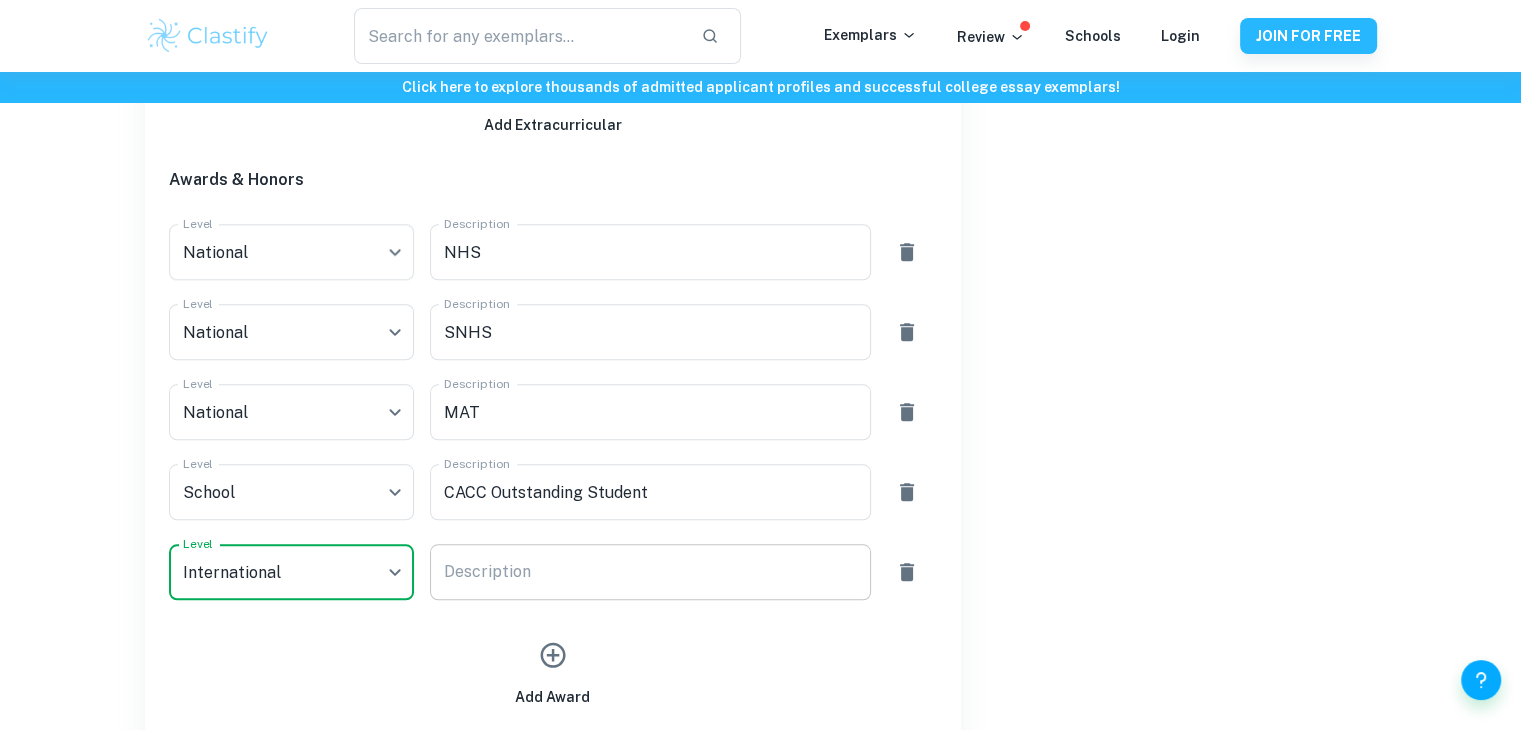 click on "Description" at bounding box center (650, 572) 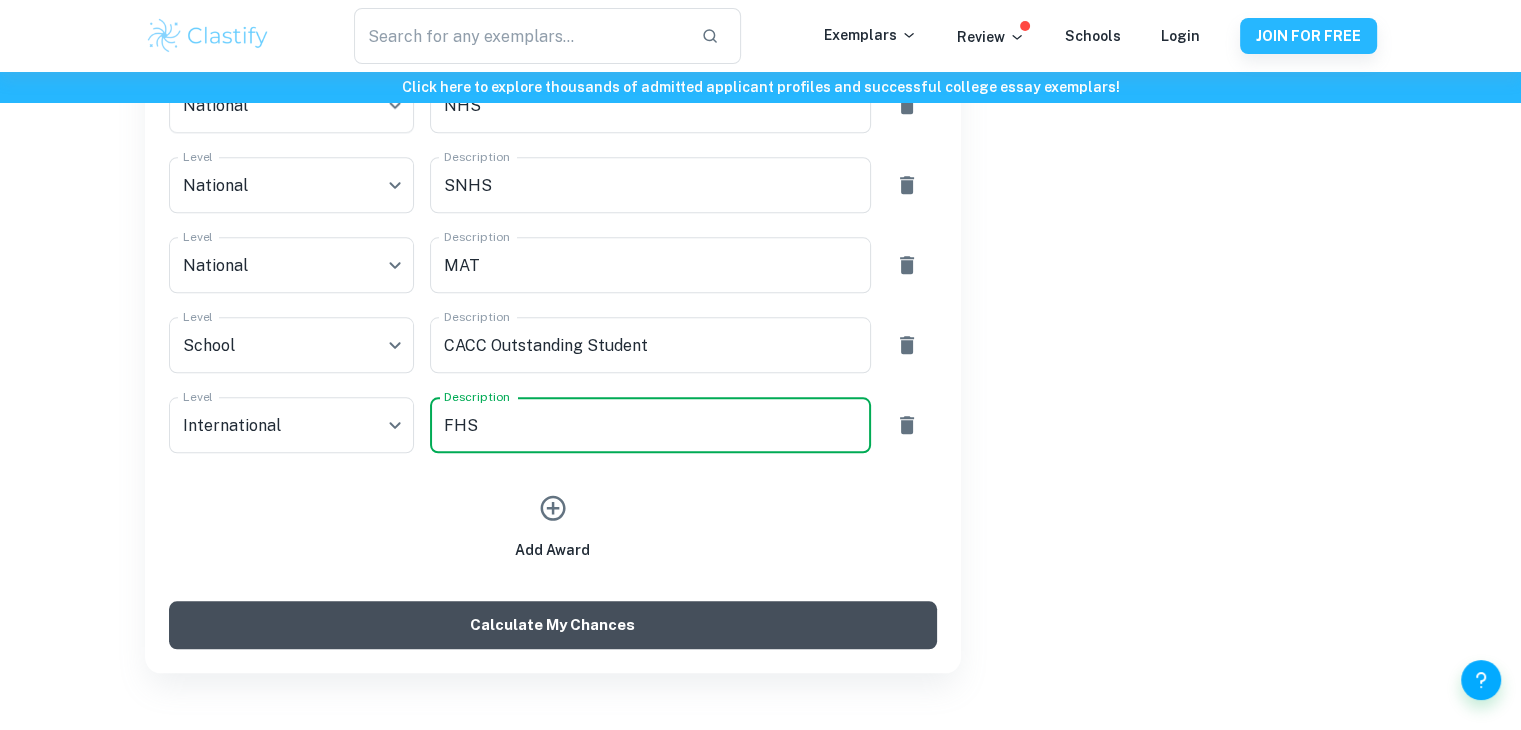type on "FHS" 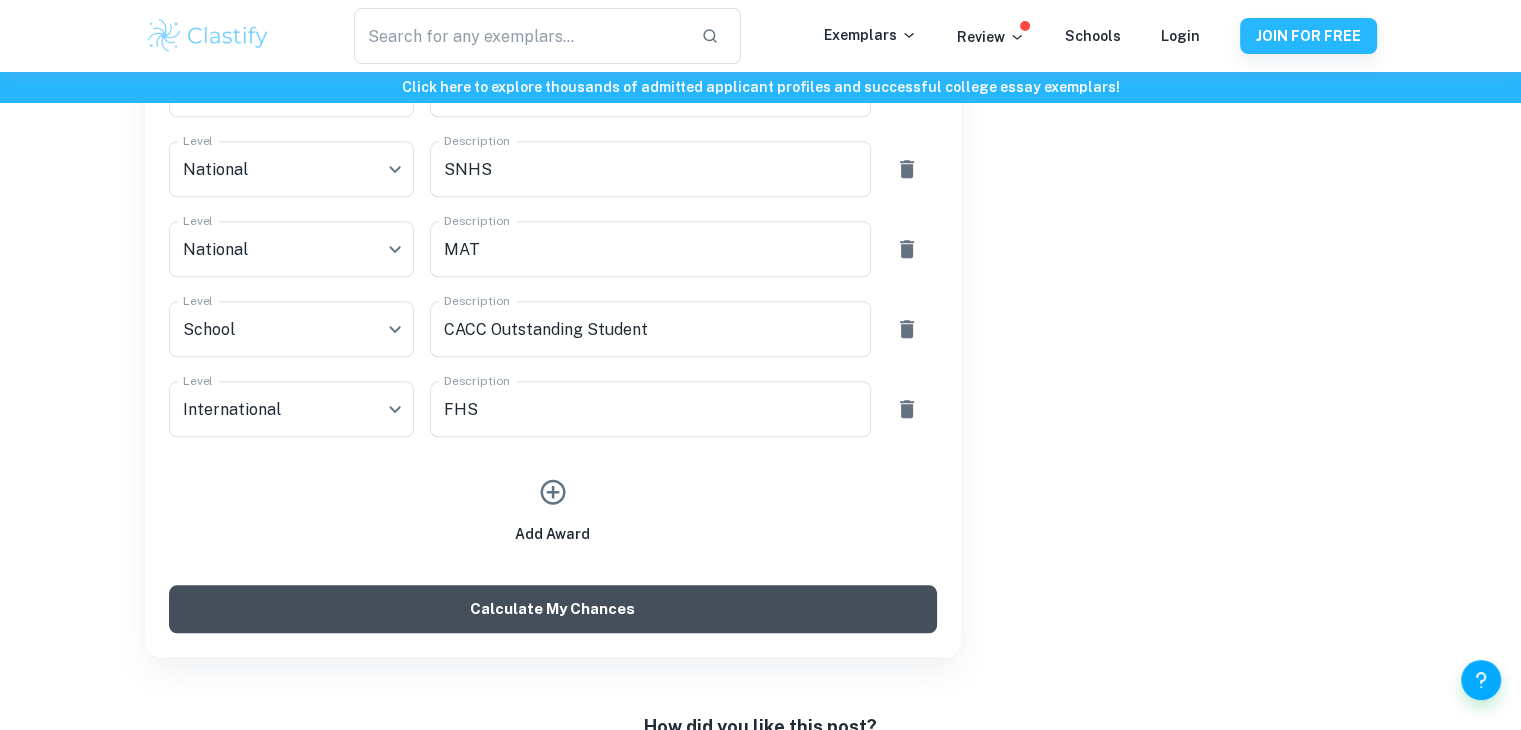 scroll, scrollTop: 2124, scrollLeft: 0, axis: vertical 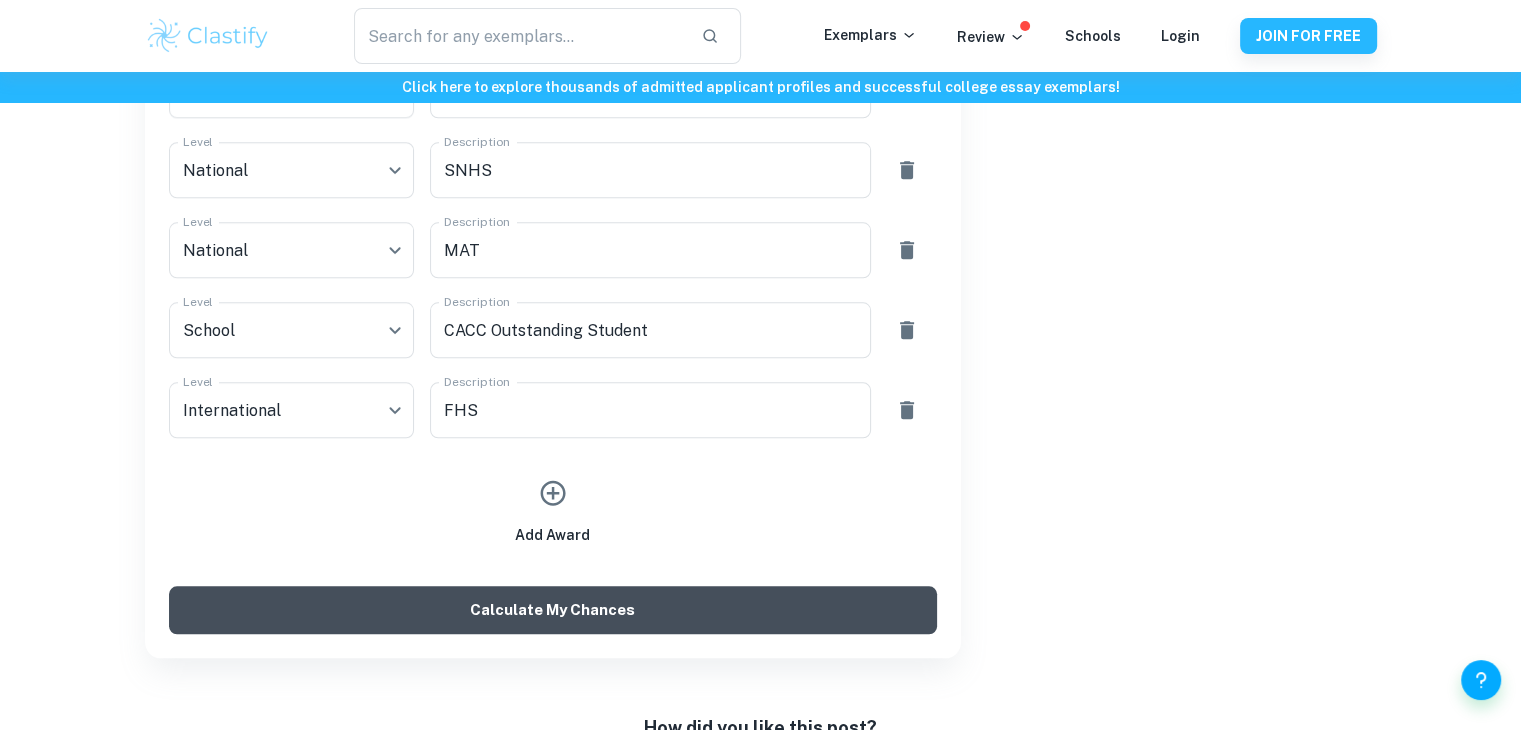 click on "Calculate My Chances" at bounding box center [553, 610] 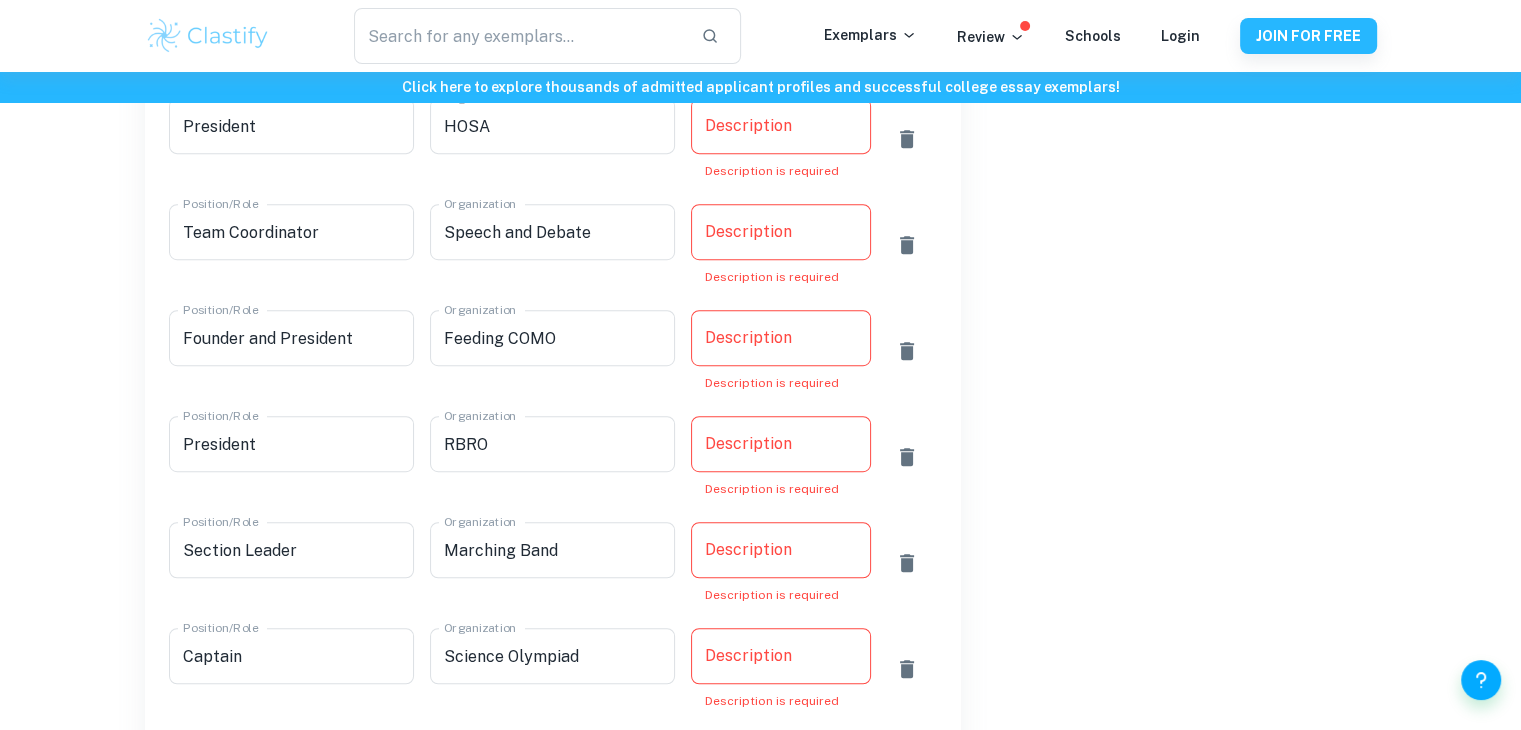 scroll, scrollTop: 1016, scrollLeft: 0, axis: vertical 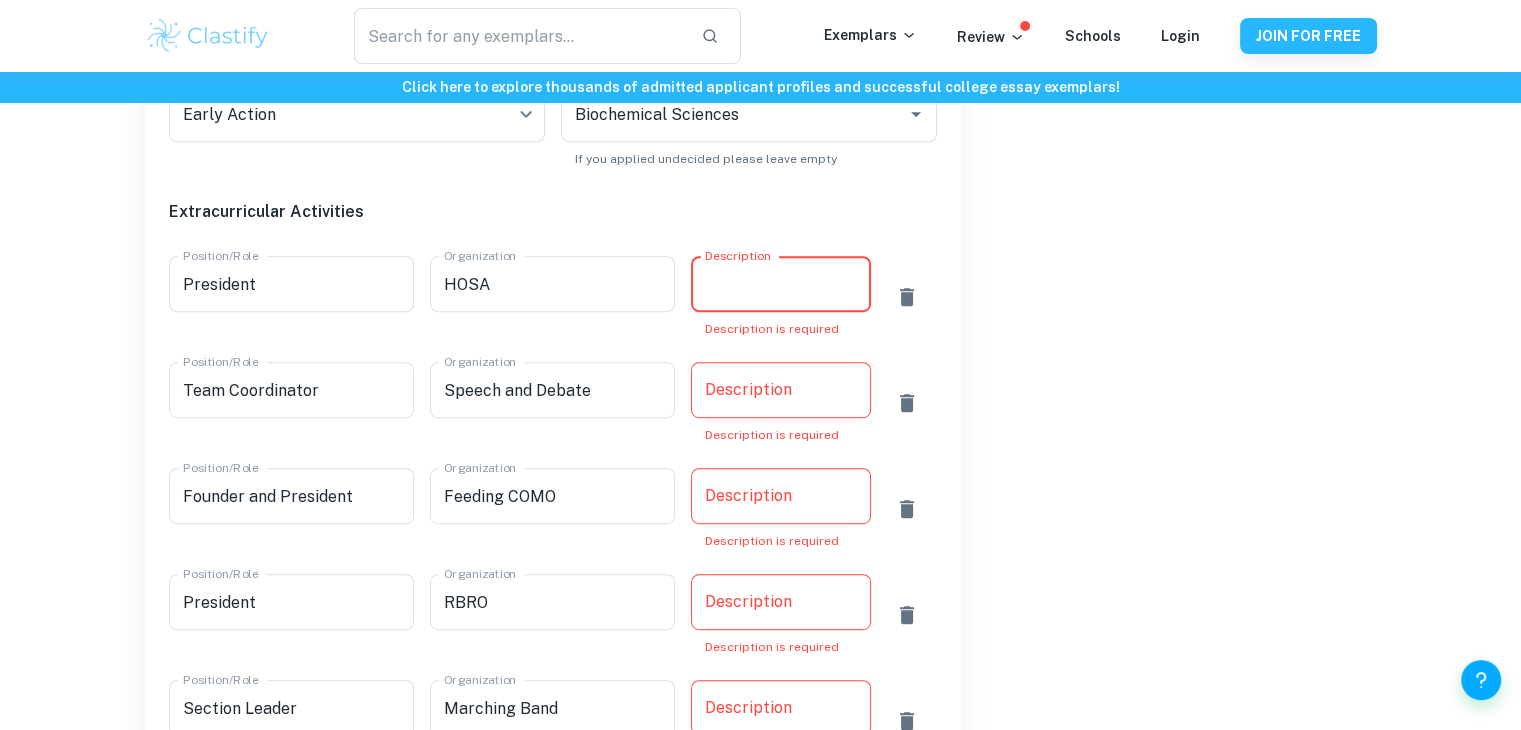 click on "Description" at bounding box center (781, 284) 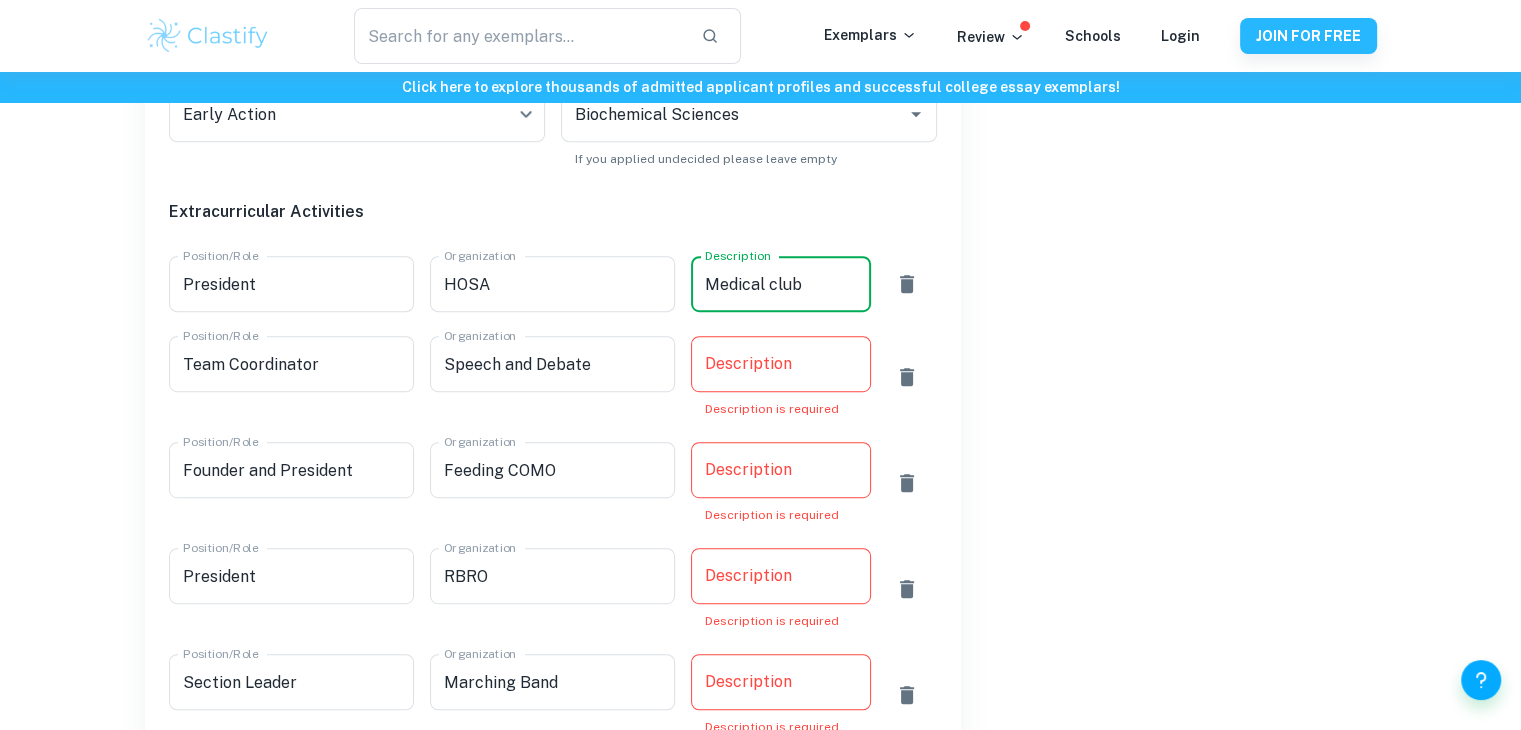 type on "Medical club" 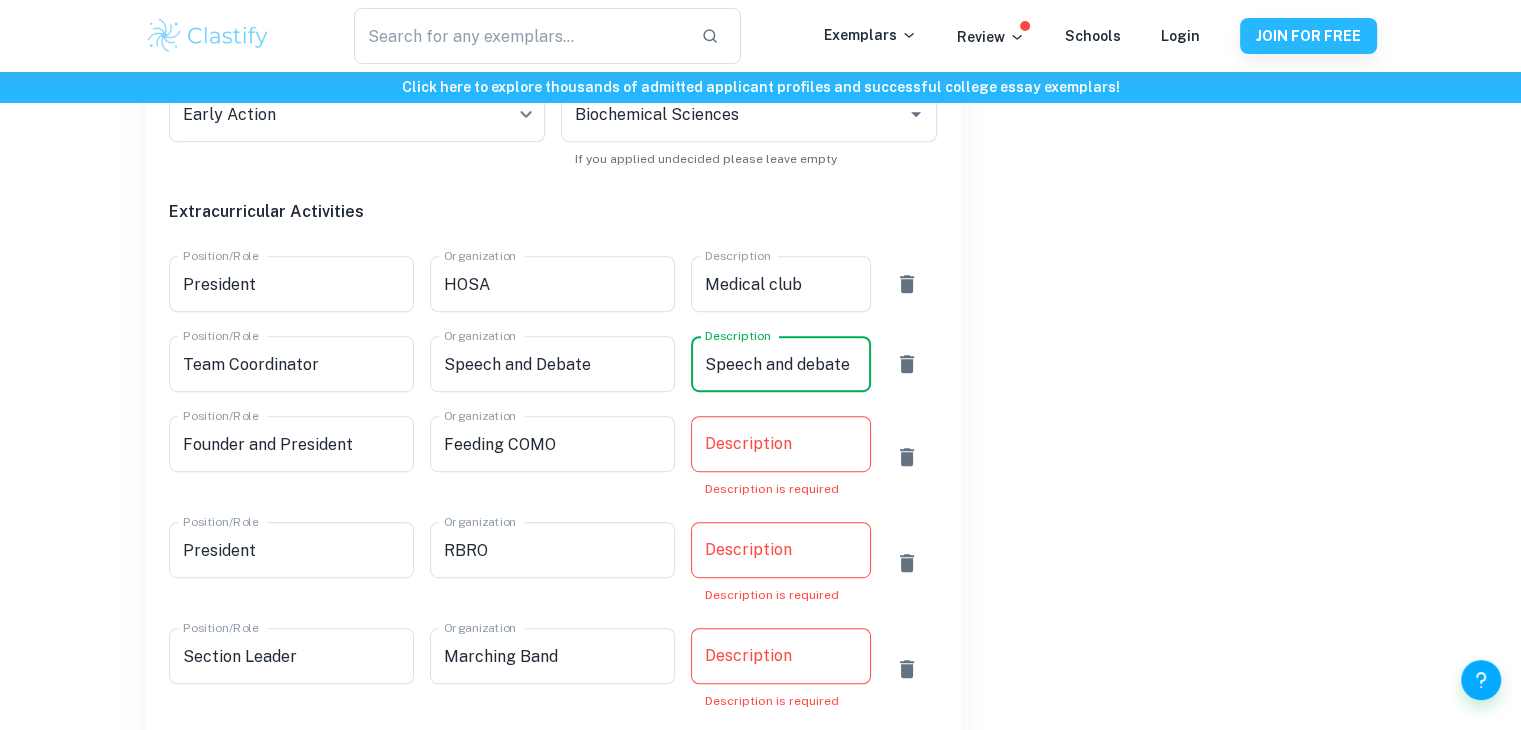 type on "Speech and debate" 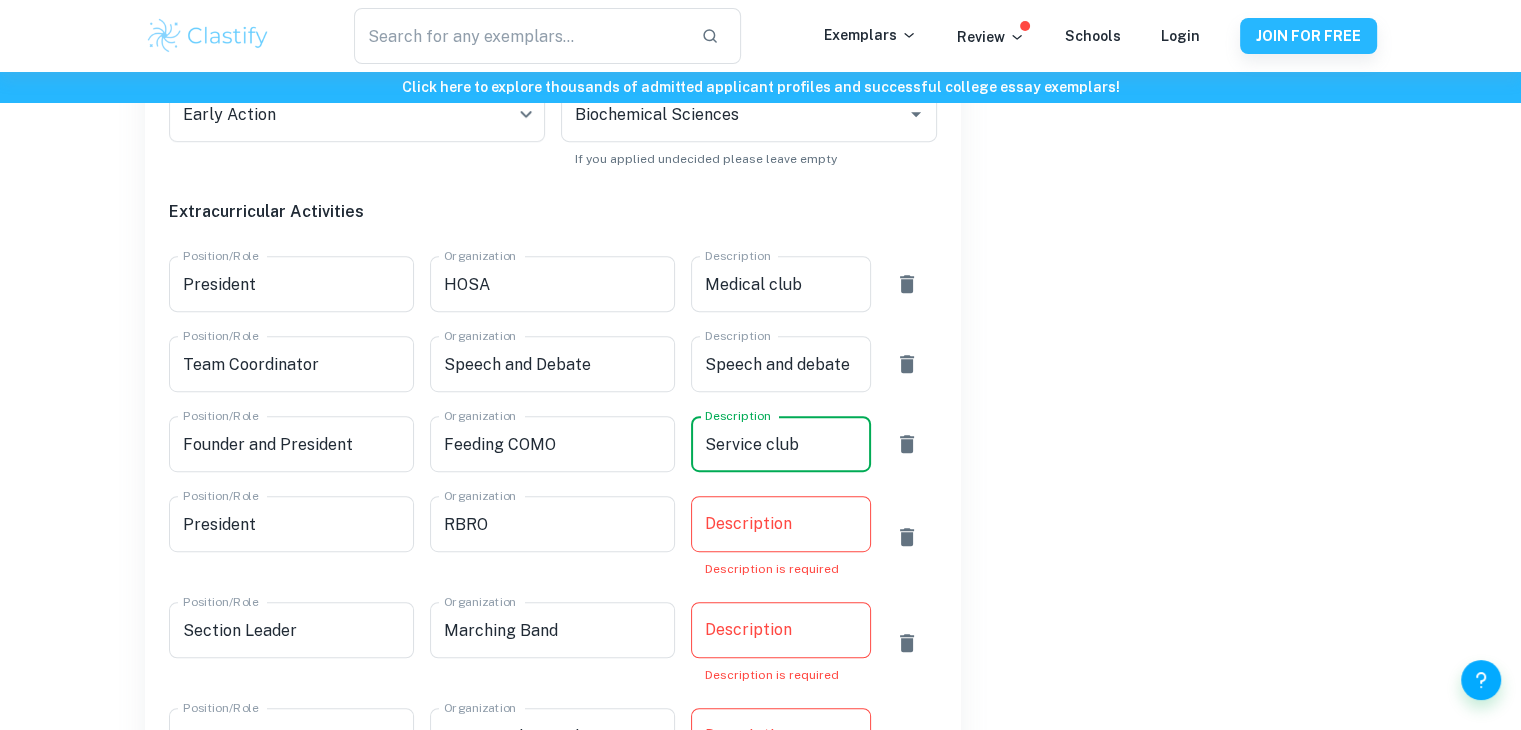 type on "Service club" 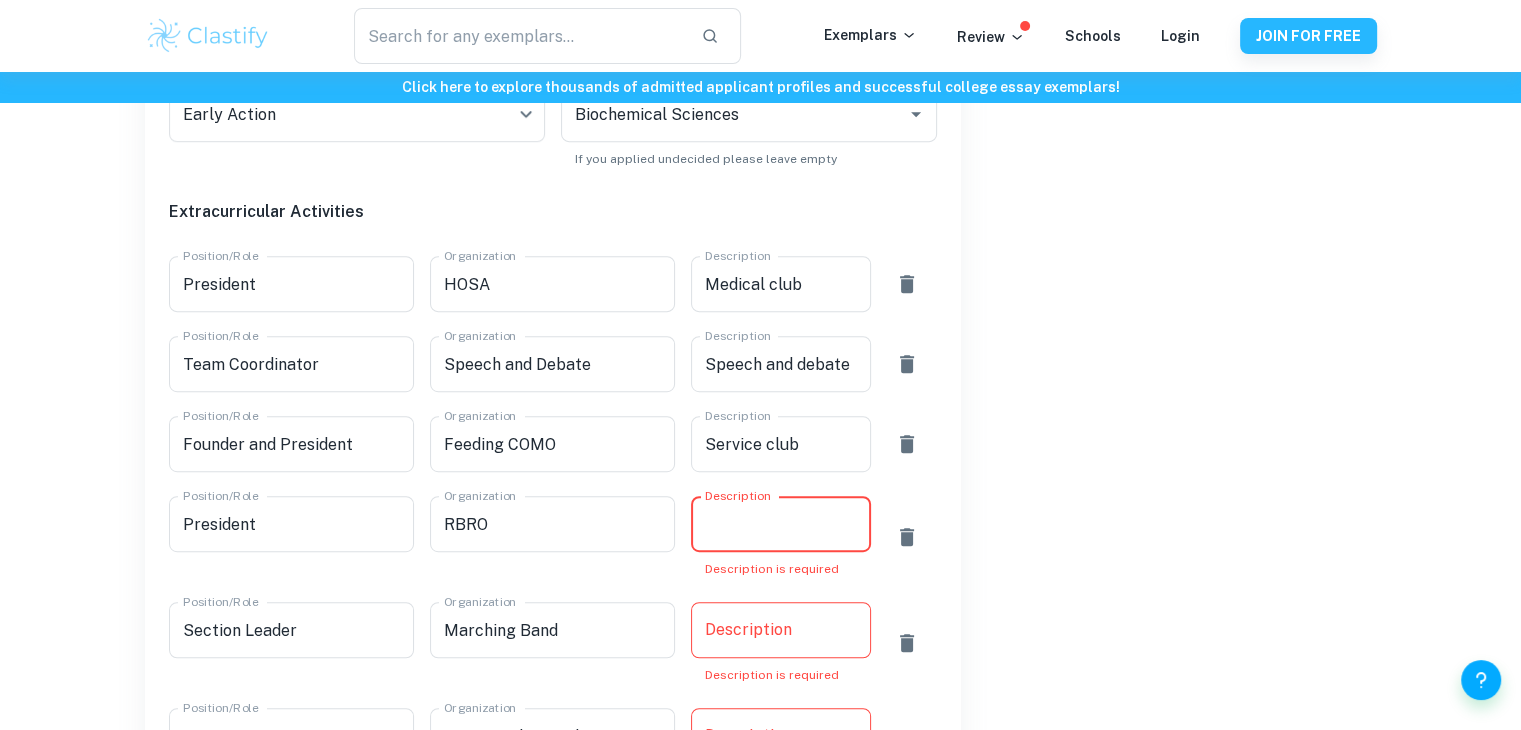 click on "Description" at bounding box center [781, 524] 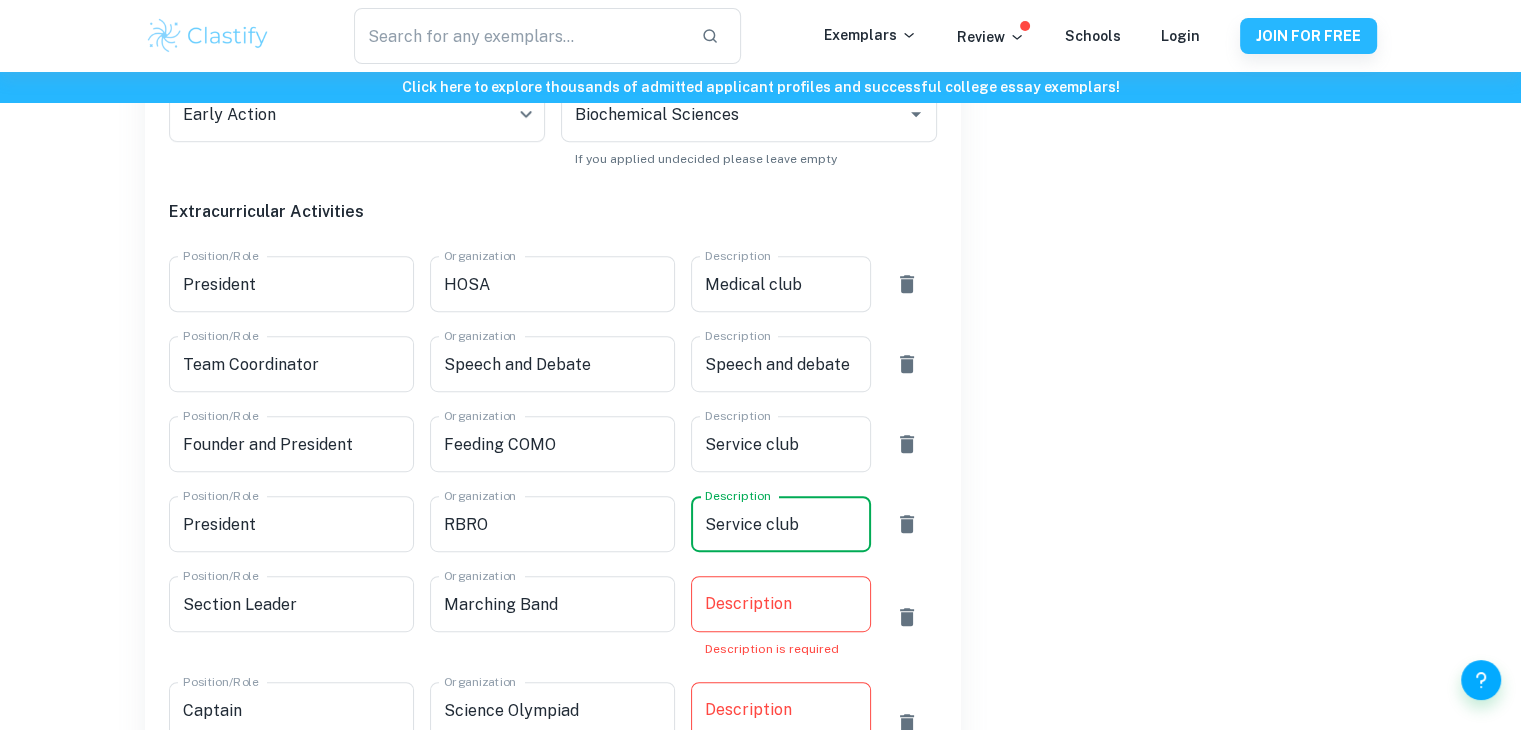 type on "Service club" 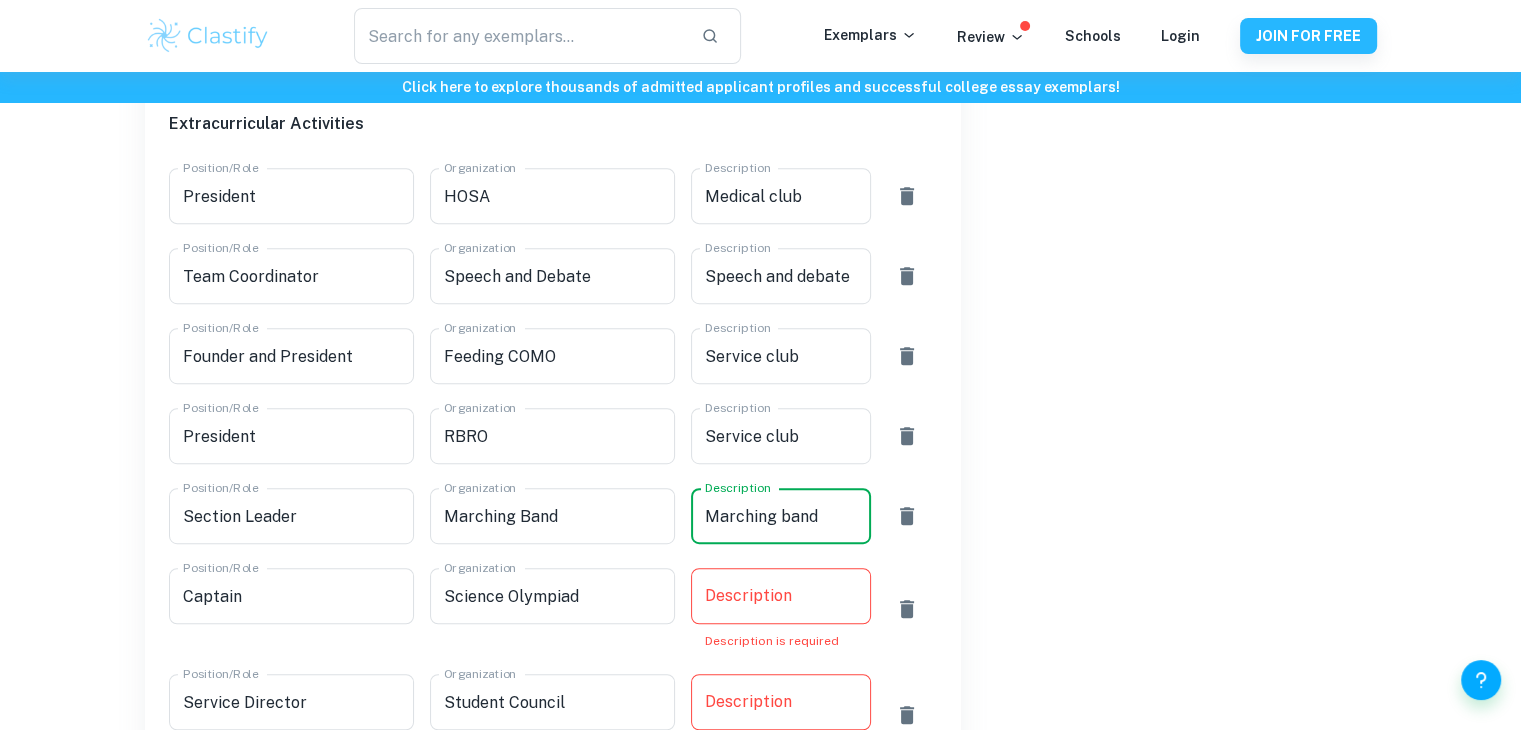 scroll, scrollTop: 1106, scrollLeft: 0, axis: vertical 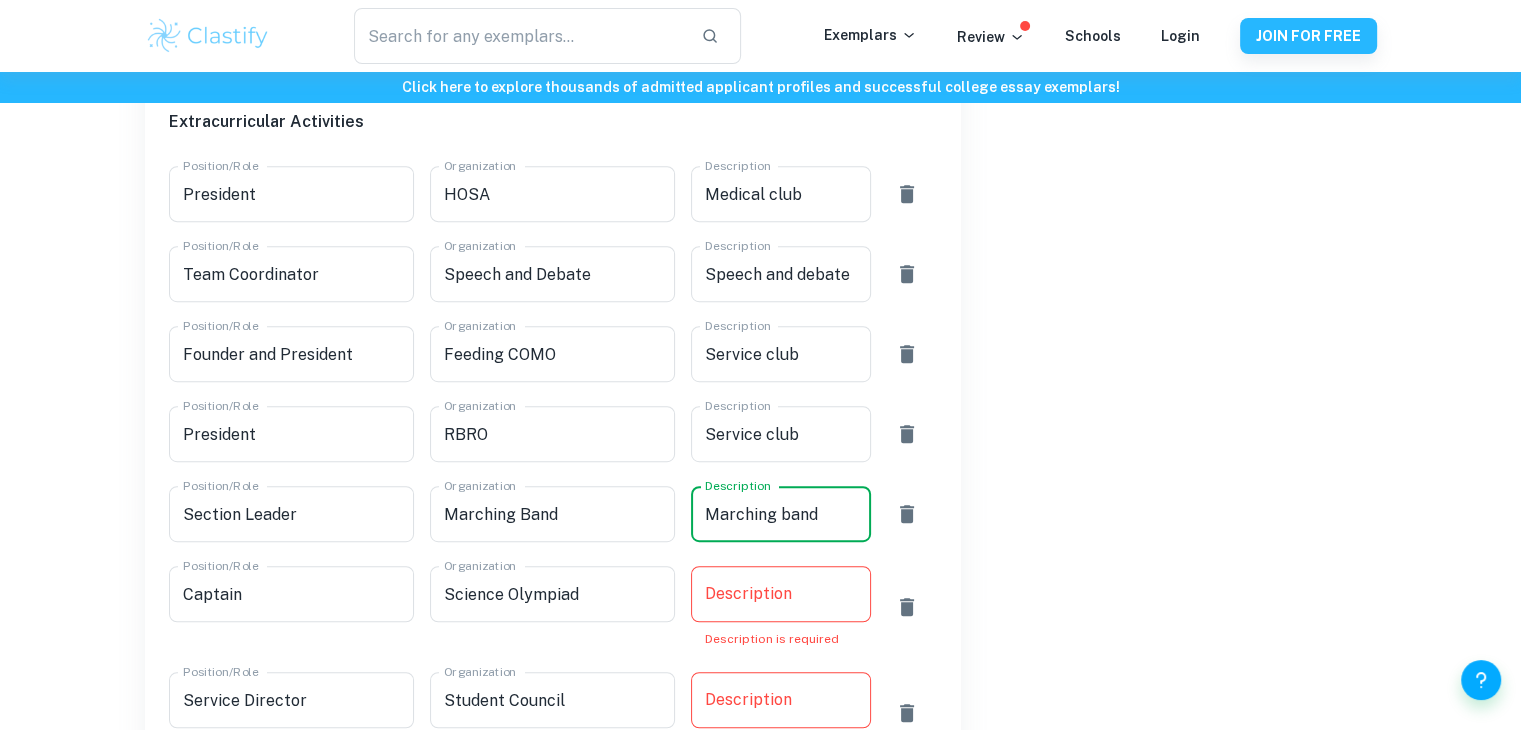 type on "Marching band" 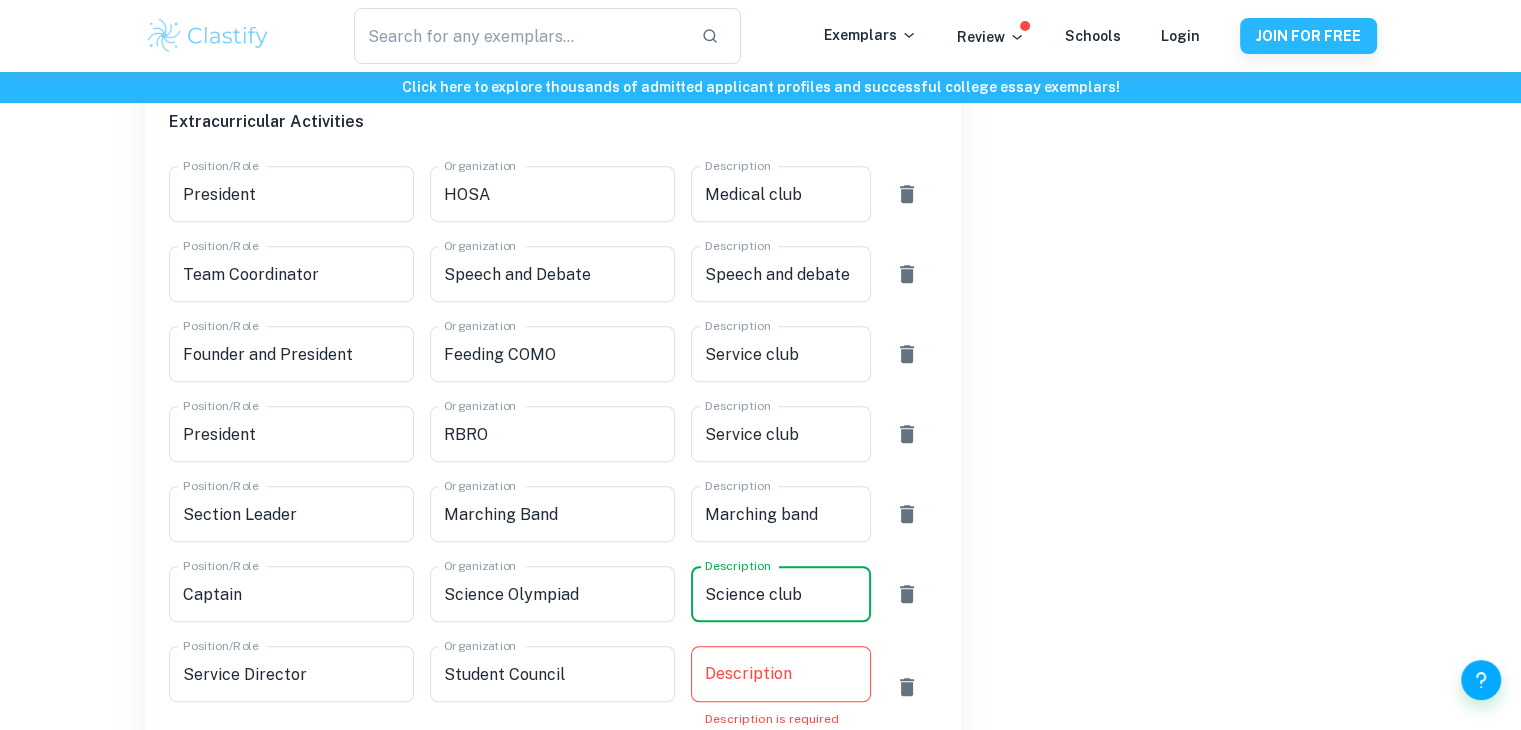 type on "Science club" 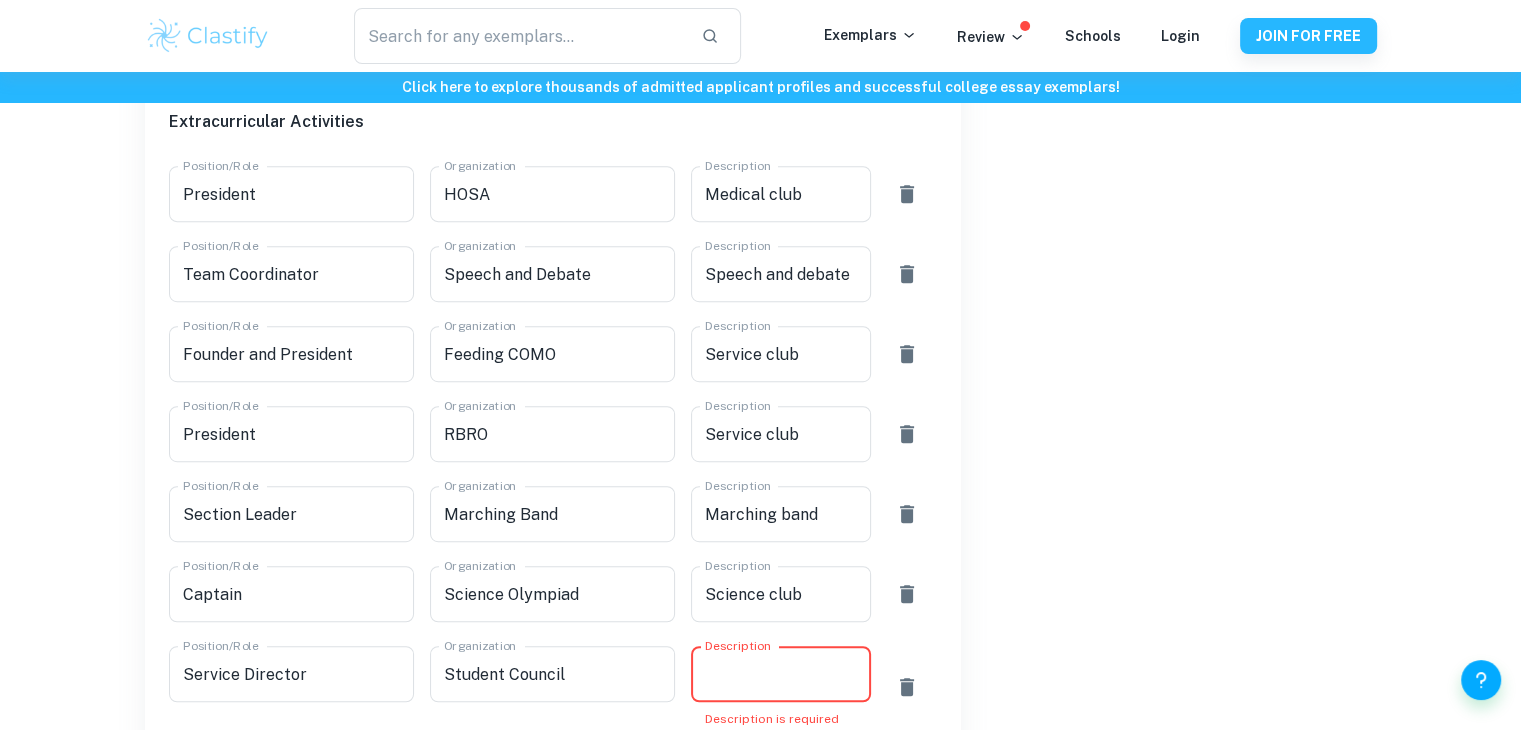 click on "Description" at bounding box center (781, 674) 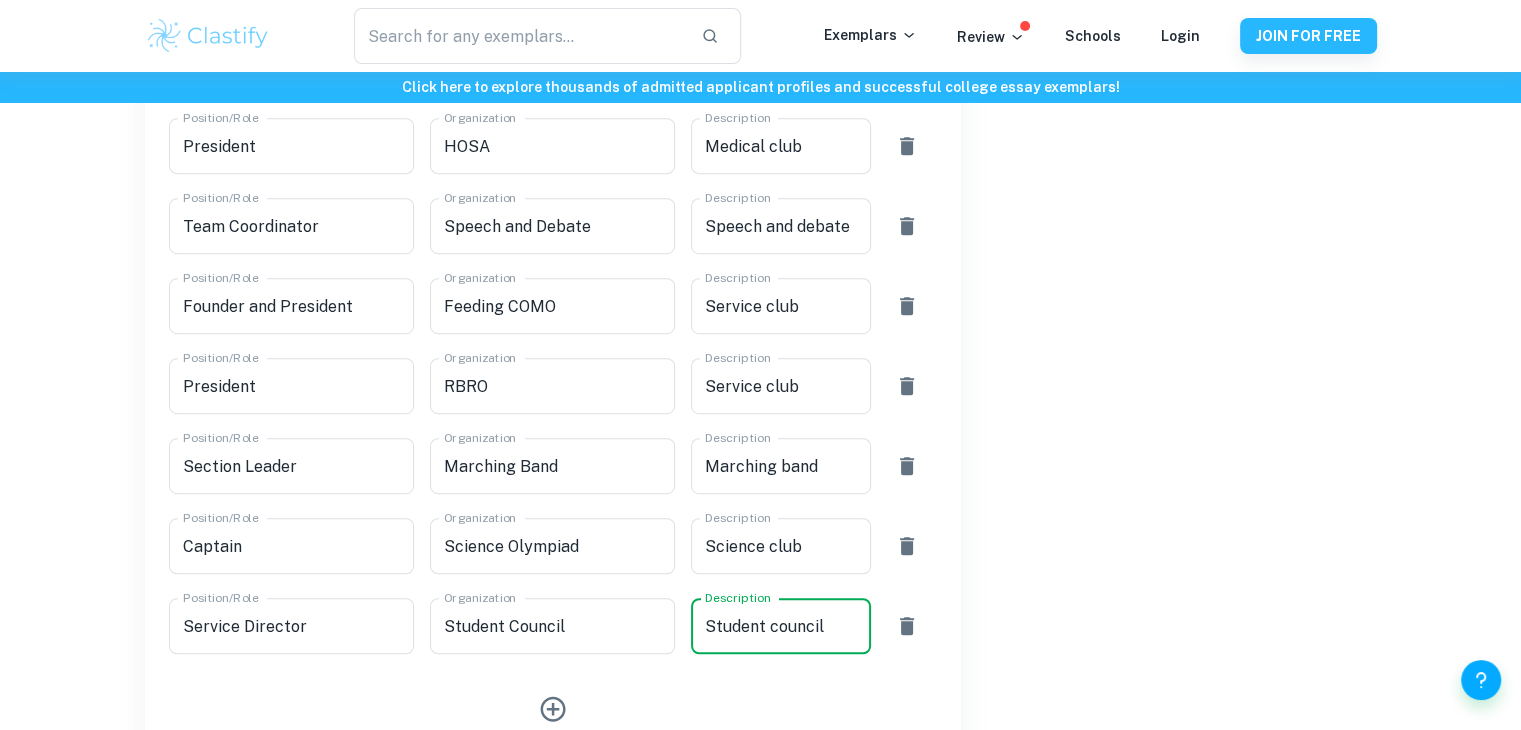 scroll, scrollTop: 1159, scrollLeft: 0, axis: vertical 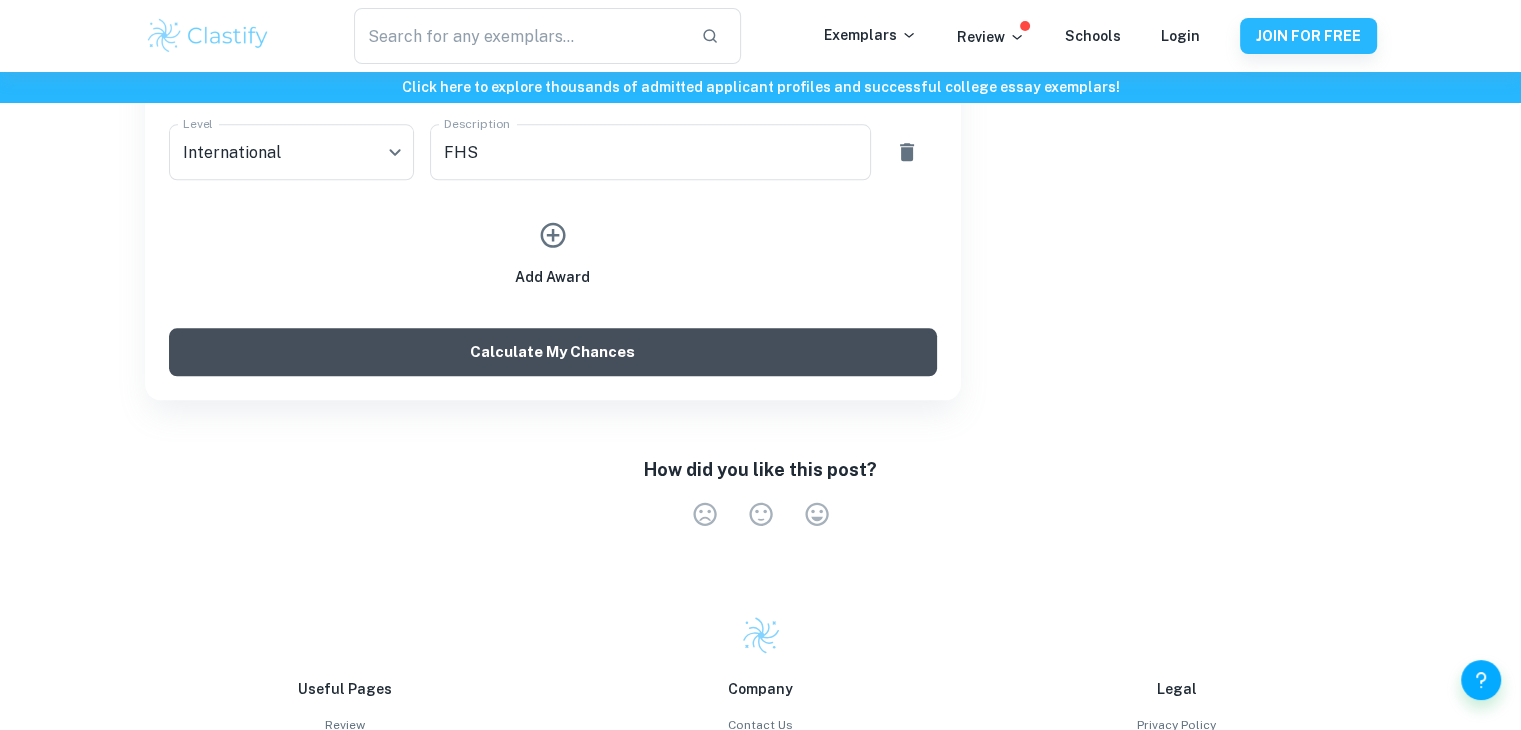 type on "Student council" 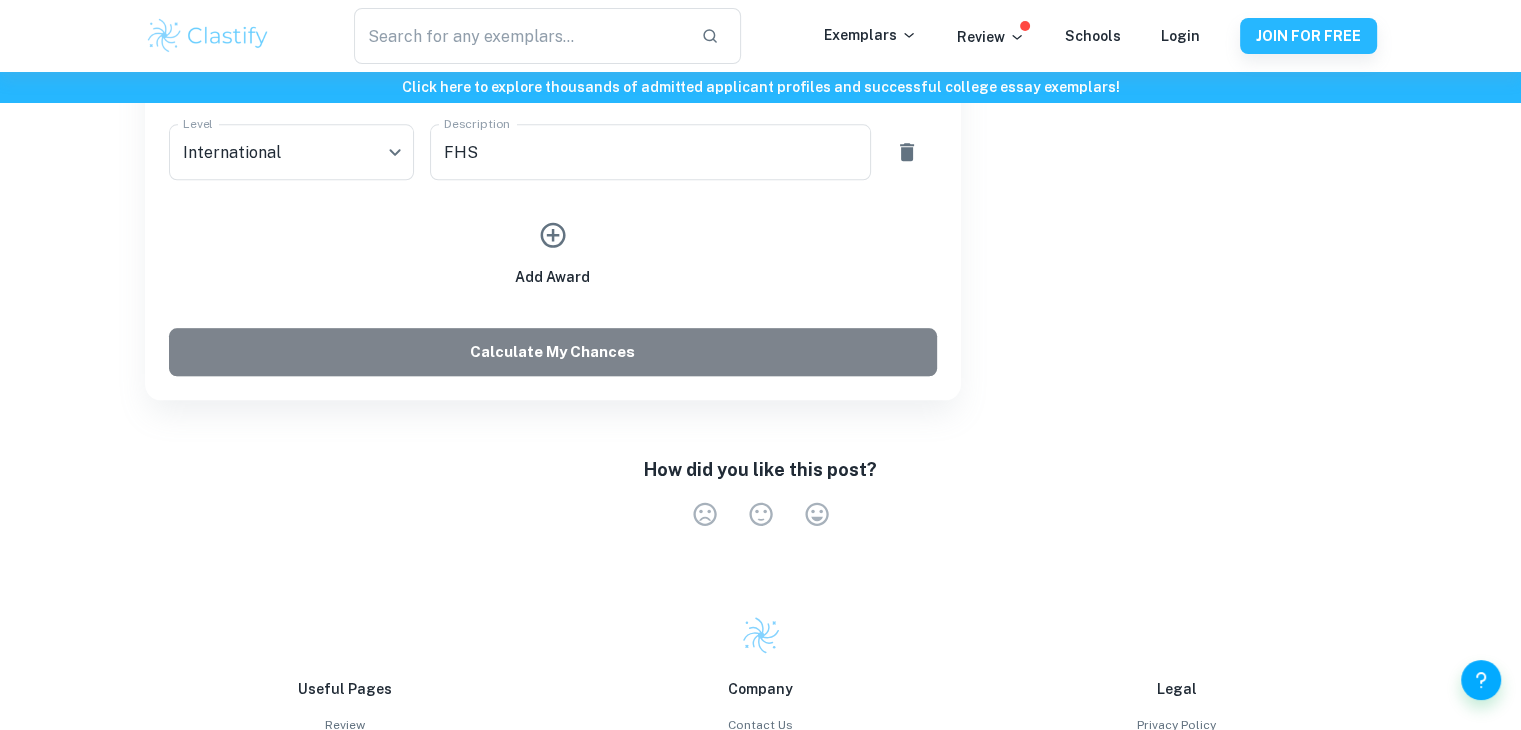 click on "Calculate My Chances" at bounding box center (553, 352) 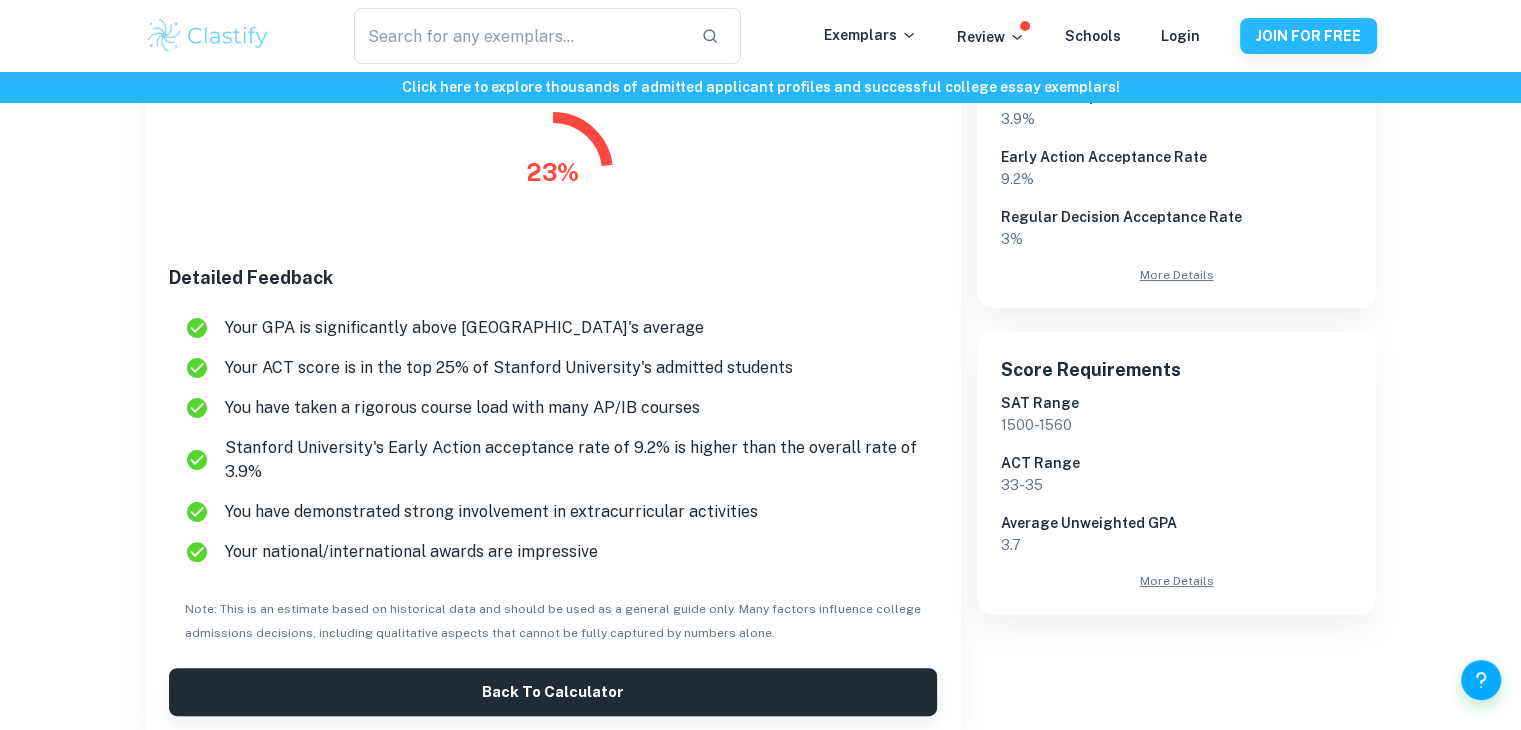 scroll, scrollTop: 416, scrollLeft: 0, axis: vertical 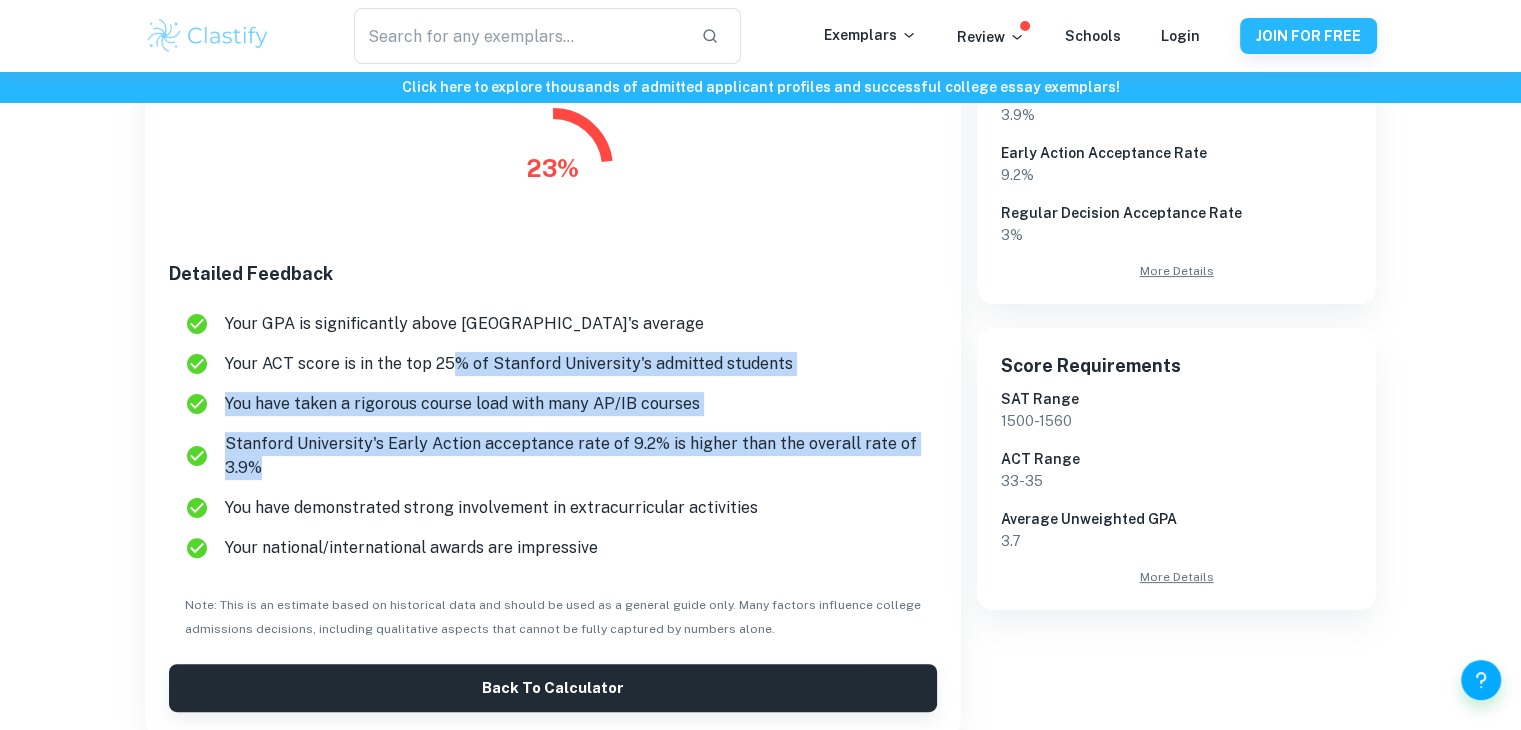 drag, startPoint x: 456, startPoint y: 369, endPoint x: 440, endPoint y: 481, distance: 113.137085 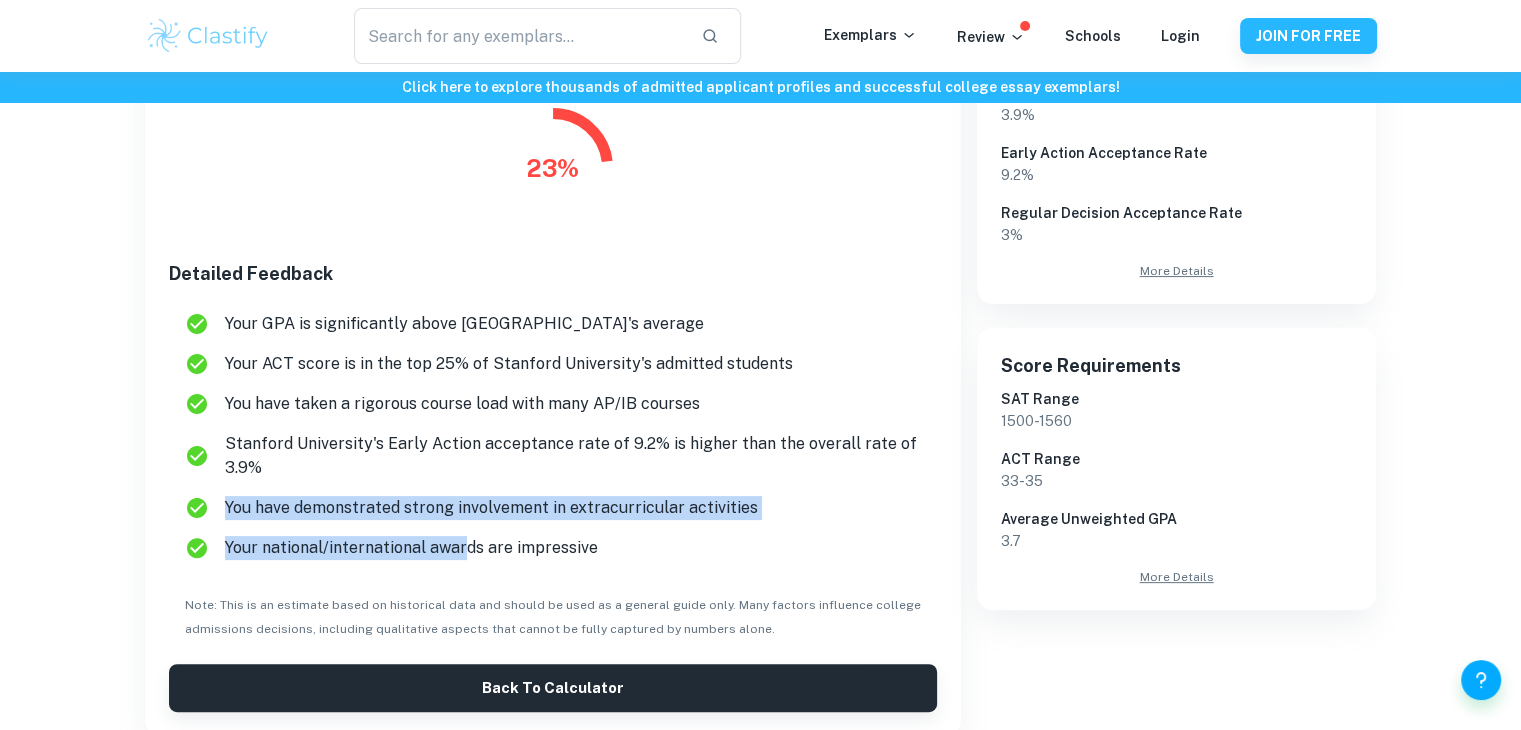 drag, startPoint x: 440, startPoint y: 481, endPoint x: 469, endPoint y: 542, distance: 67.54258 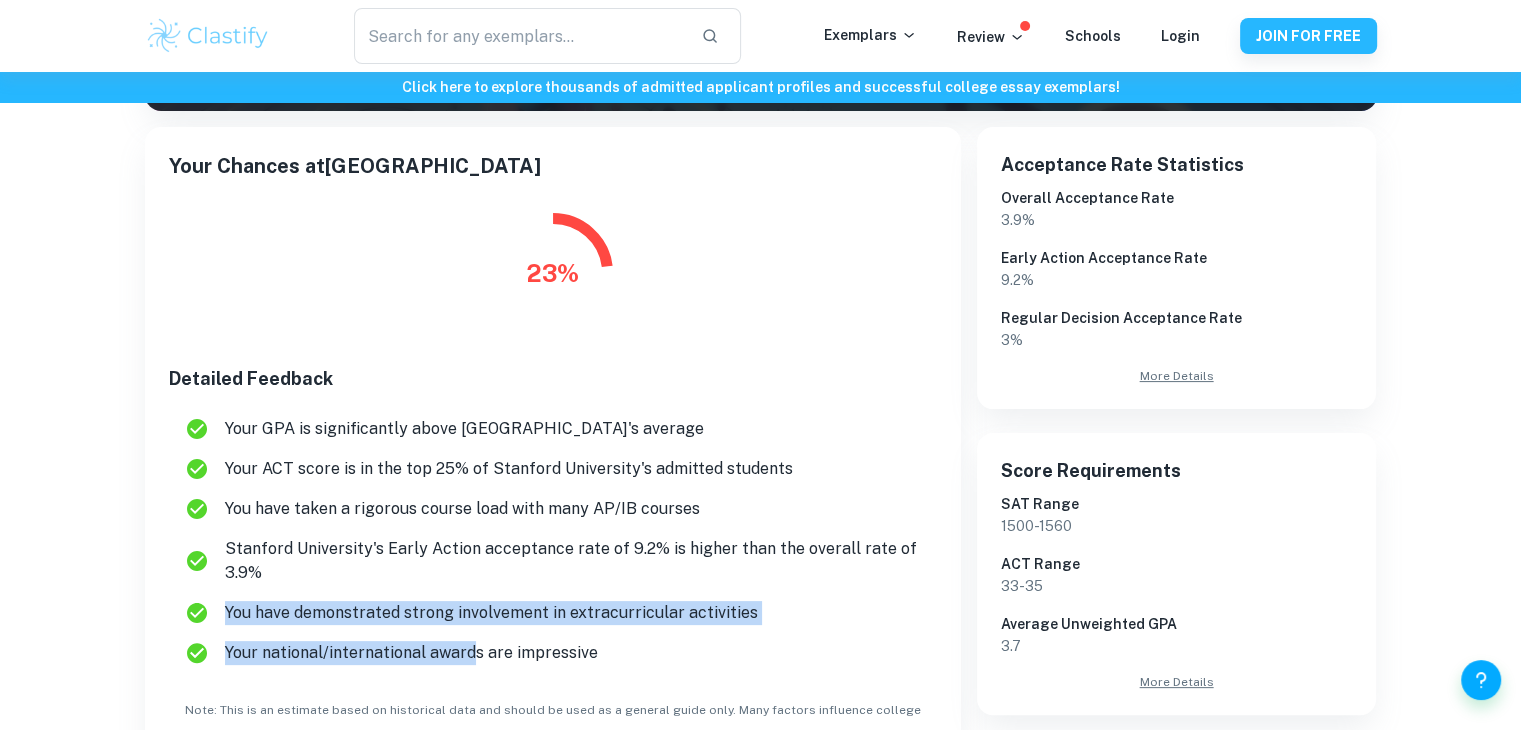 scroll, scrollTop: 312, scrollLeft: 0, axis: vertical 